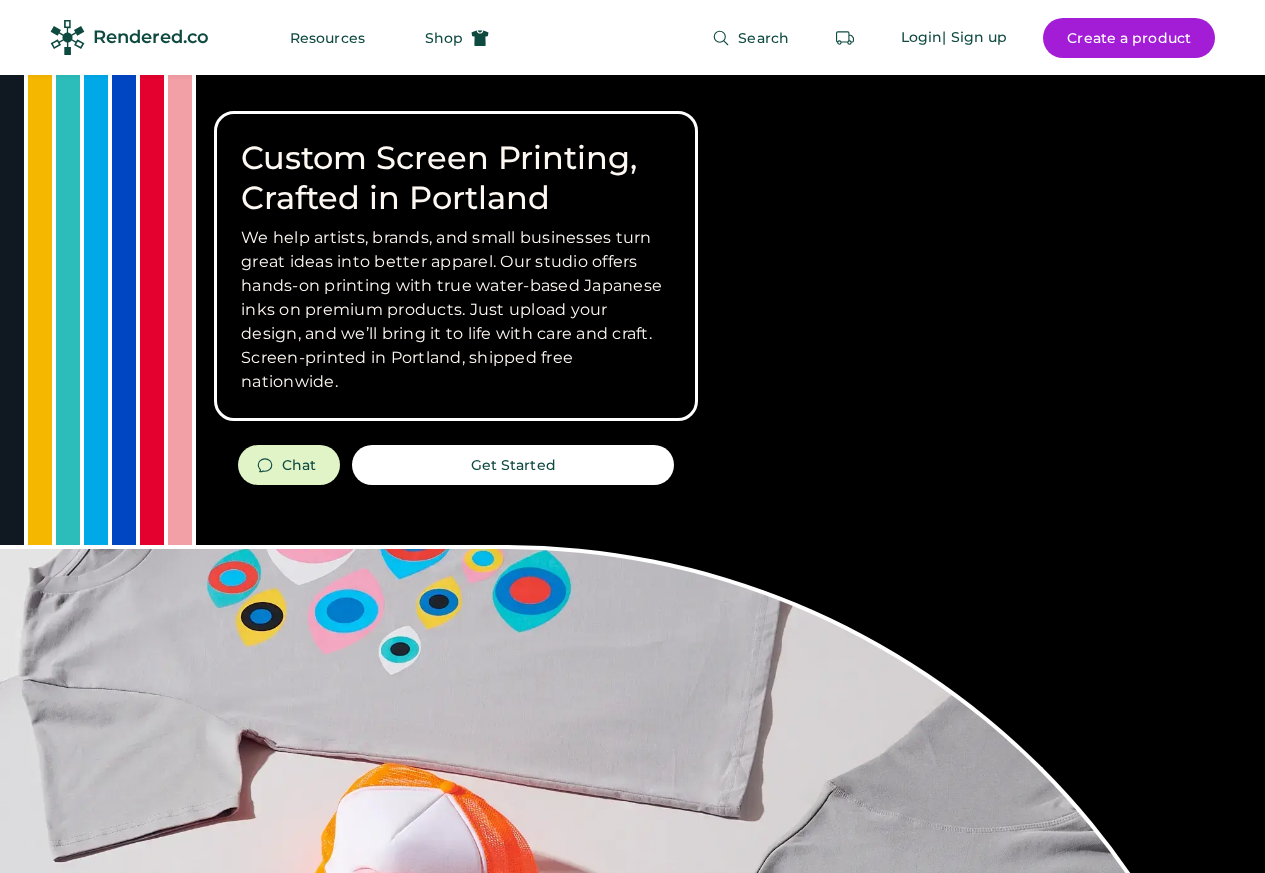 scroll, scrollTop: 0, scrollLeft: 0, axis: both 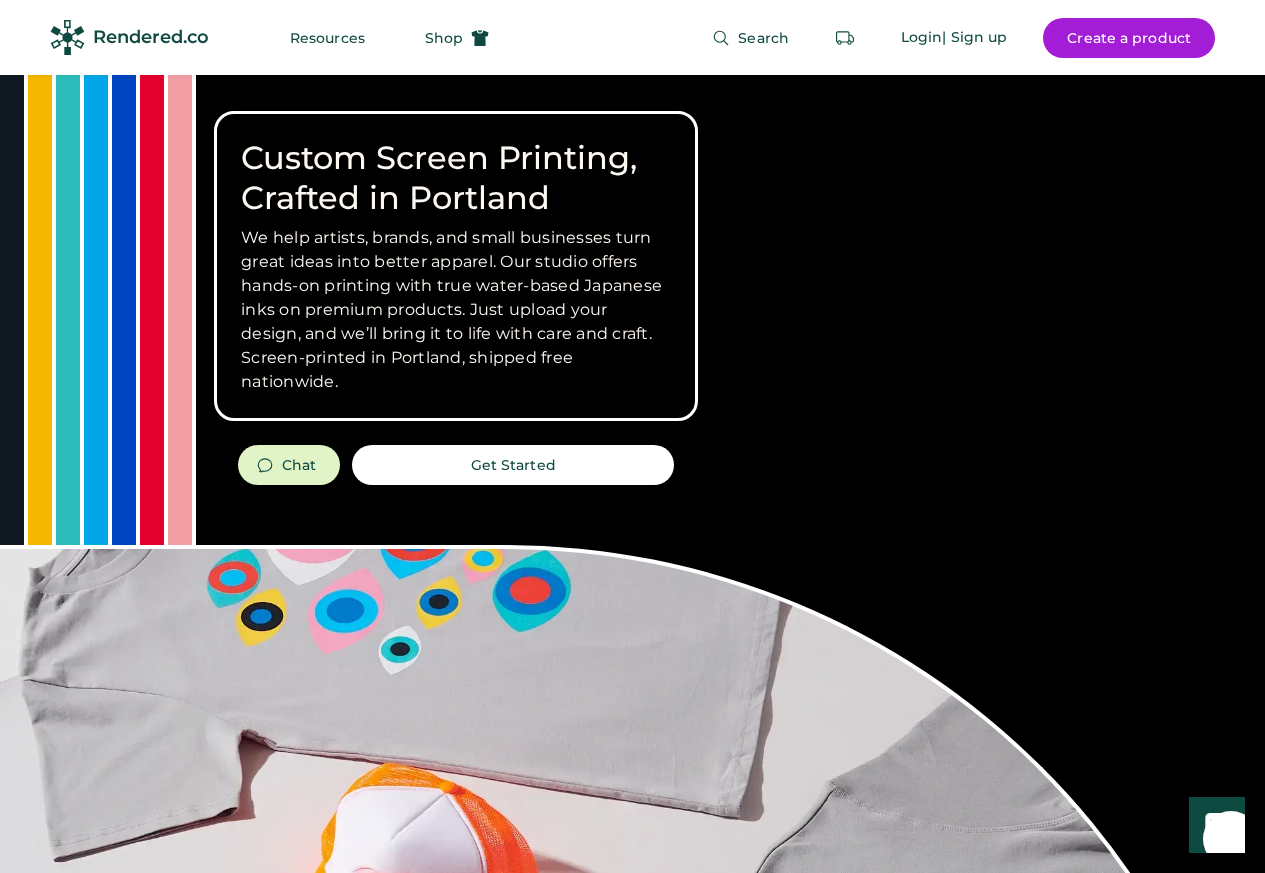 click on "Create a product" at bounding box center (1129, 38) 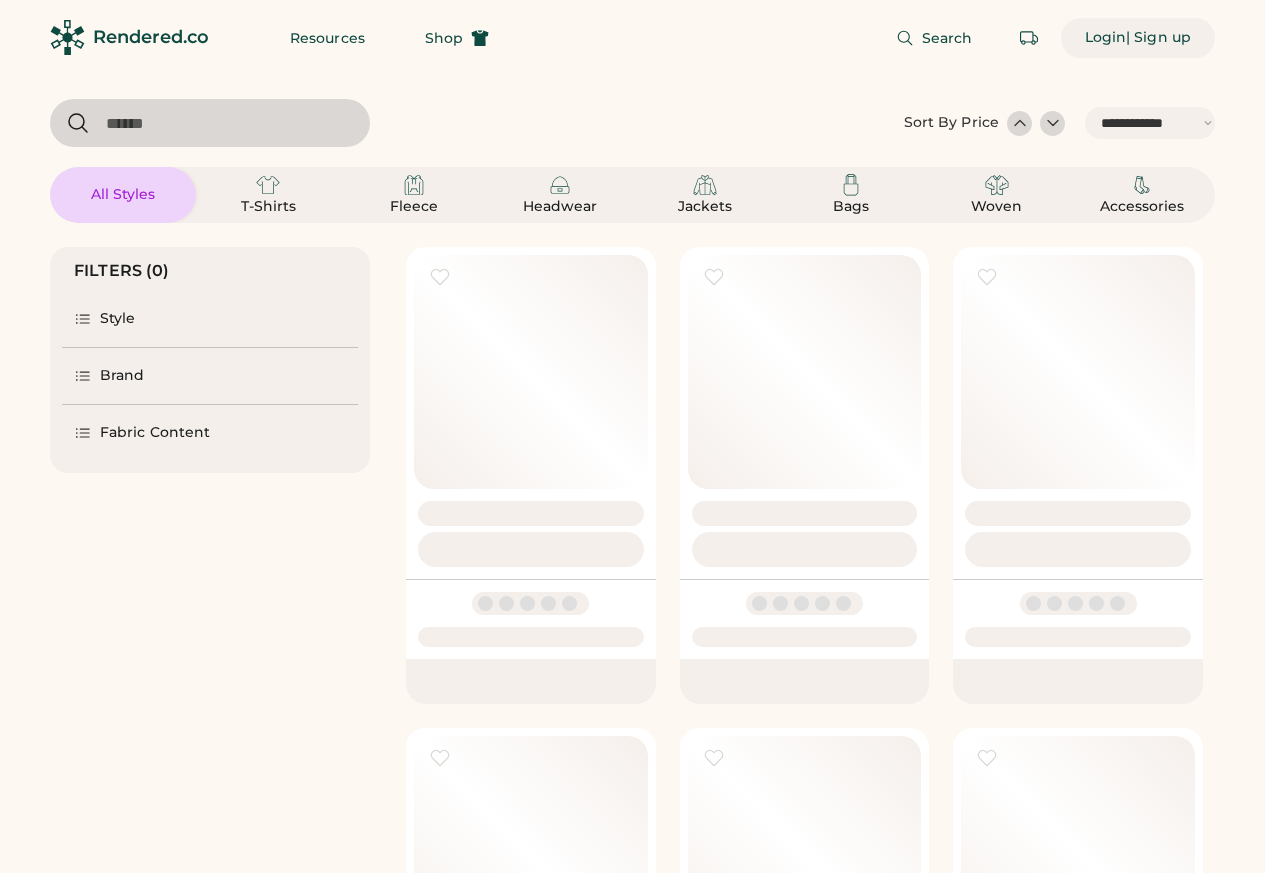 select on "*****" 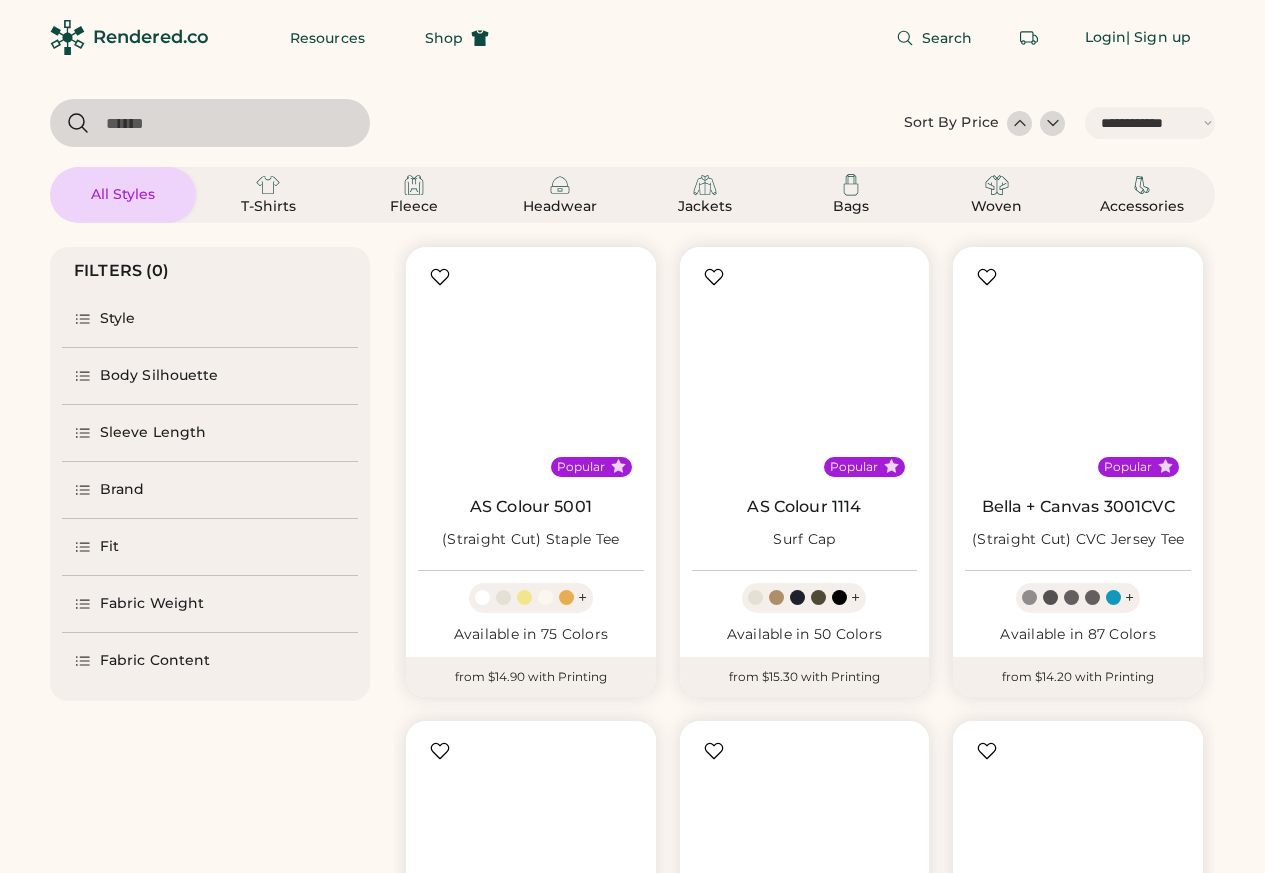 scroll, scrollTop: 840, scrollLeft: 0, axis: vertical 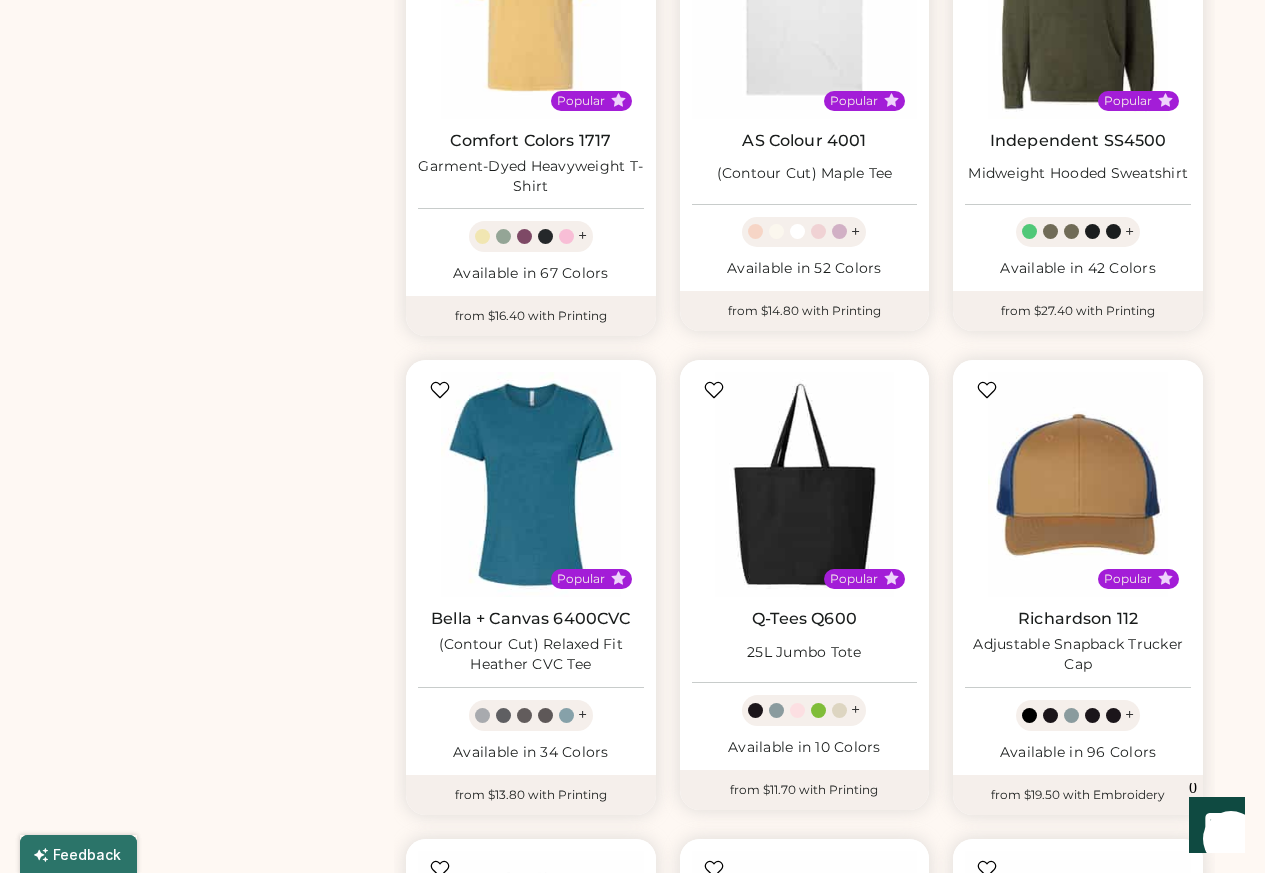 click at bounding box center [531, 485] 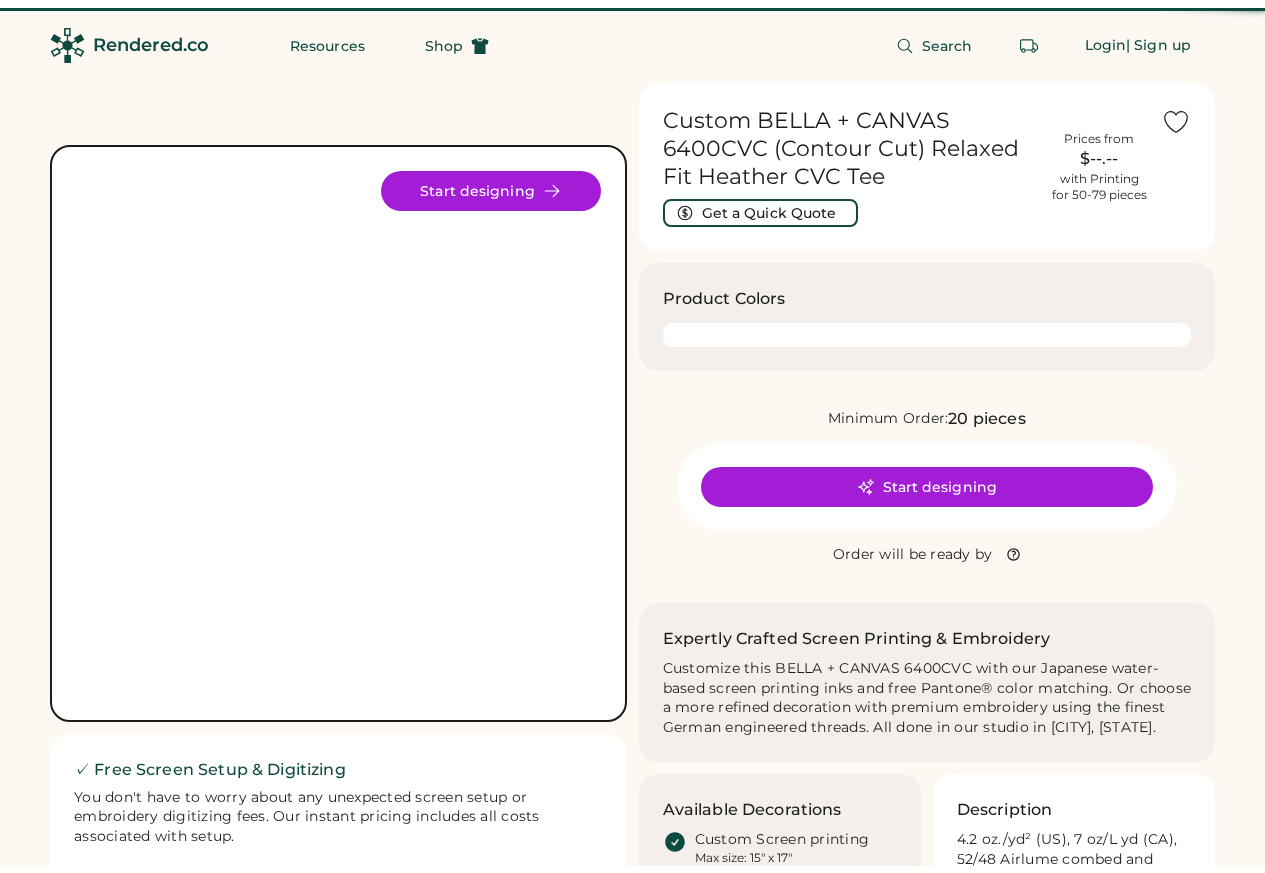 scroll, scrollTop: 0, scrollLeft: 0, axis: both 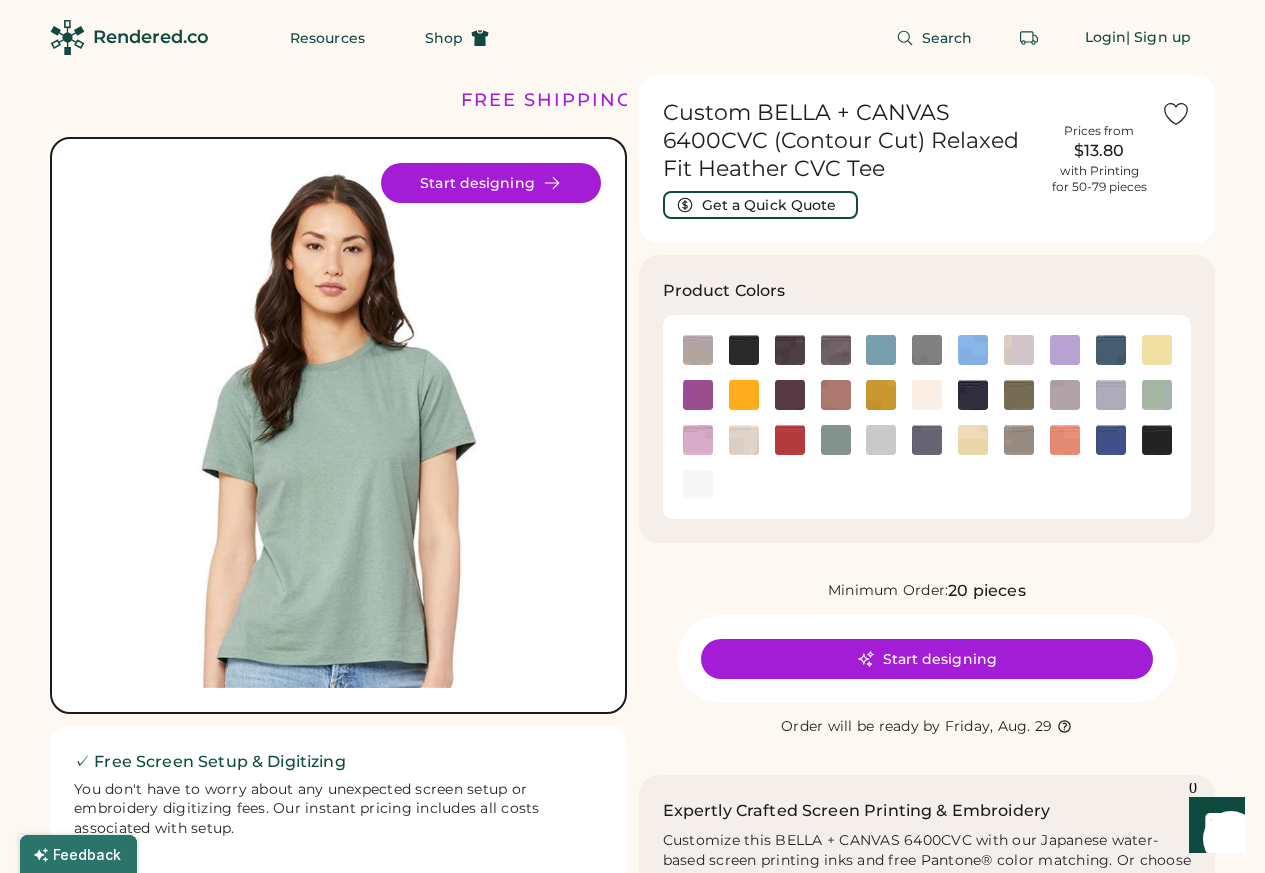 click on "Start designing" at bounding box center (927, 659) 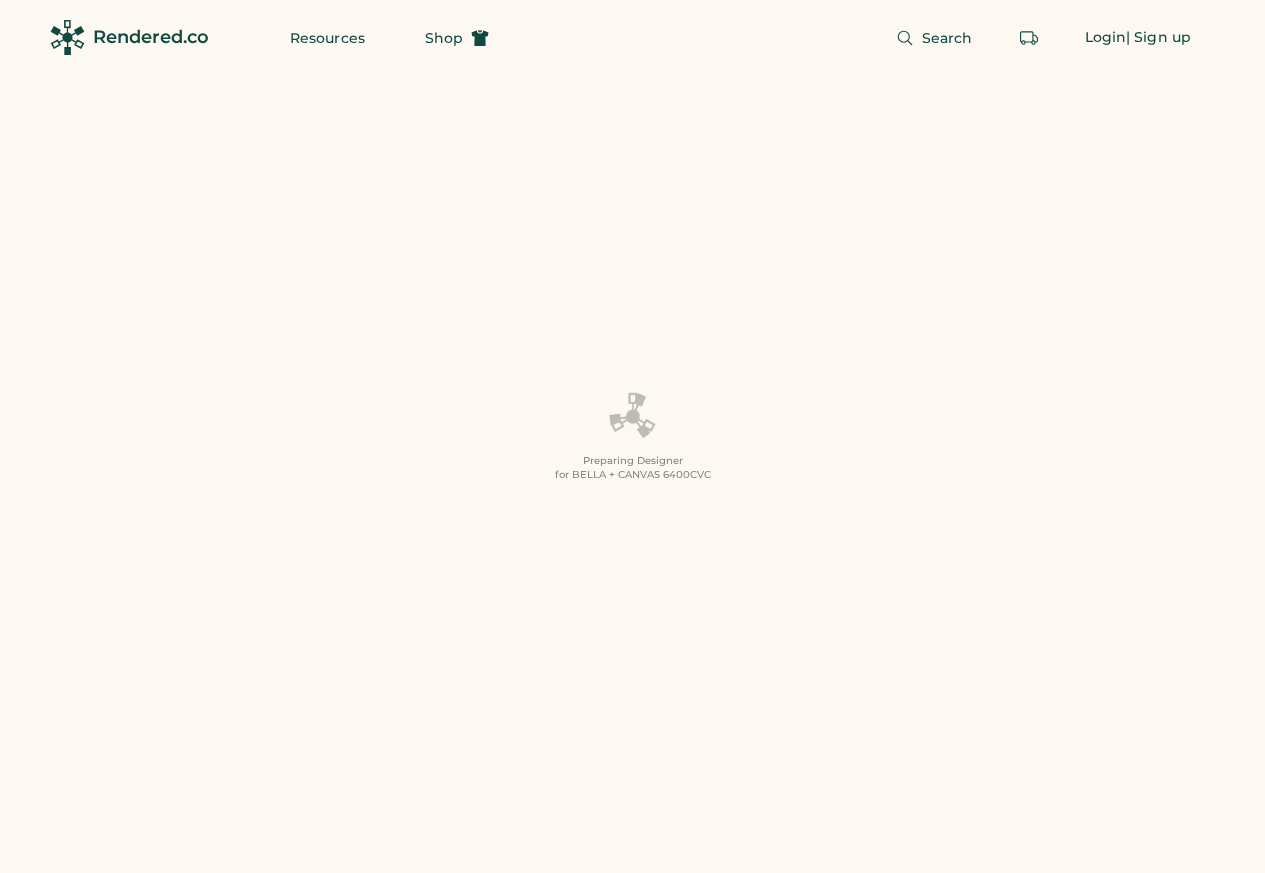scroll, scrollTop: 0, scrollLeft: 0, axis: both 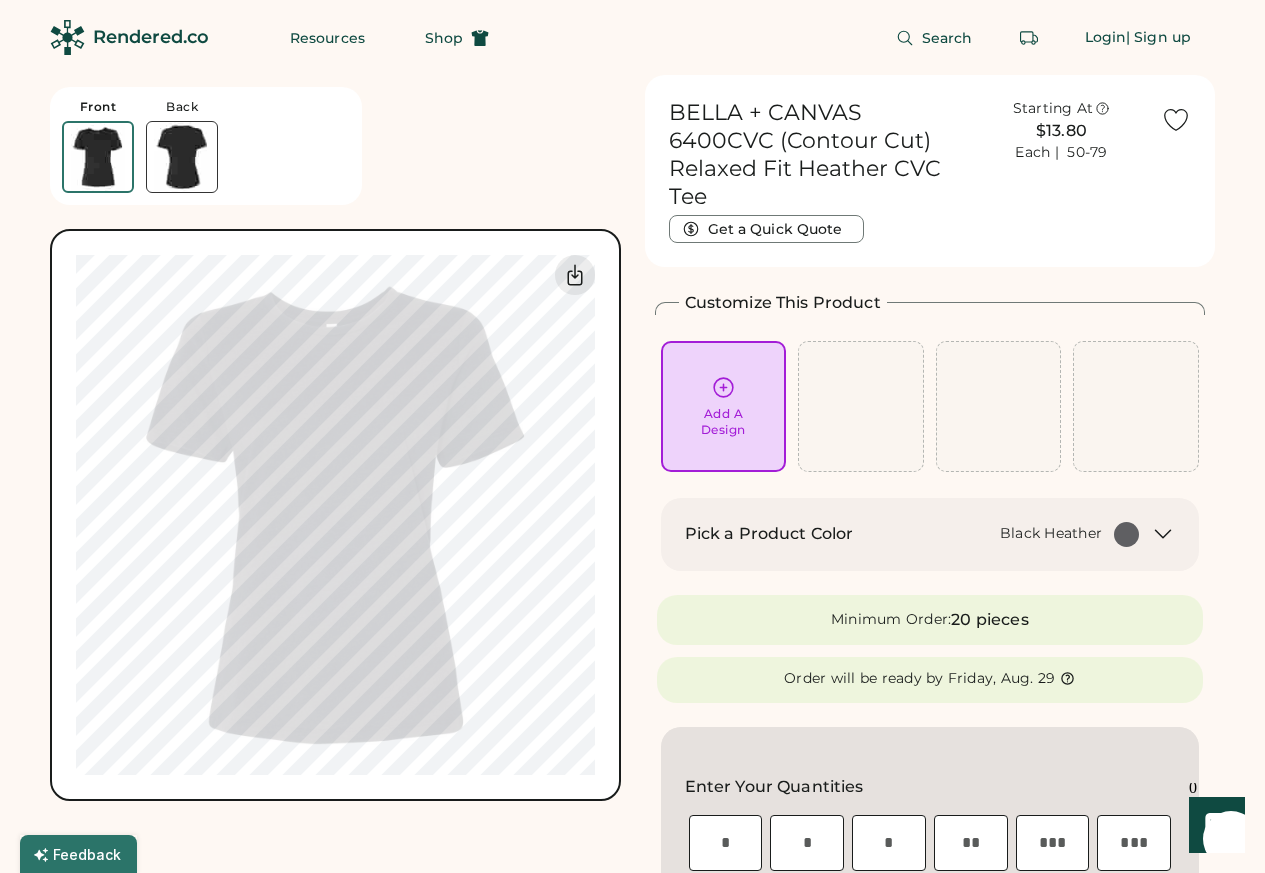 click on "Front Back    0% 0%" at bounding box center (335, 438) 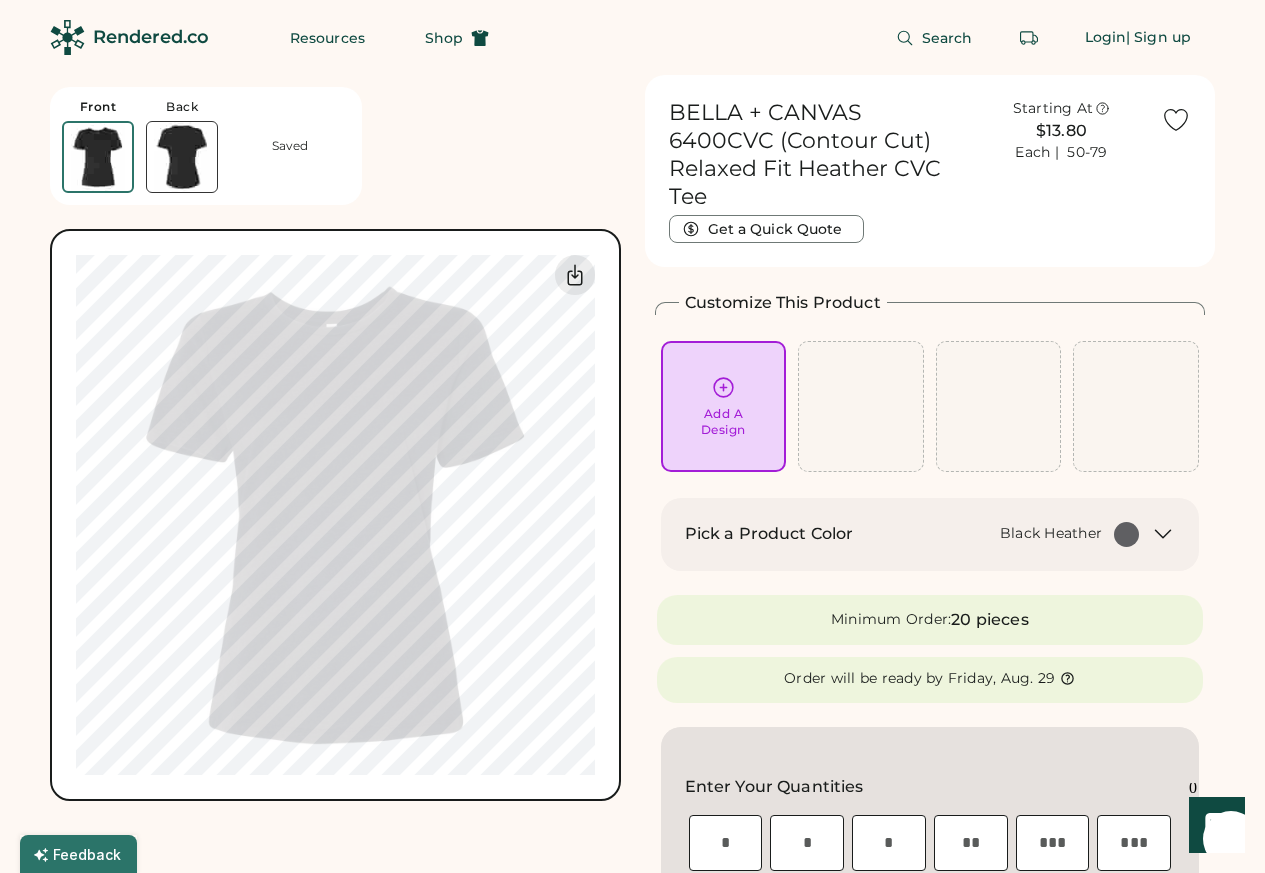 click 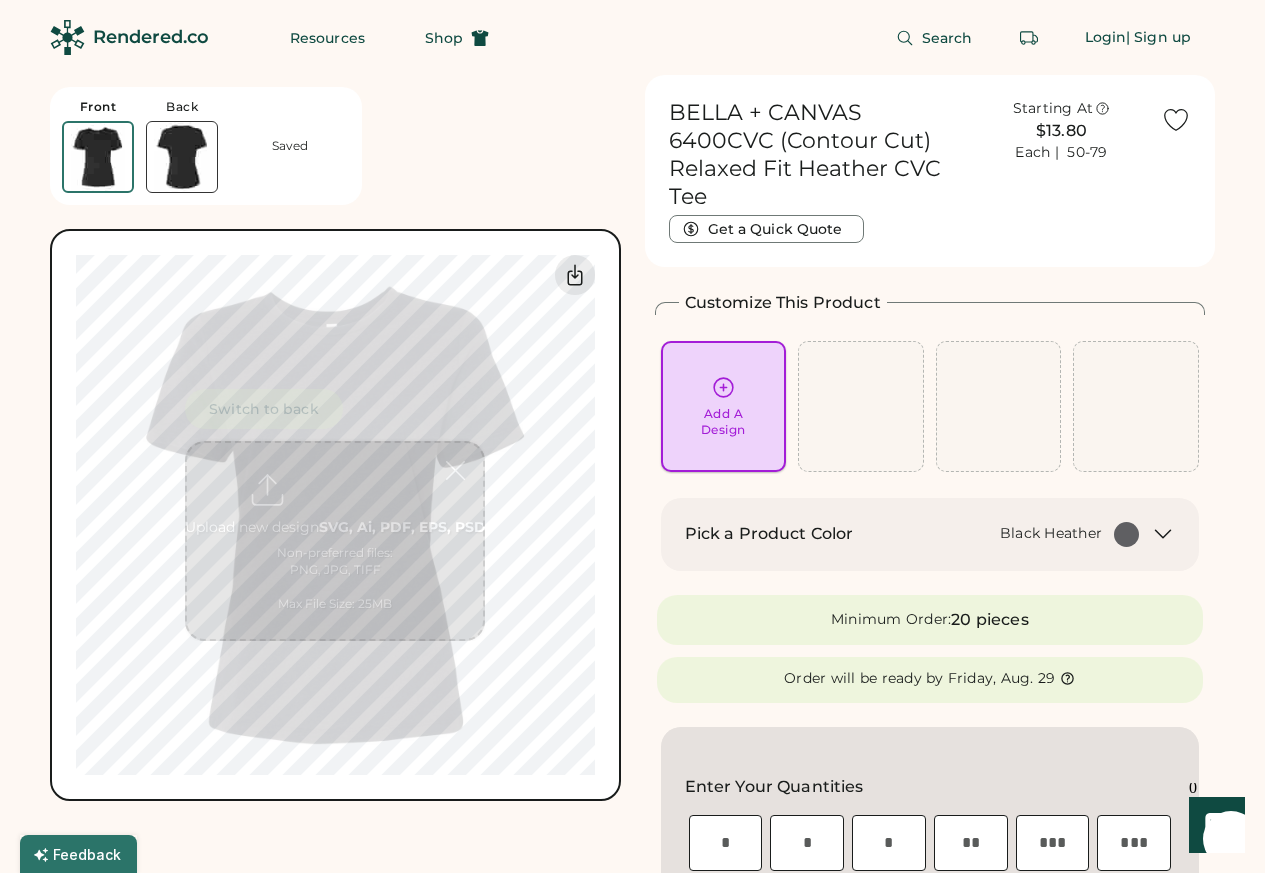 scroll, scrollTop: 75, scrollLeft: 0, axis: vertical 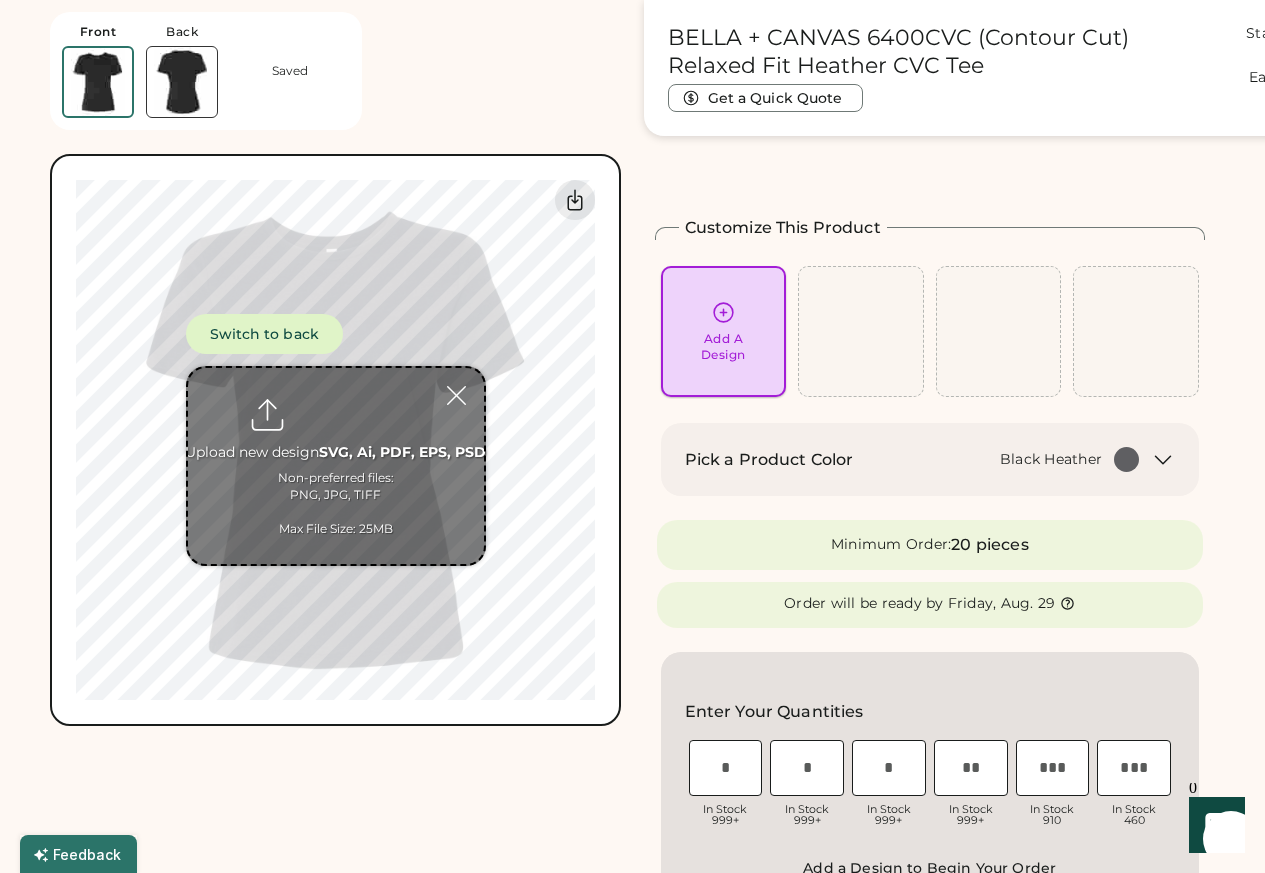 click at bounding box center [336, 466] 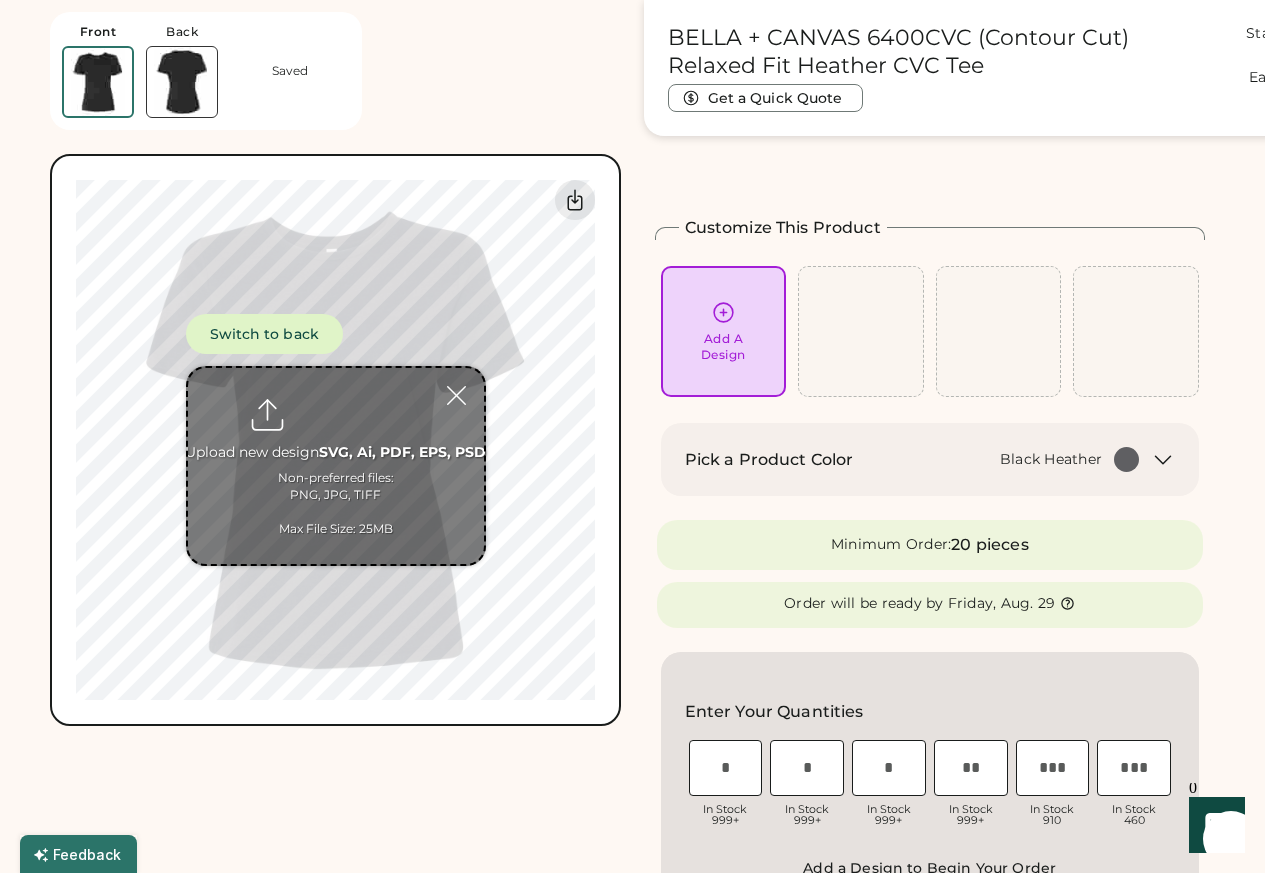 type on "**********" 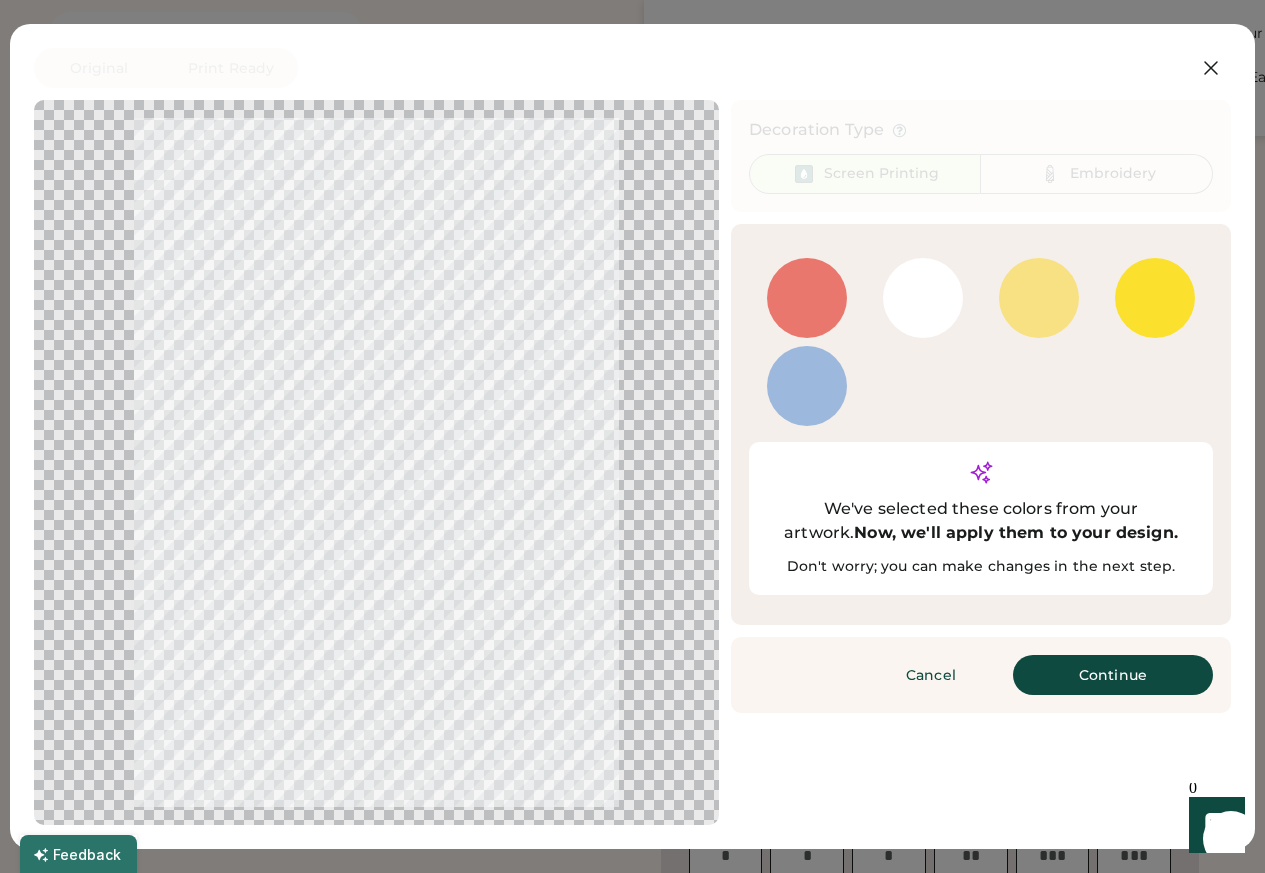 click on "Continue" at bounding box center [1113, 675] 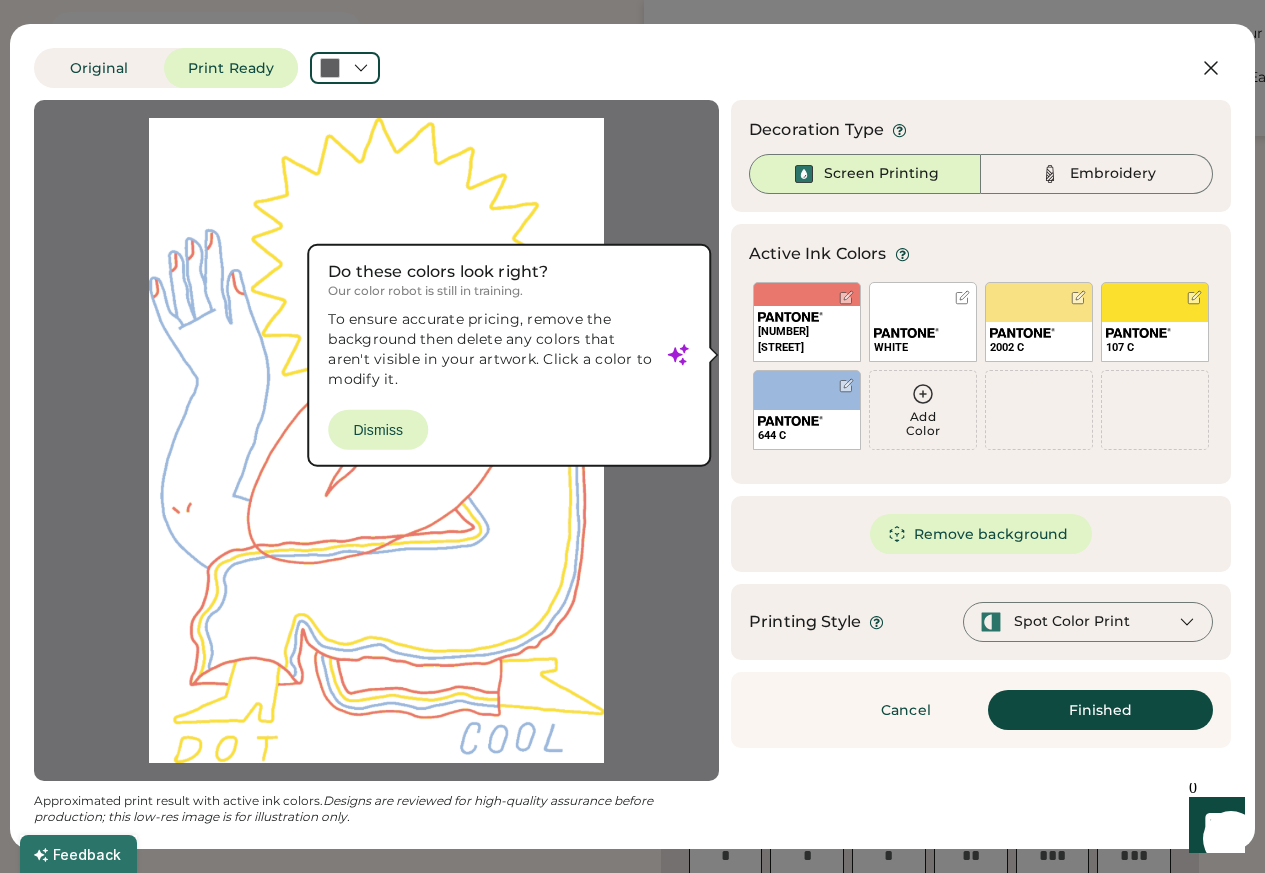 click at bounding box center (376, 440) 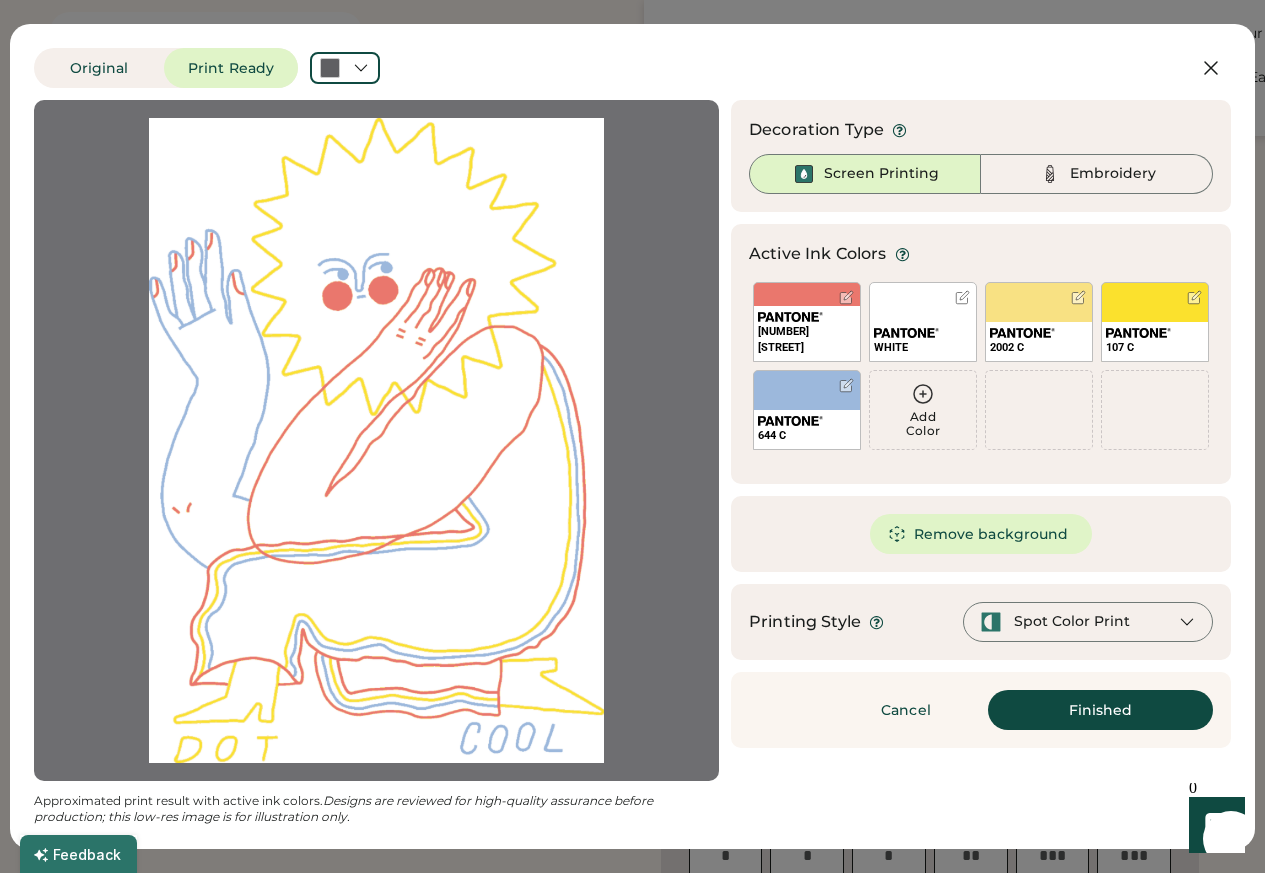 scroll, scrollTop: 0, scrollLeft: 0, axis: both 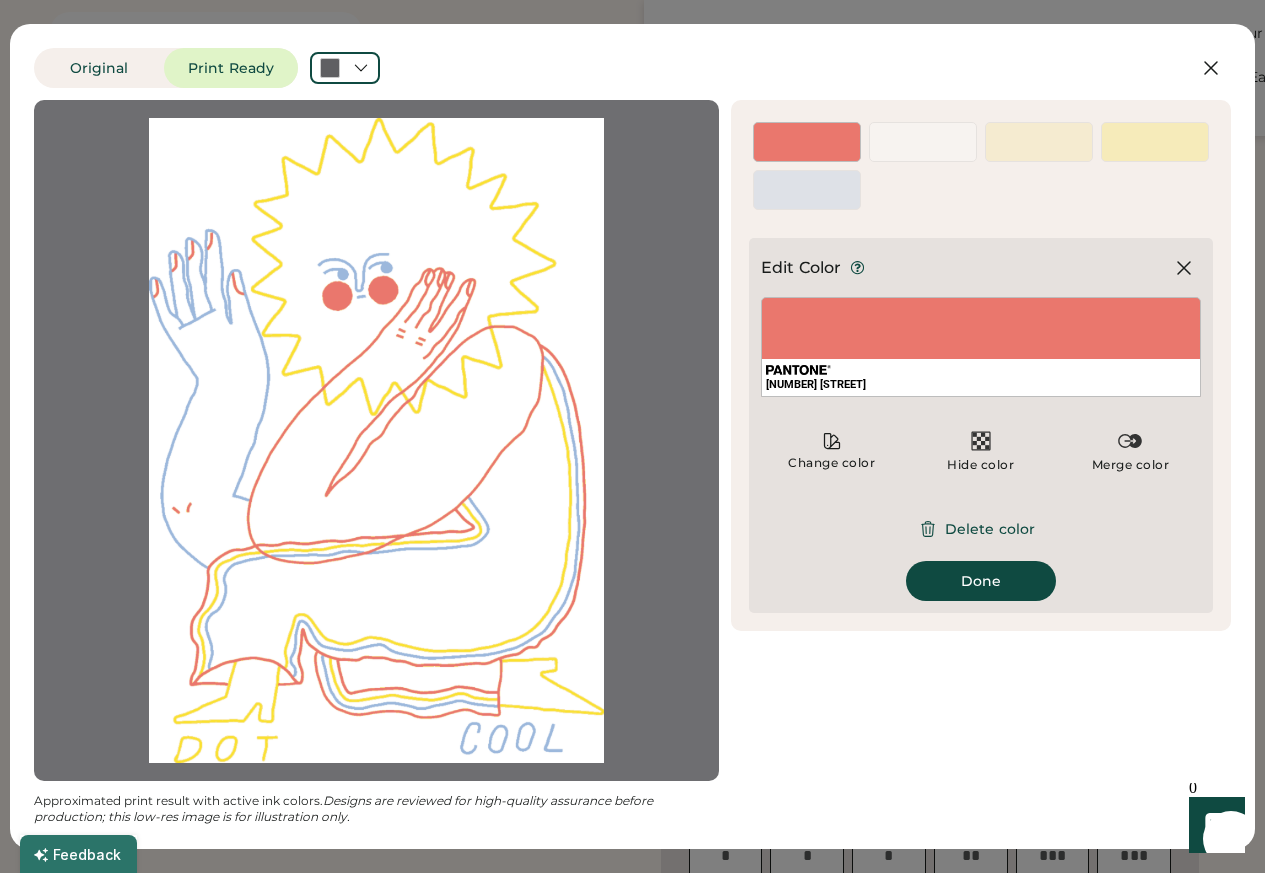 click on "Change color" at bounding box center [831, 463] 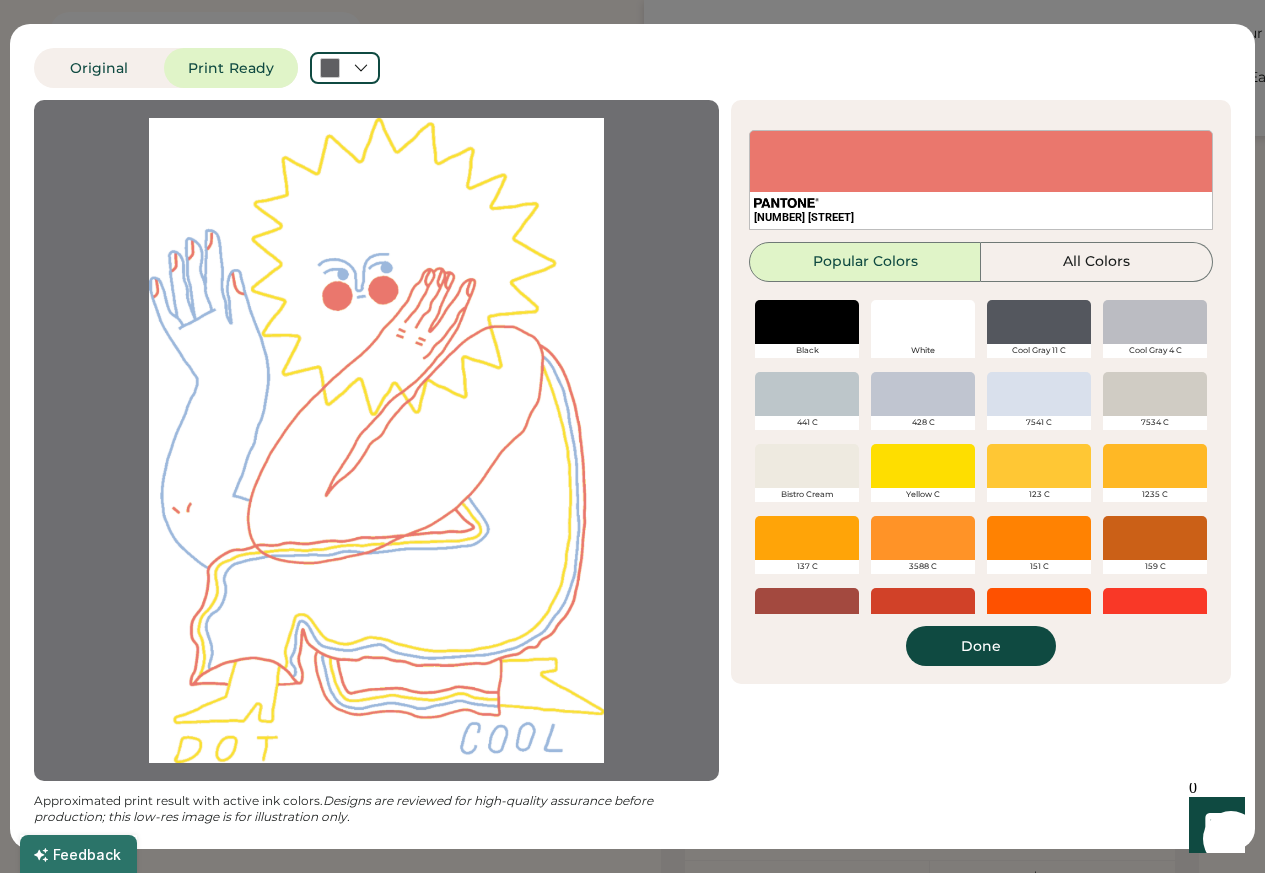 scroll, scrollTop: 675, scrollLeft: 0, axis: vertical 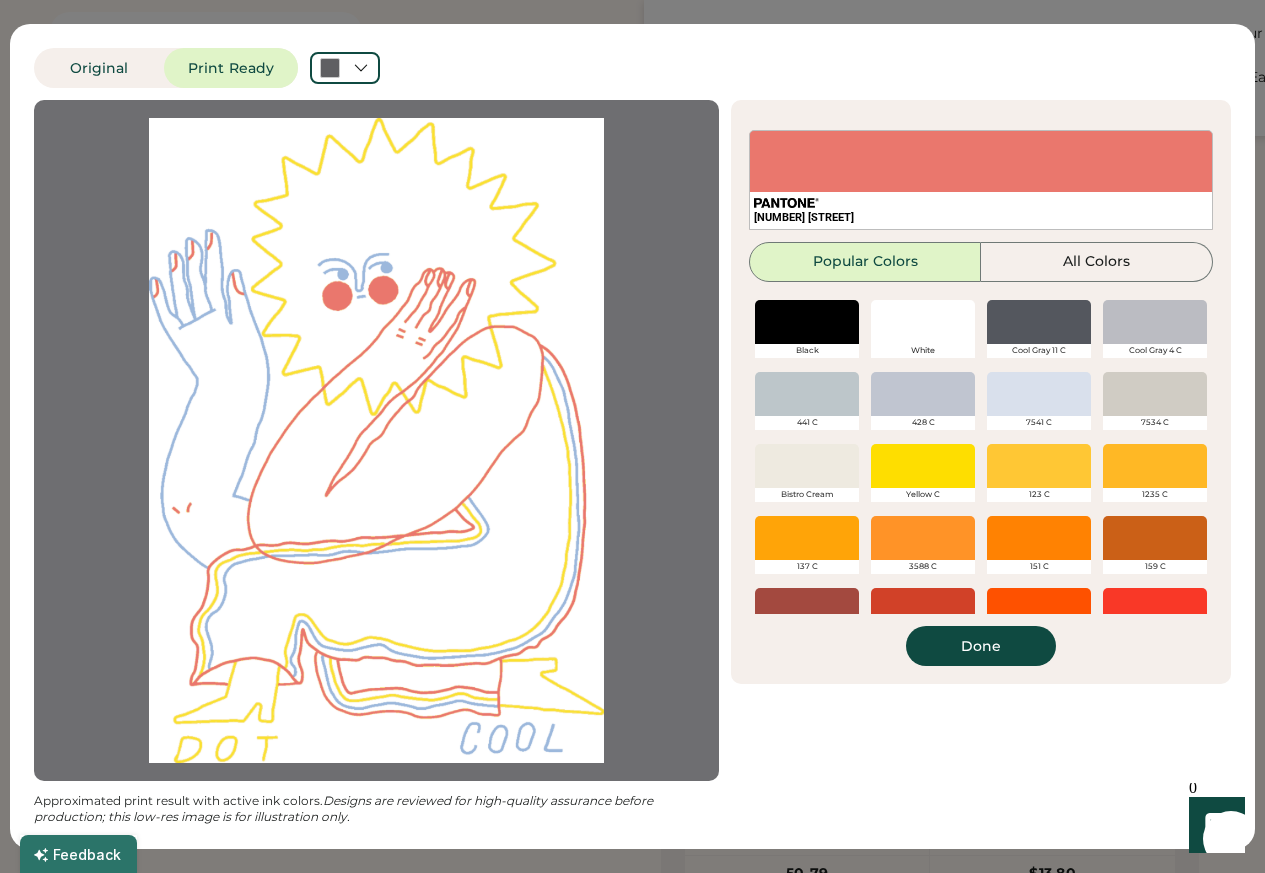 click at bounding box center (807, 538) 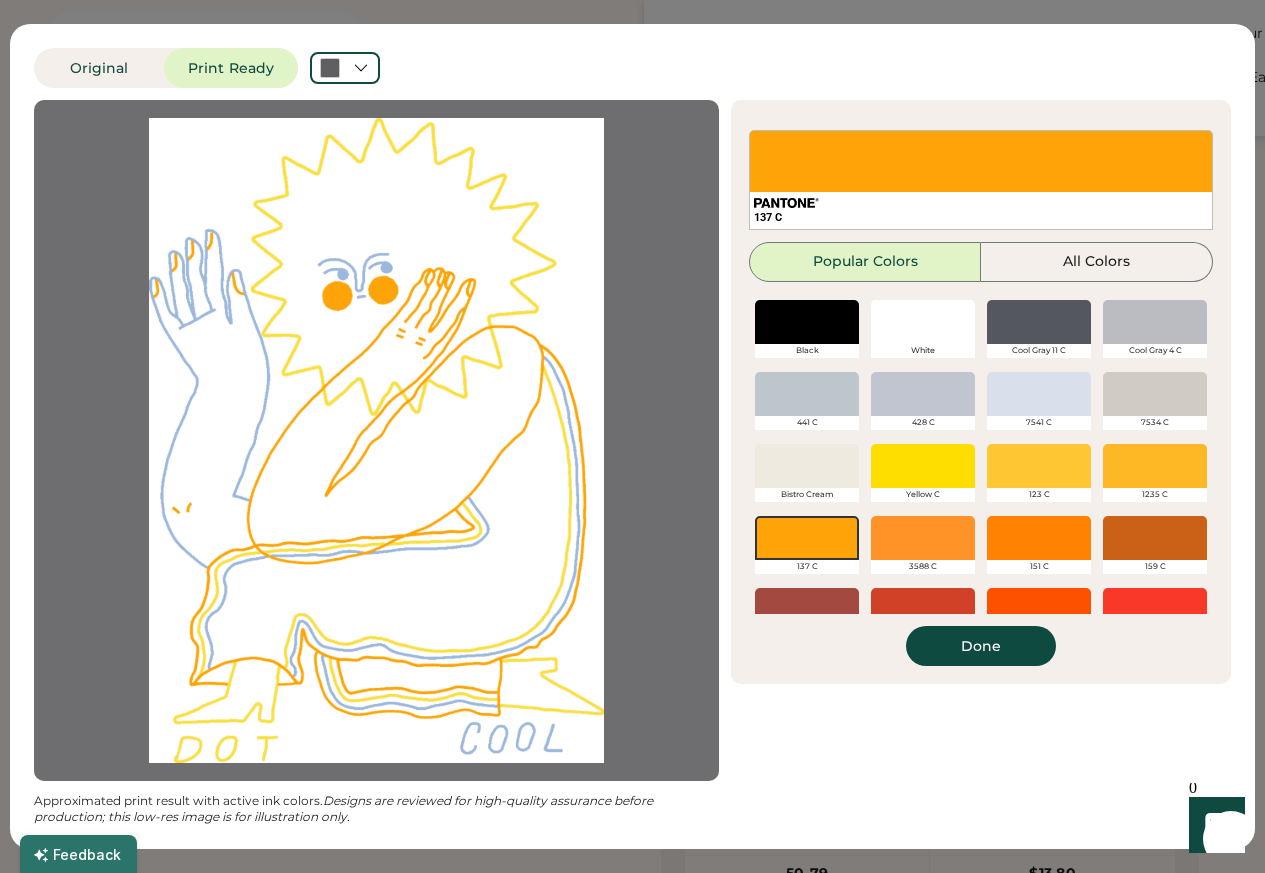 click on "Done" at bounding box center [981, 646] 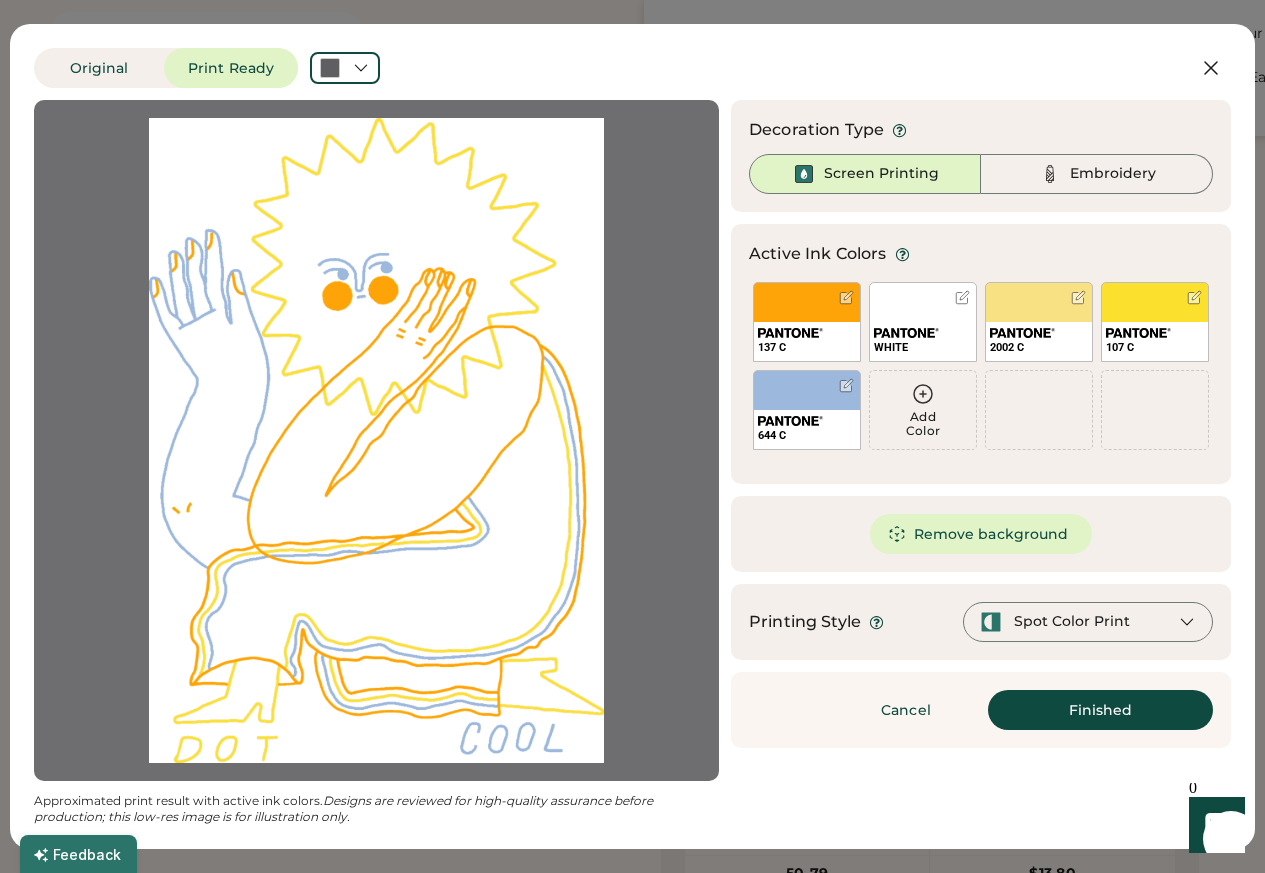 click on "Finished" at bounding box center (1100, 710) 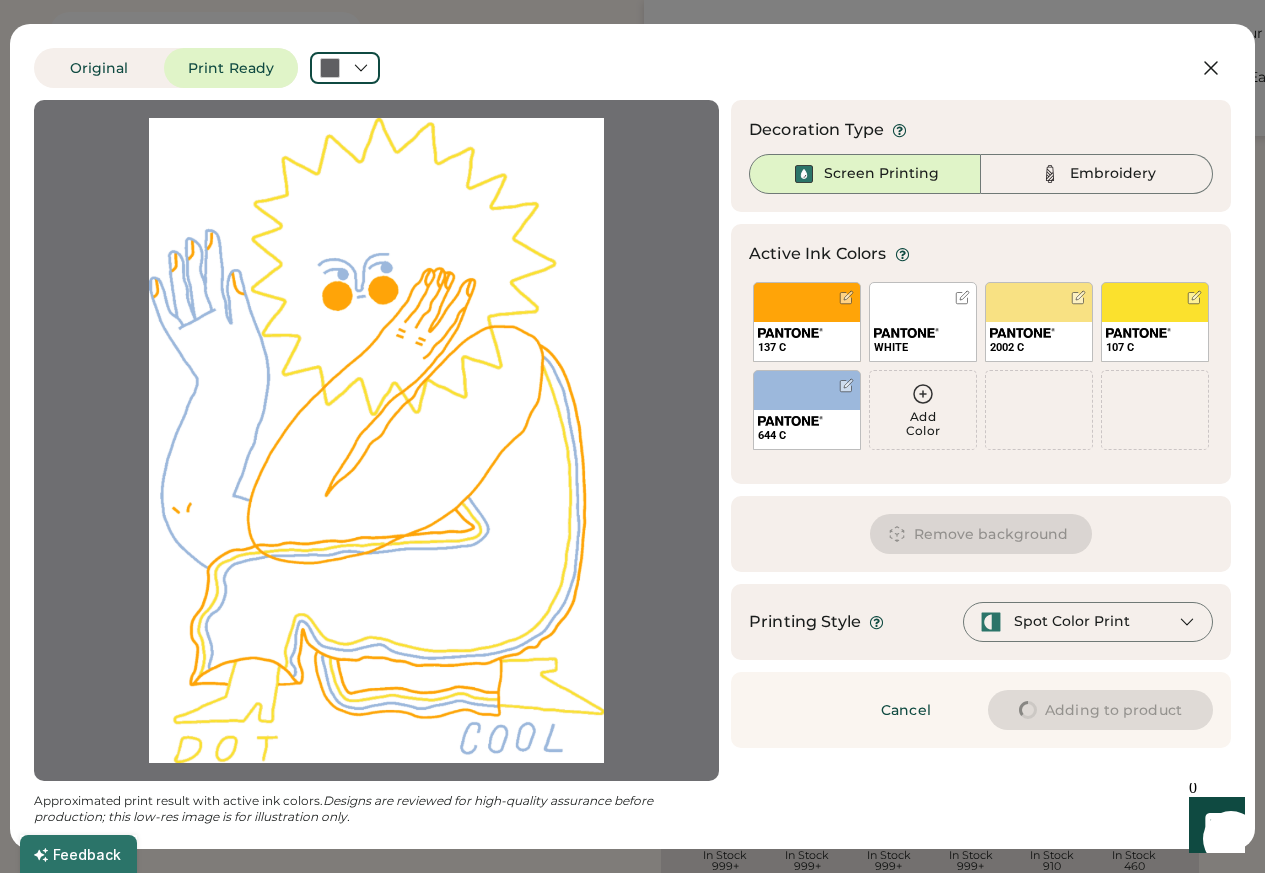 type on "****" 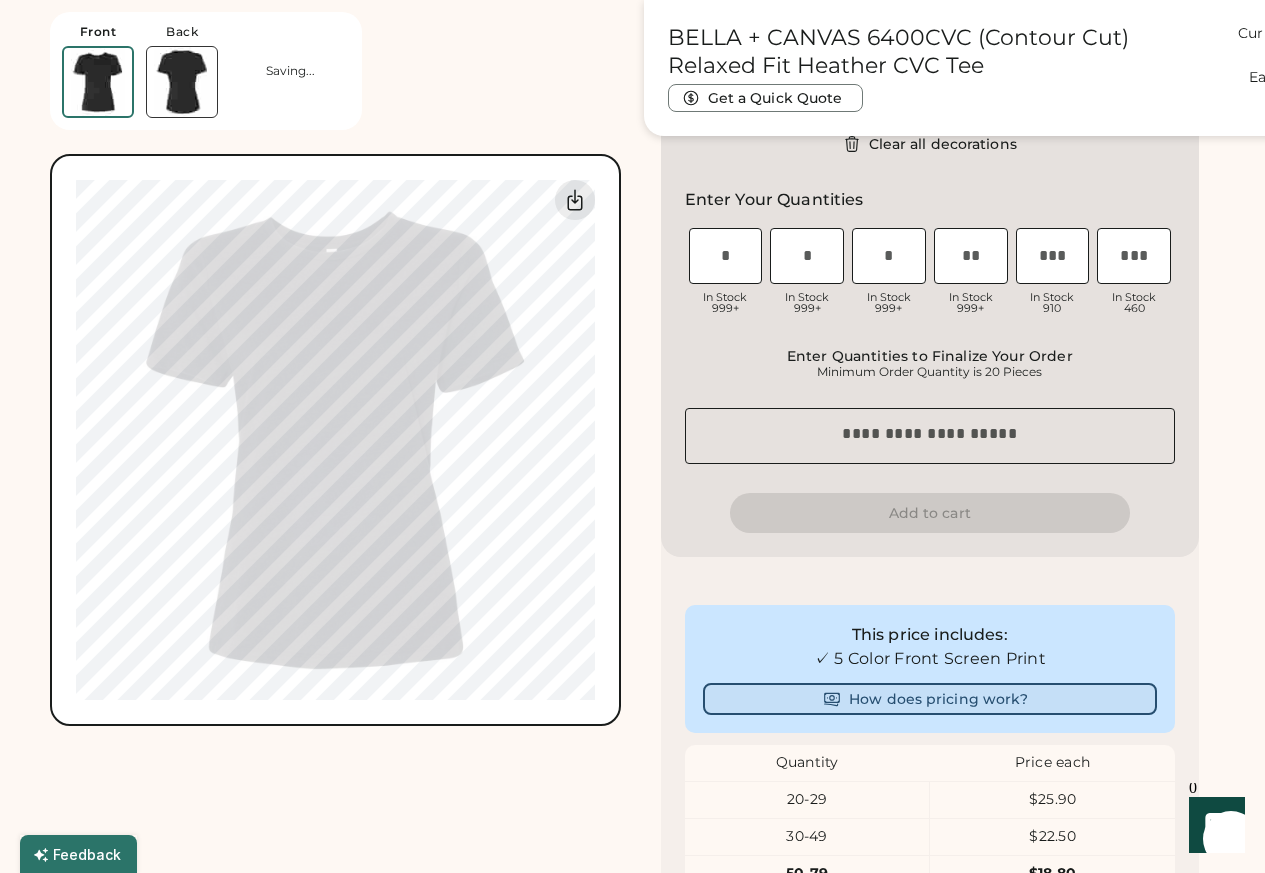 type on "****" 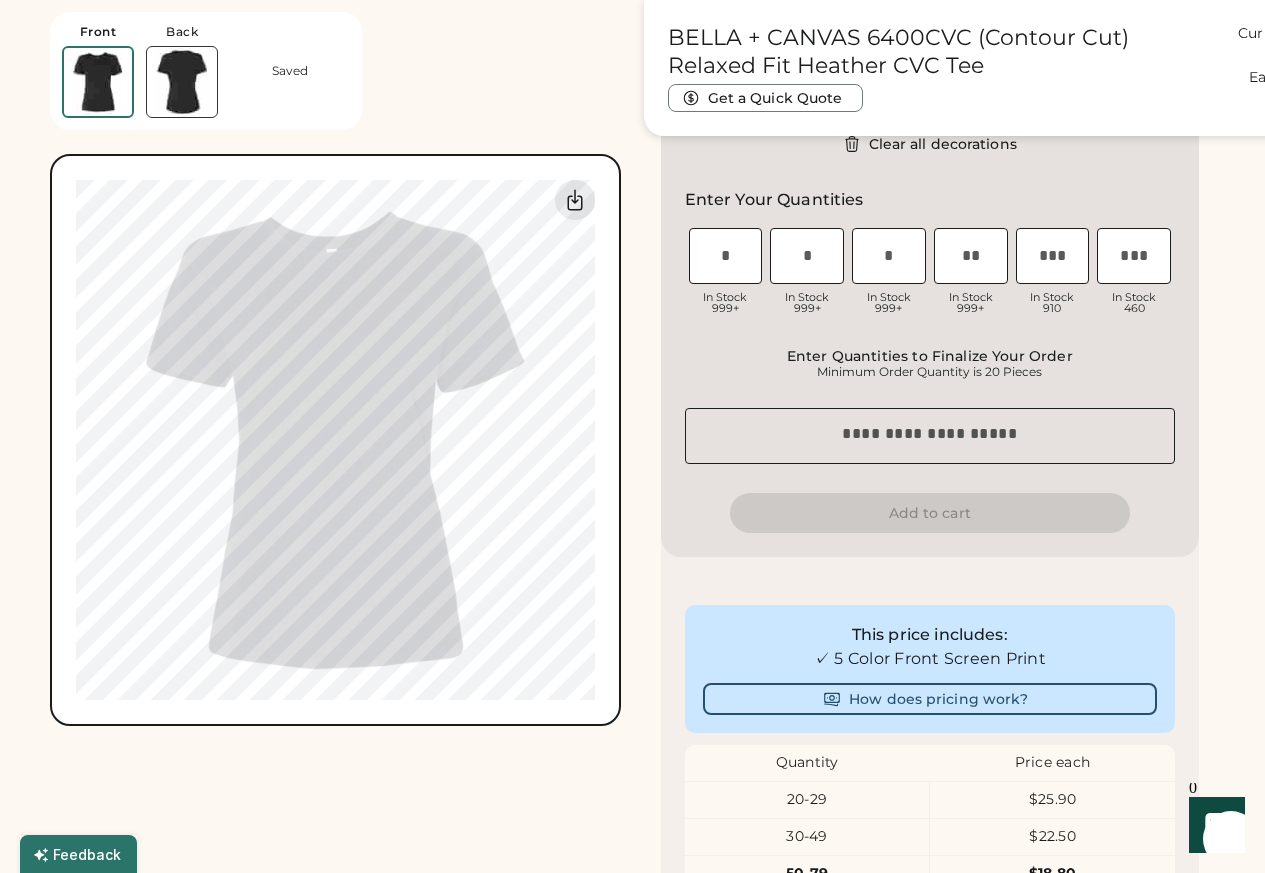 type on "****" 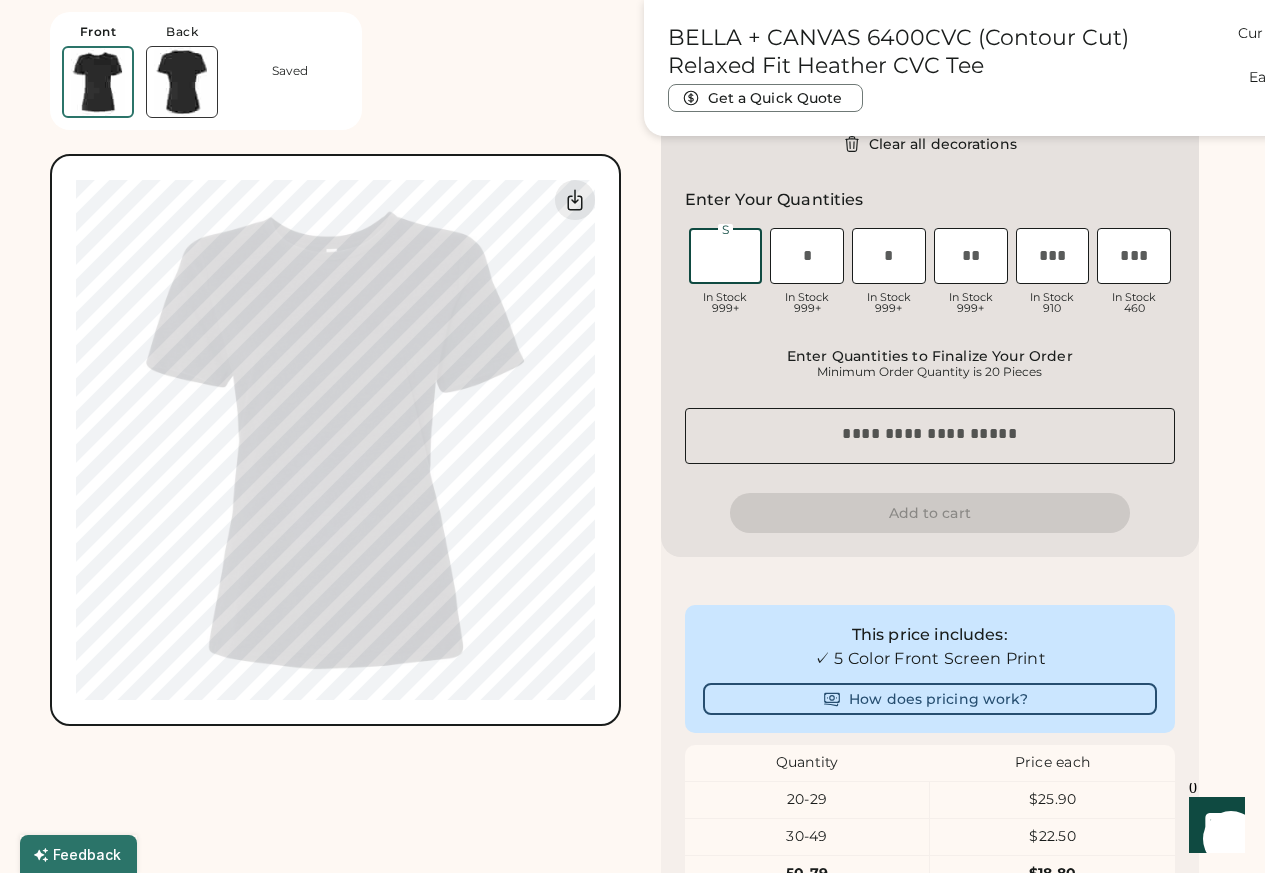 click at bounding box center [726, 256] 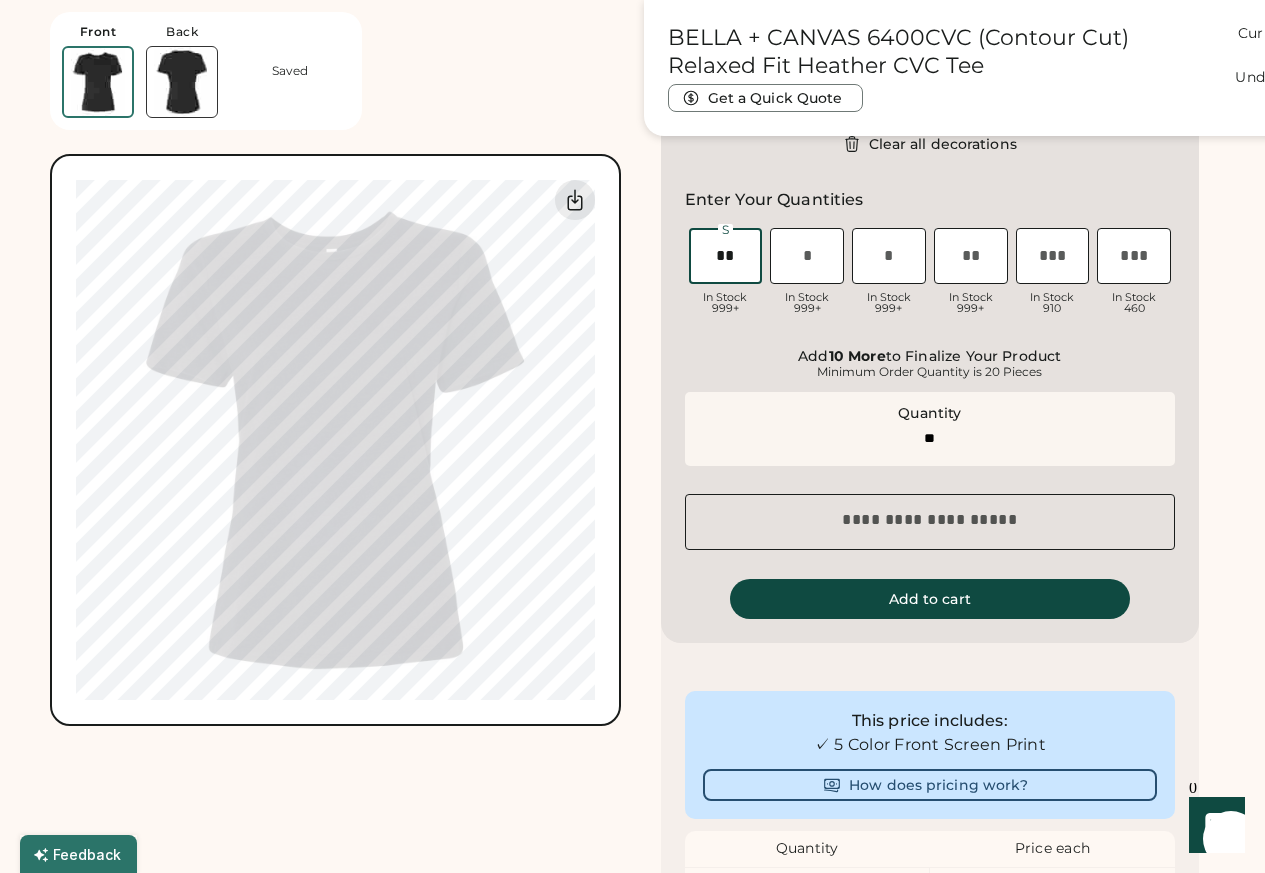 type on "**" 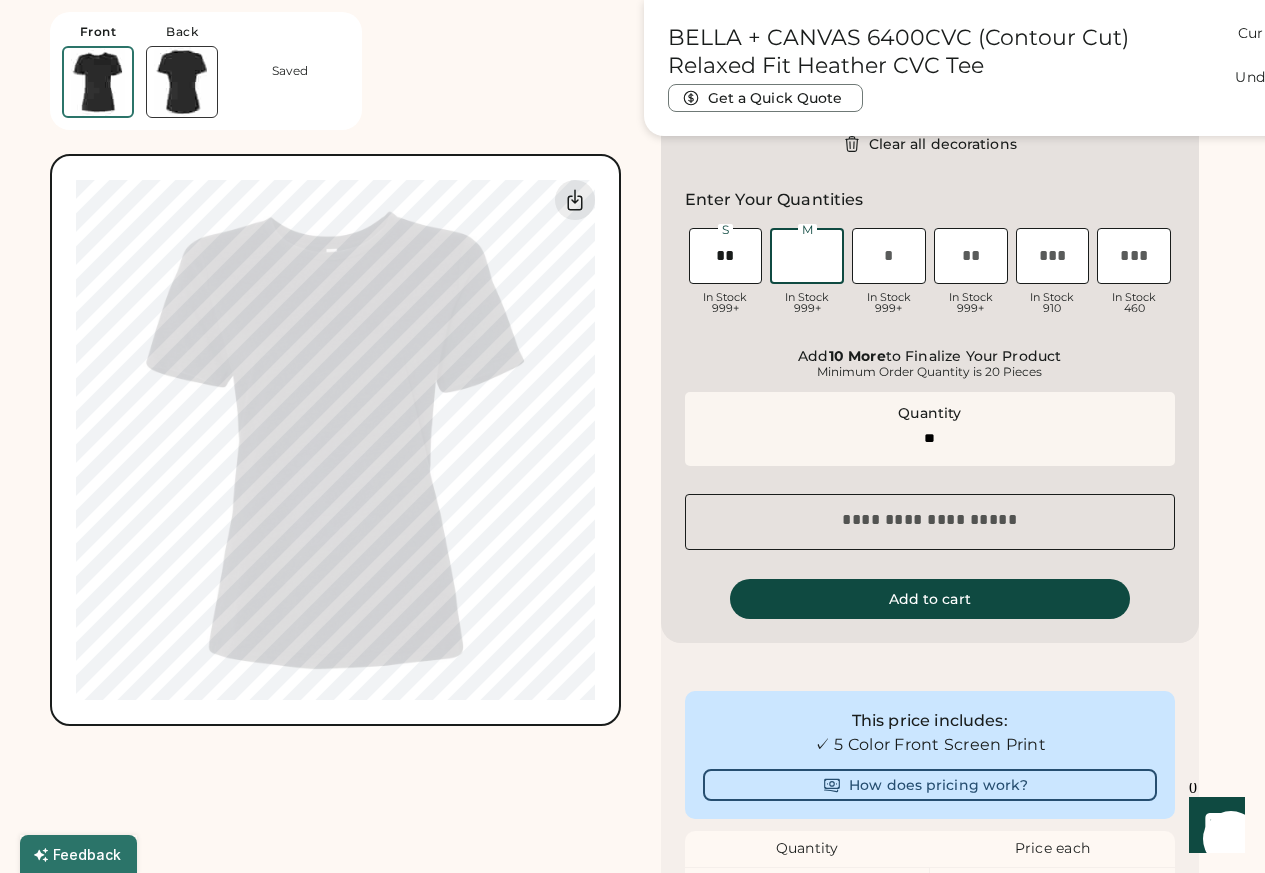 paste on "**" 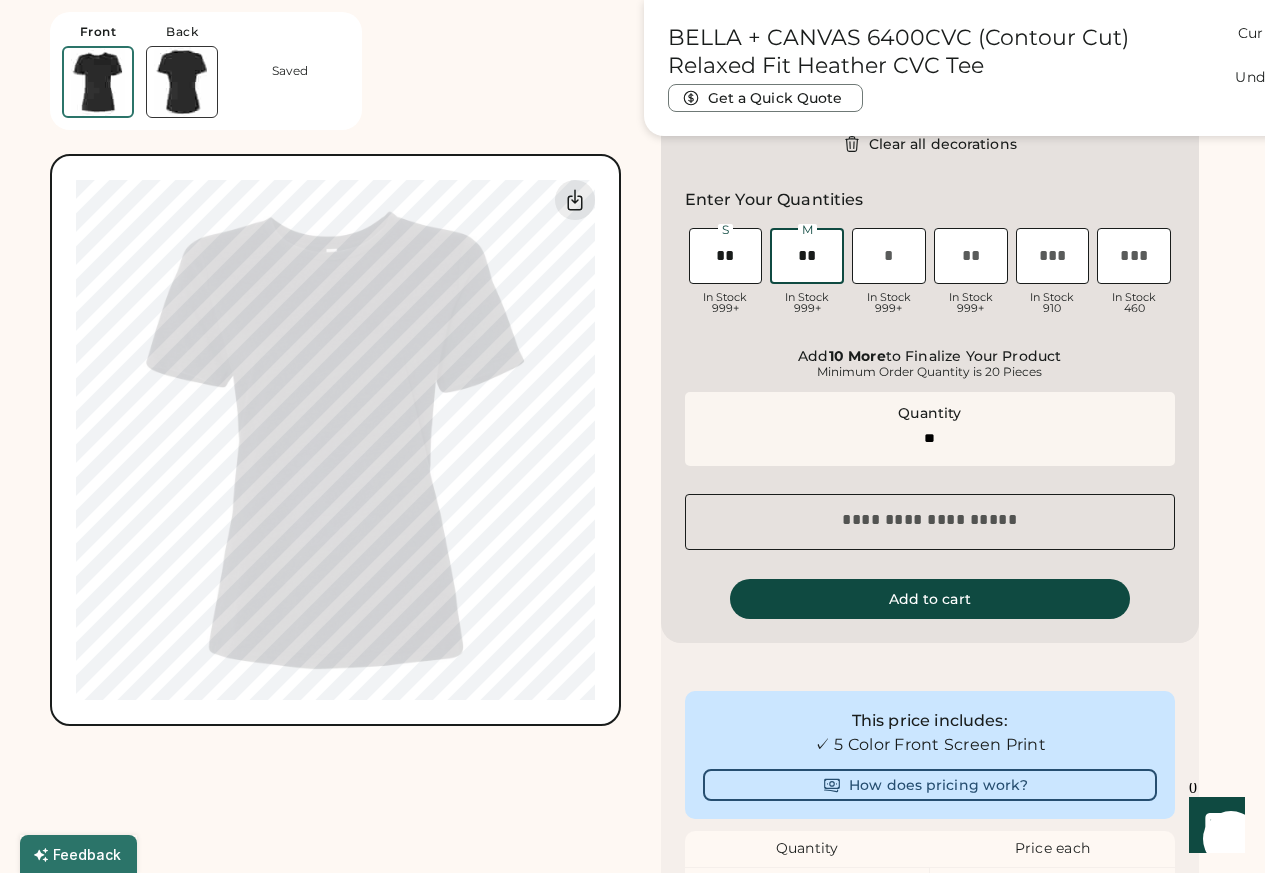 type on "**" 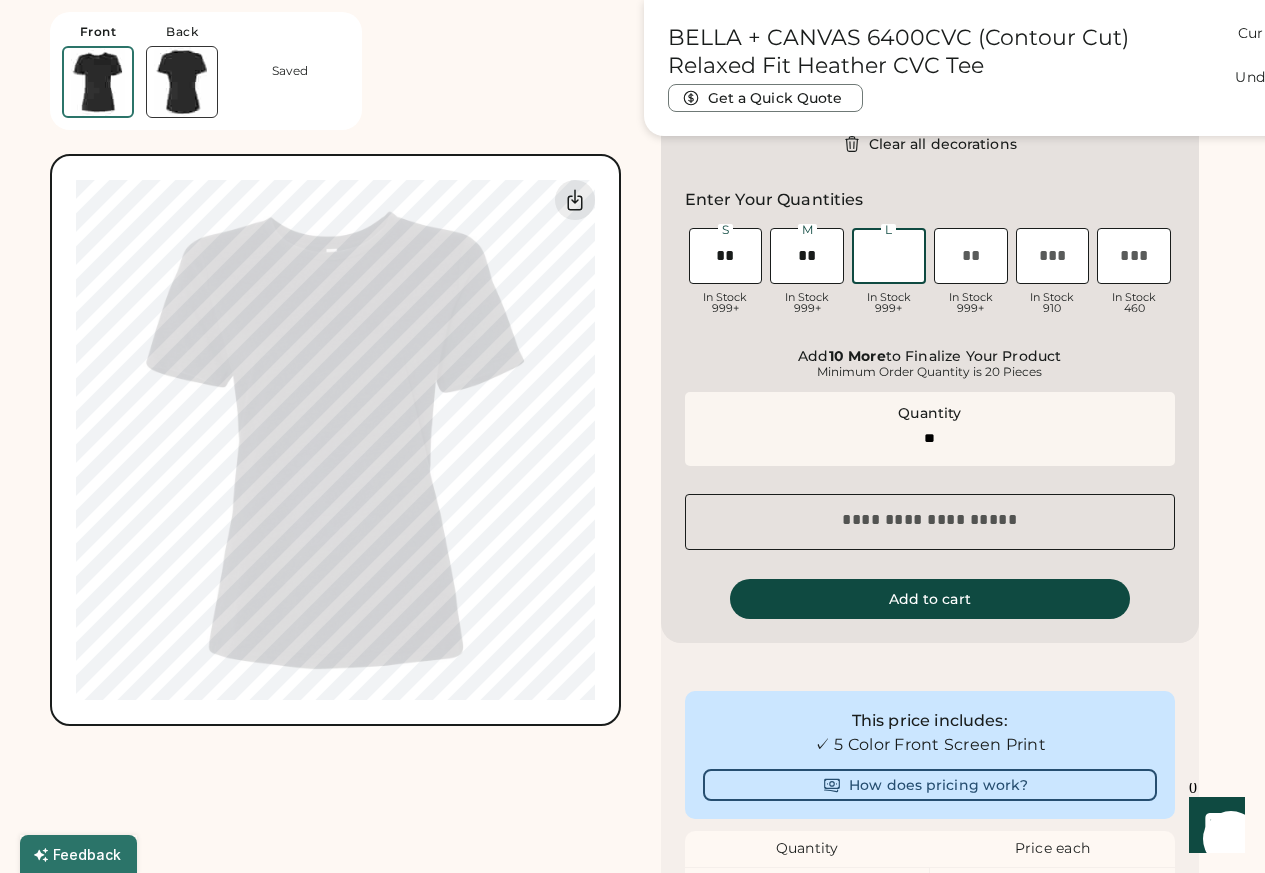 paste on "**" 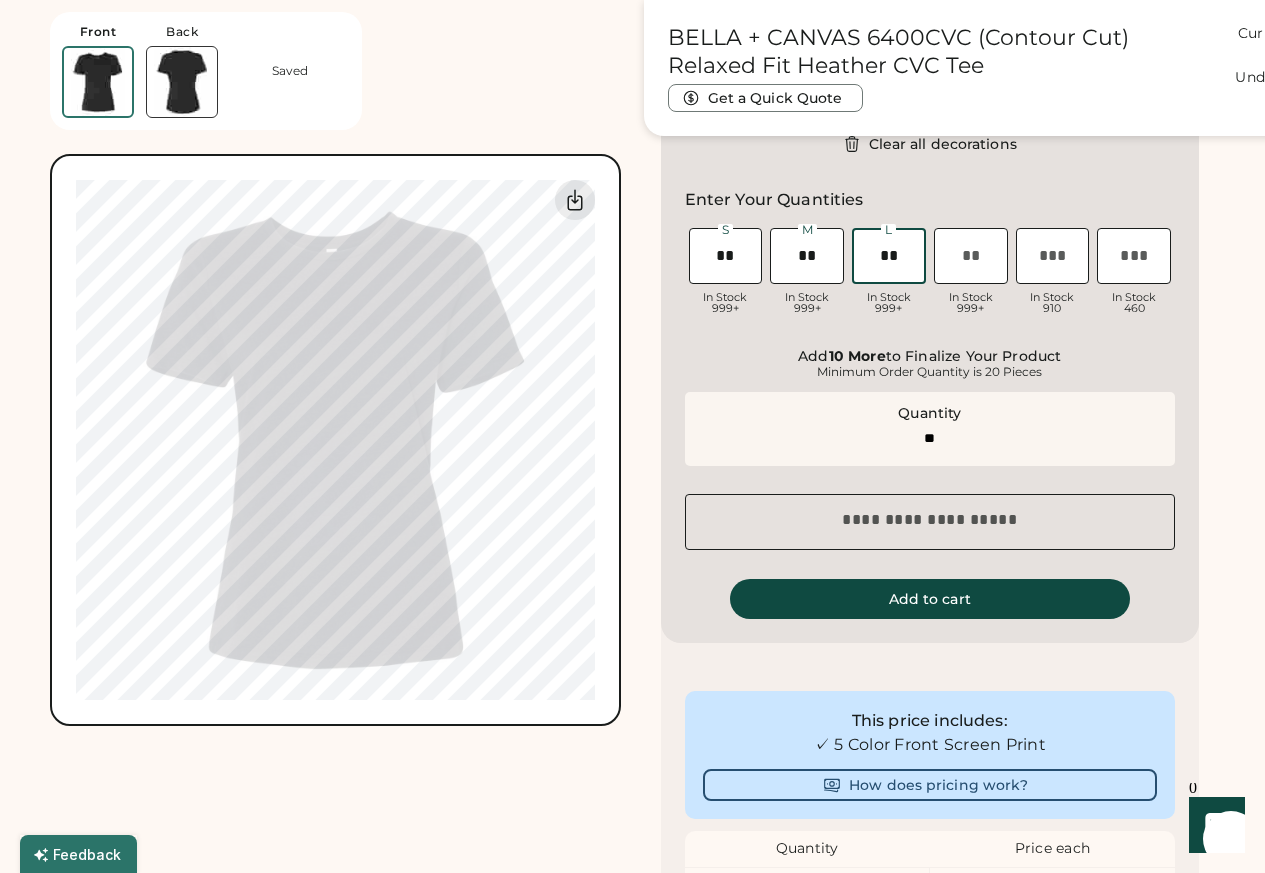 type on "**" 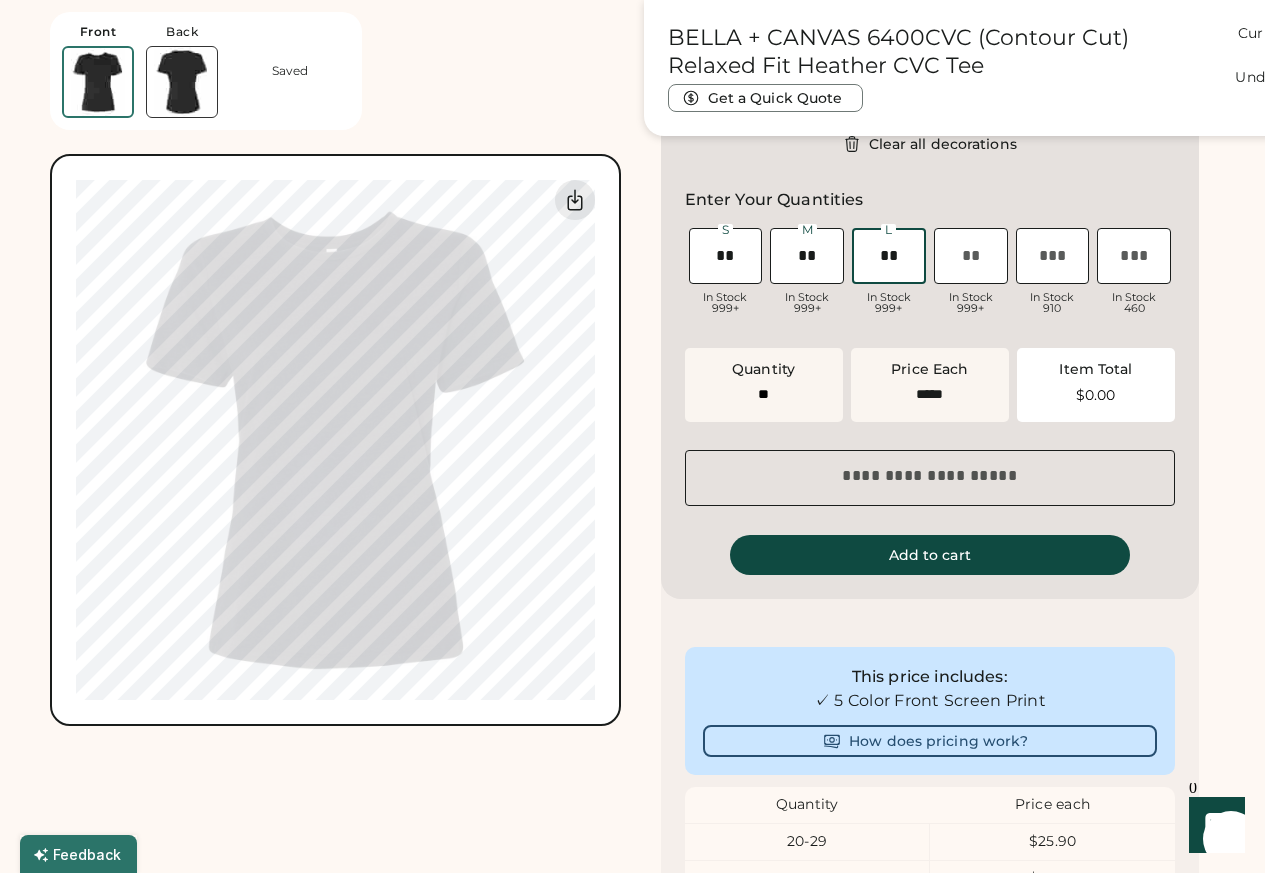 type on "******" 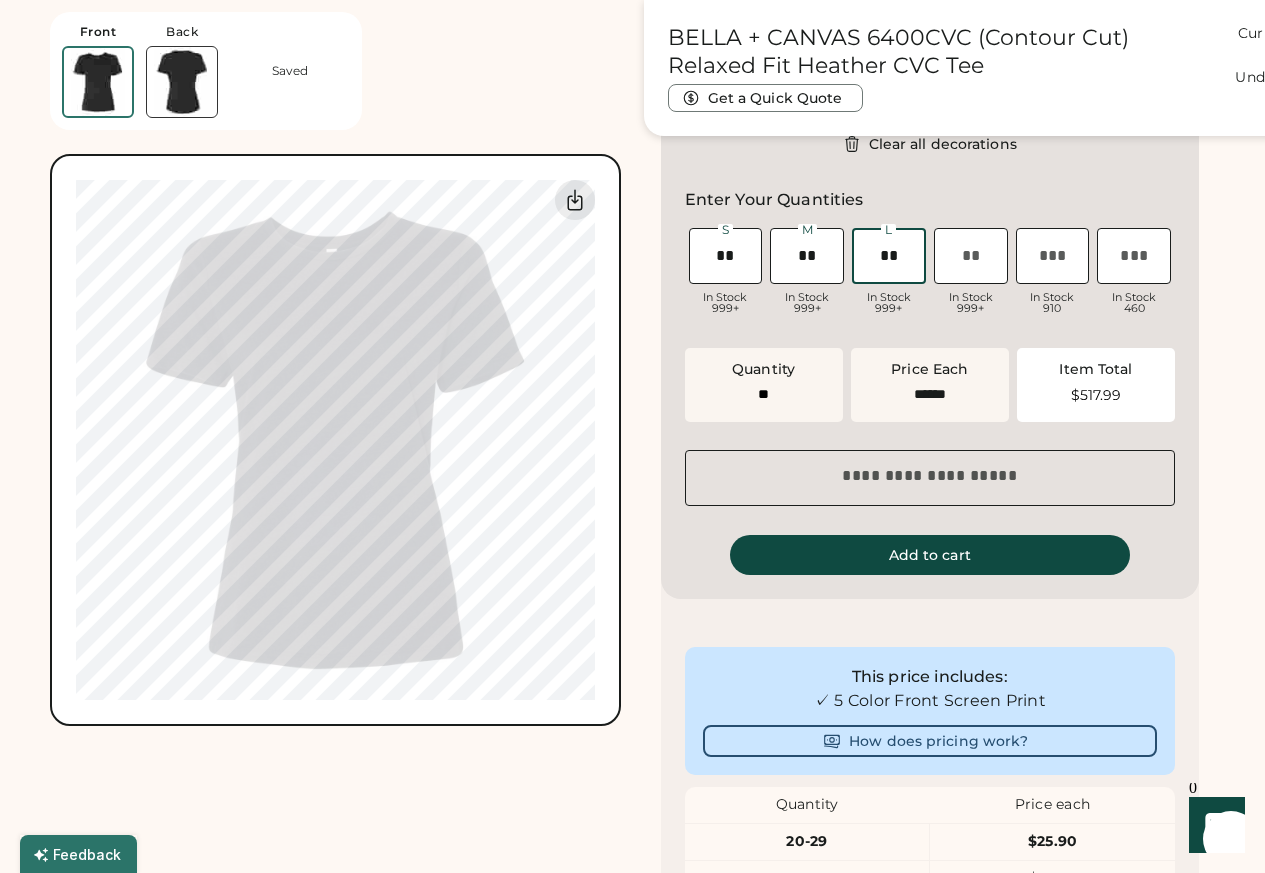 type on "**" 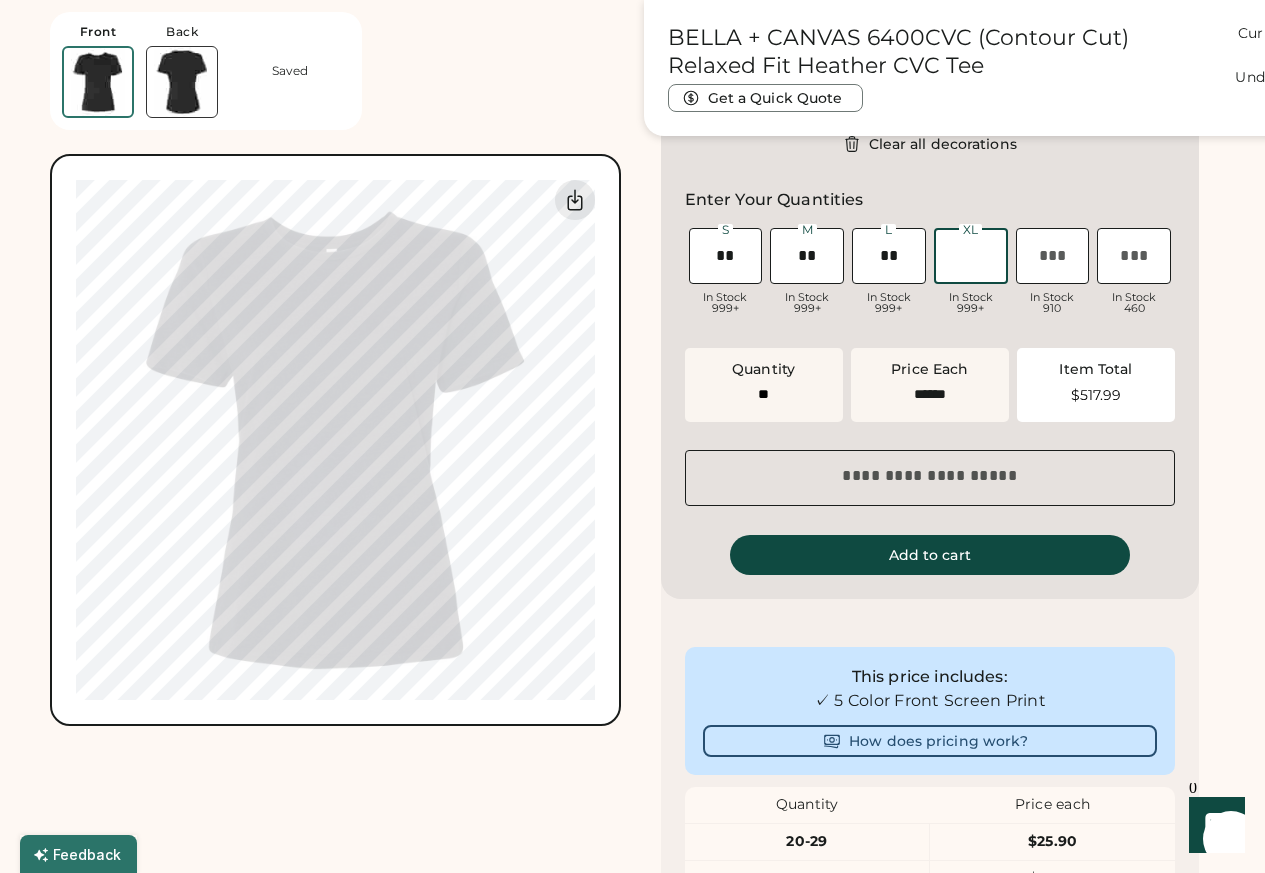 paste on "**" 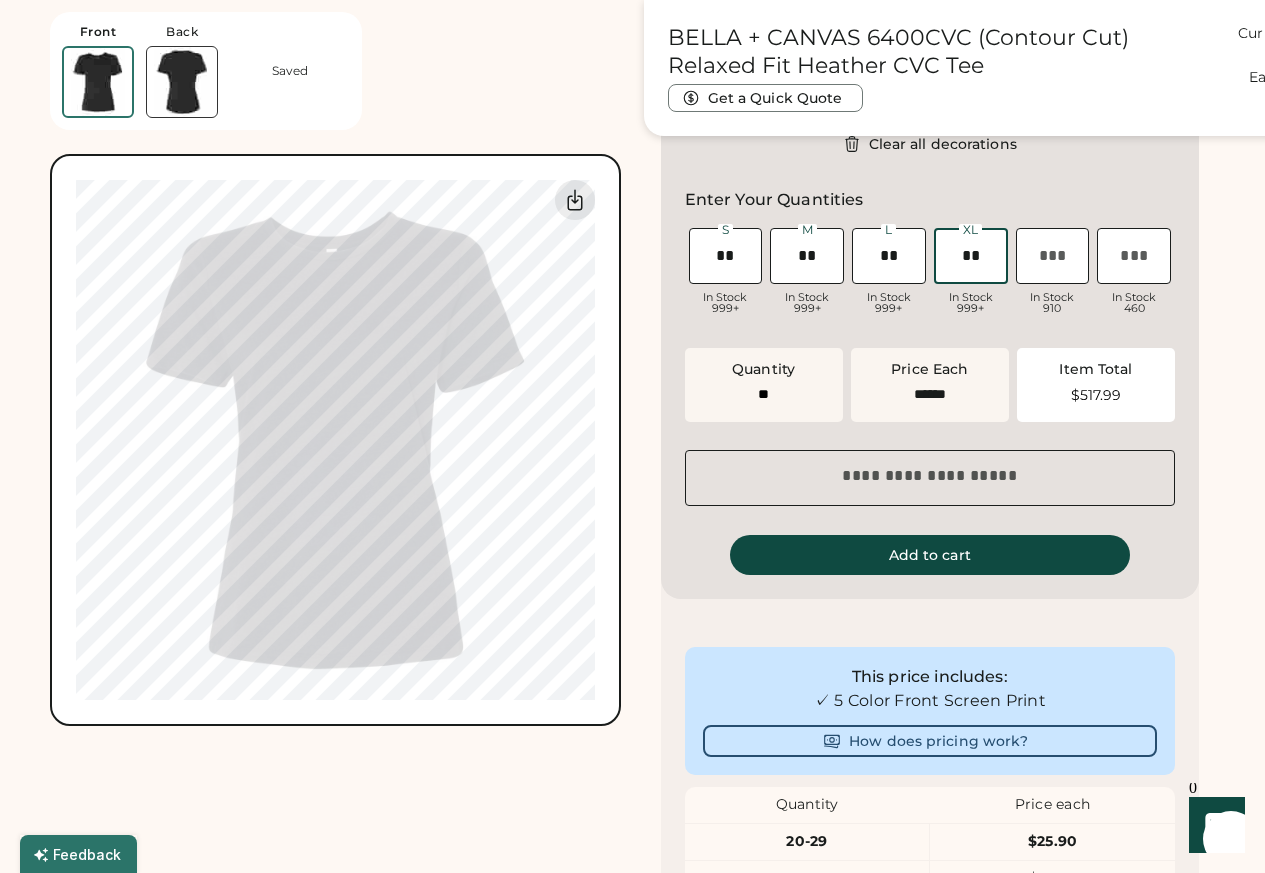 type on "**" 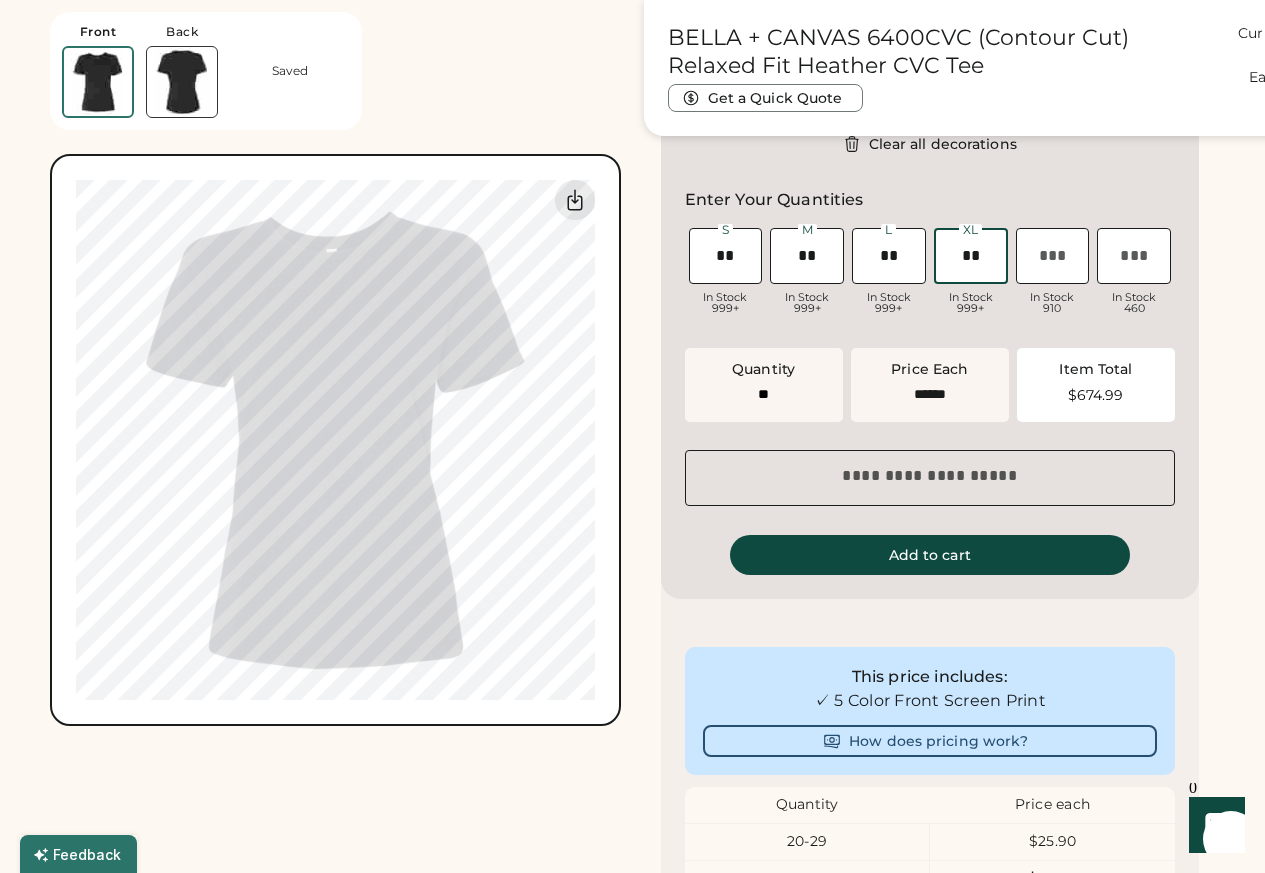 type on "**" 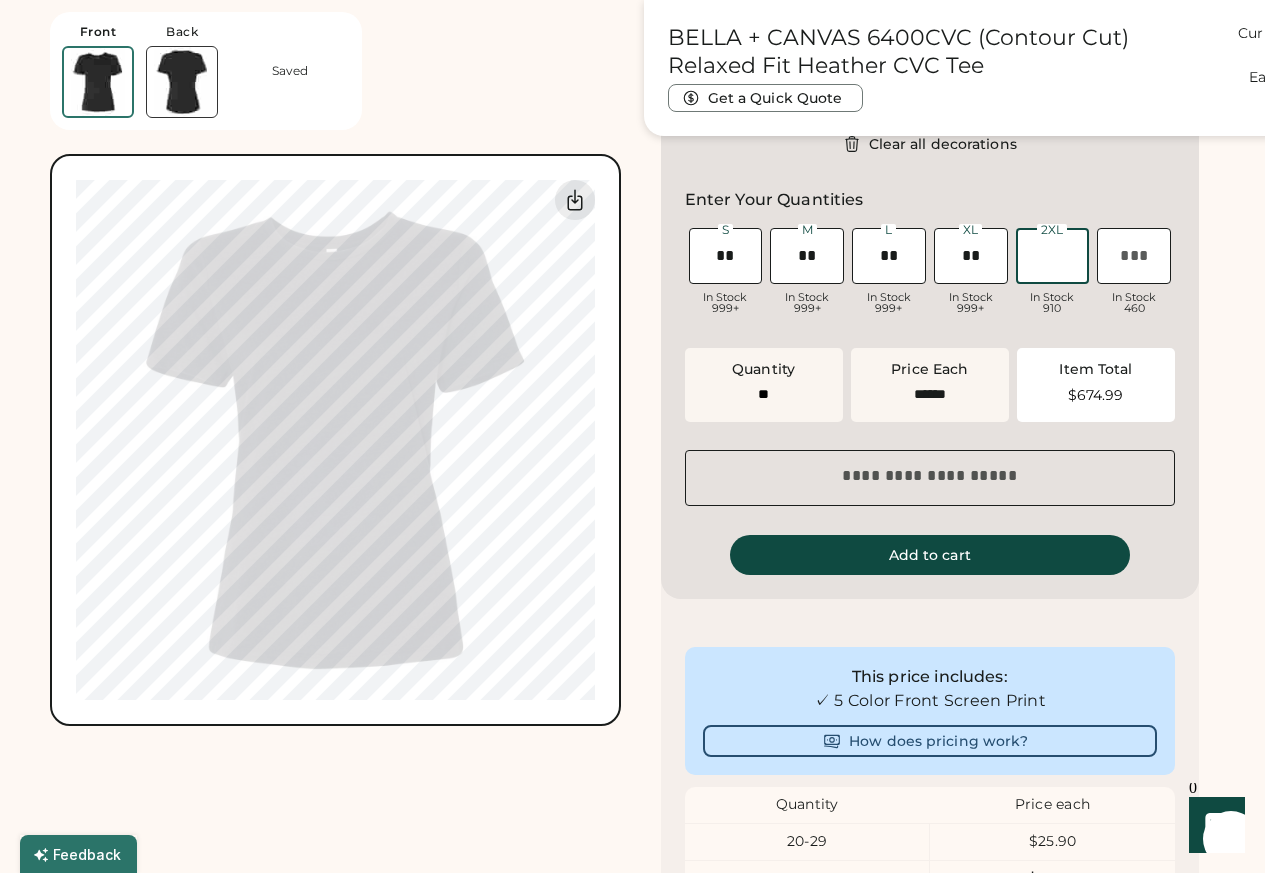 paste on "**" 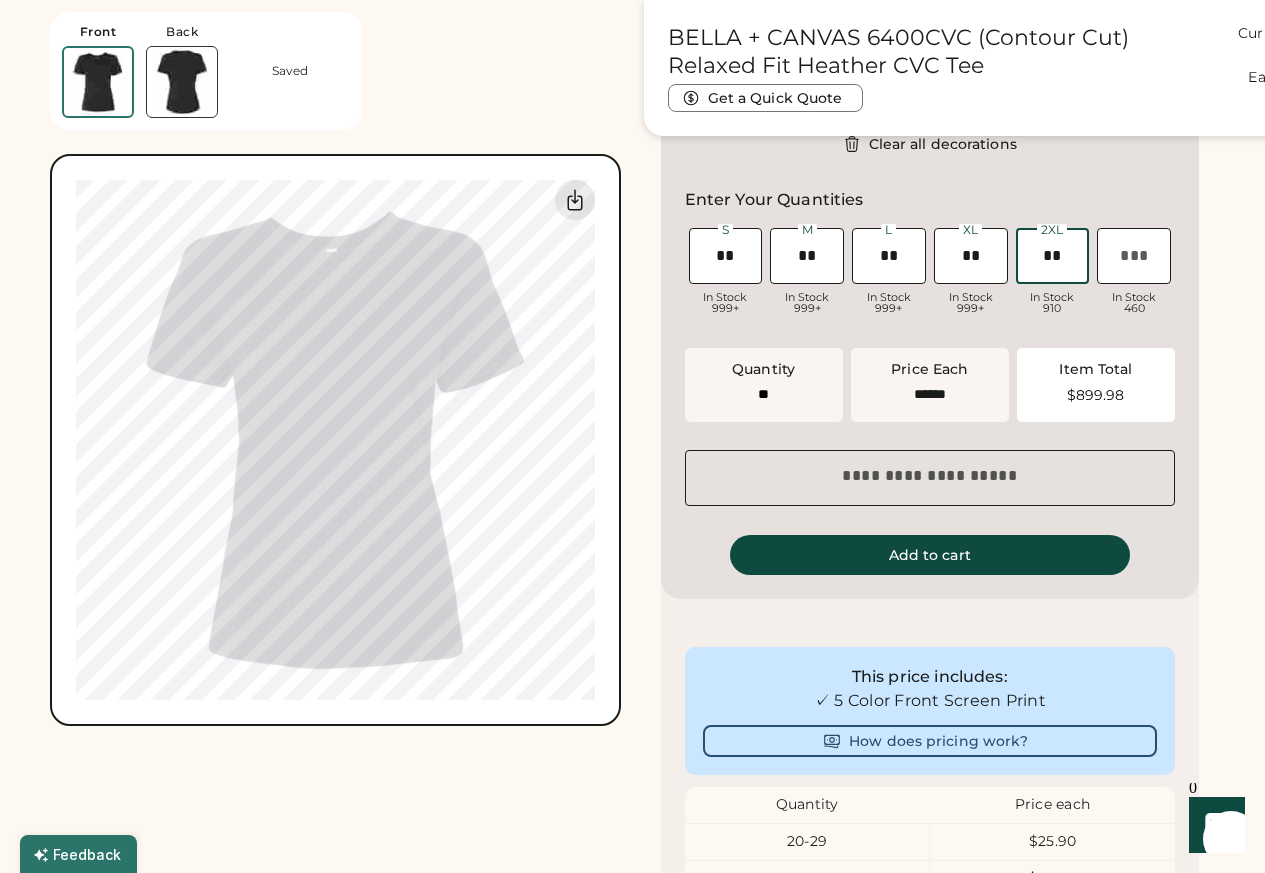 type on "**" 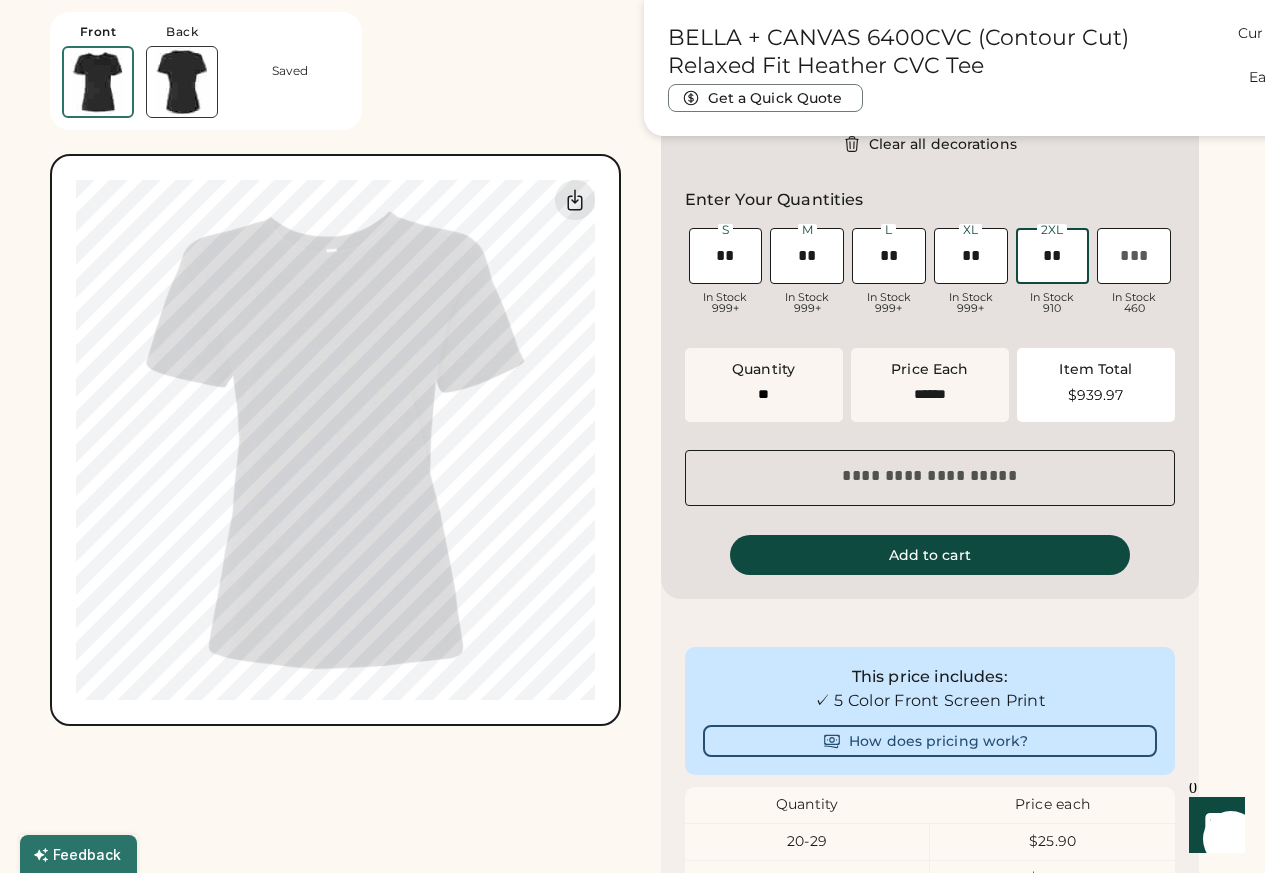 type on "**" 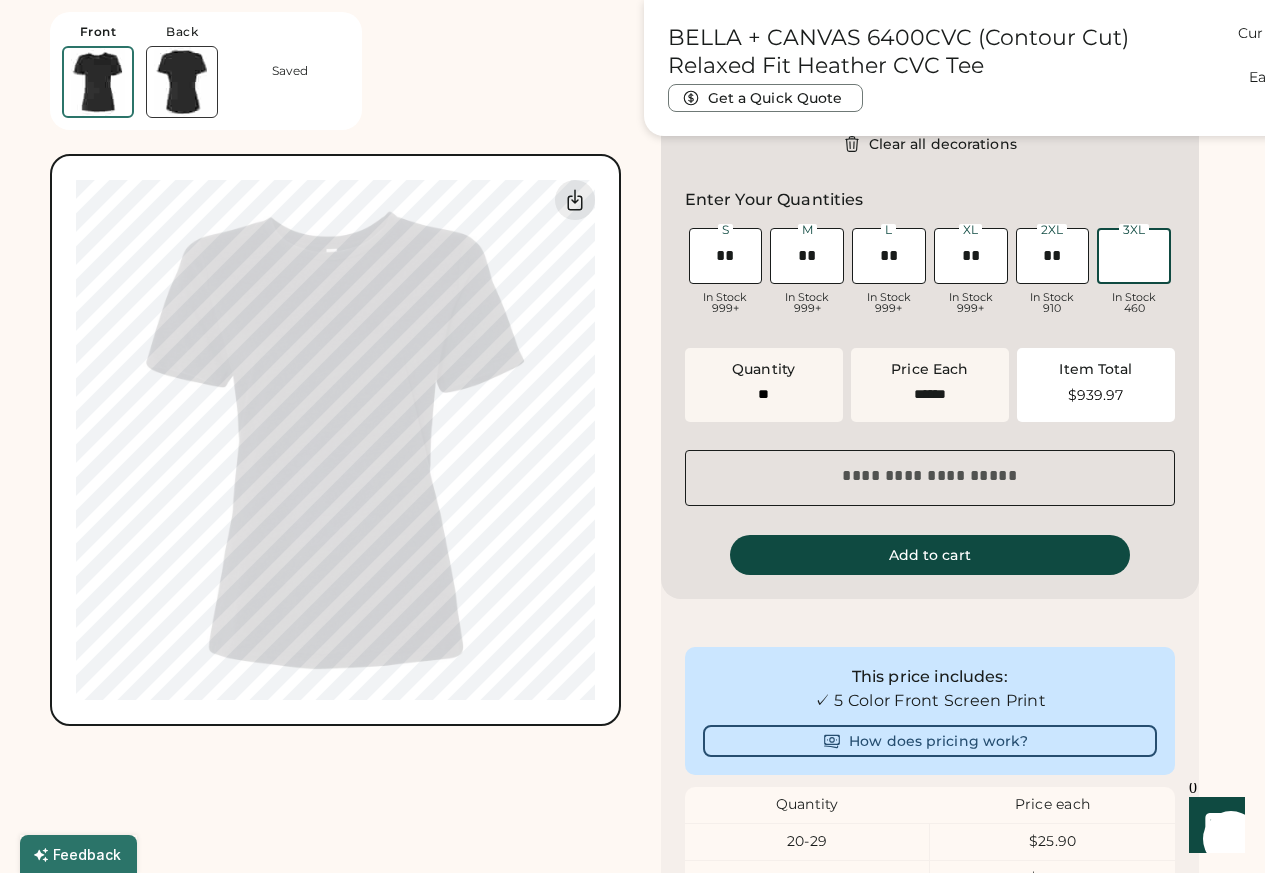 paste on "**" 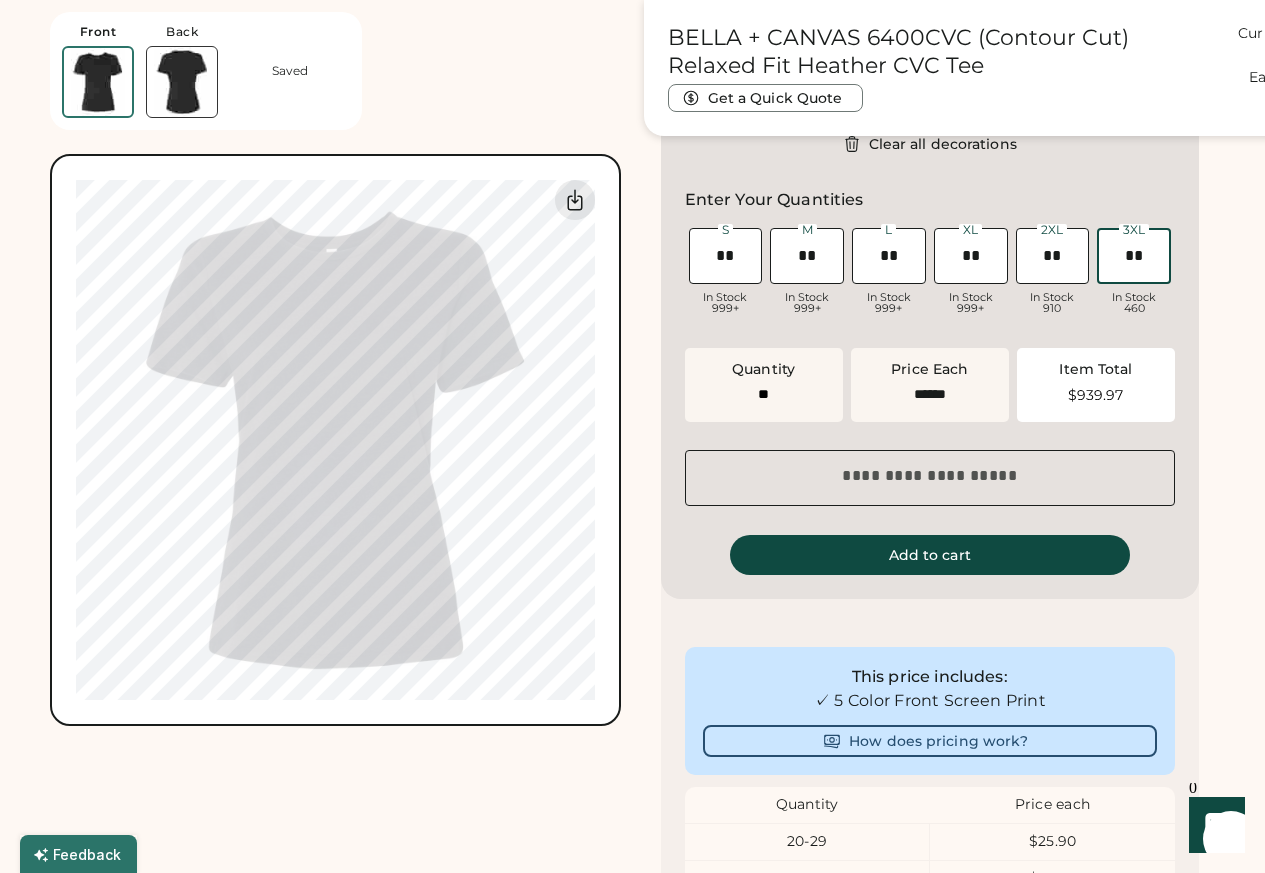 type on "**" 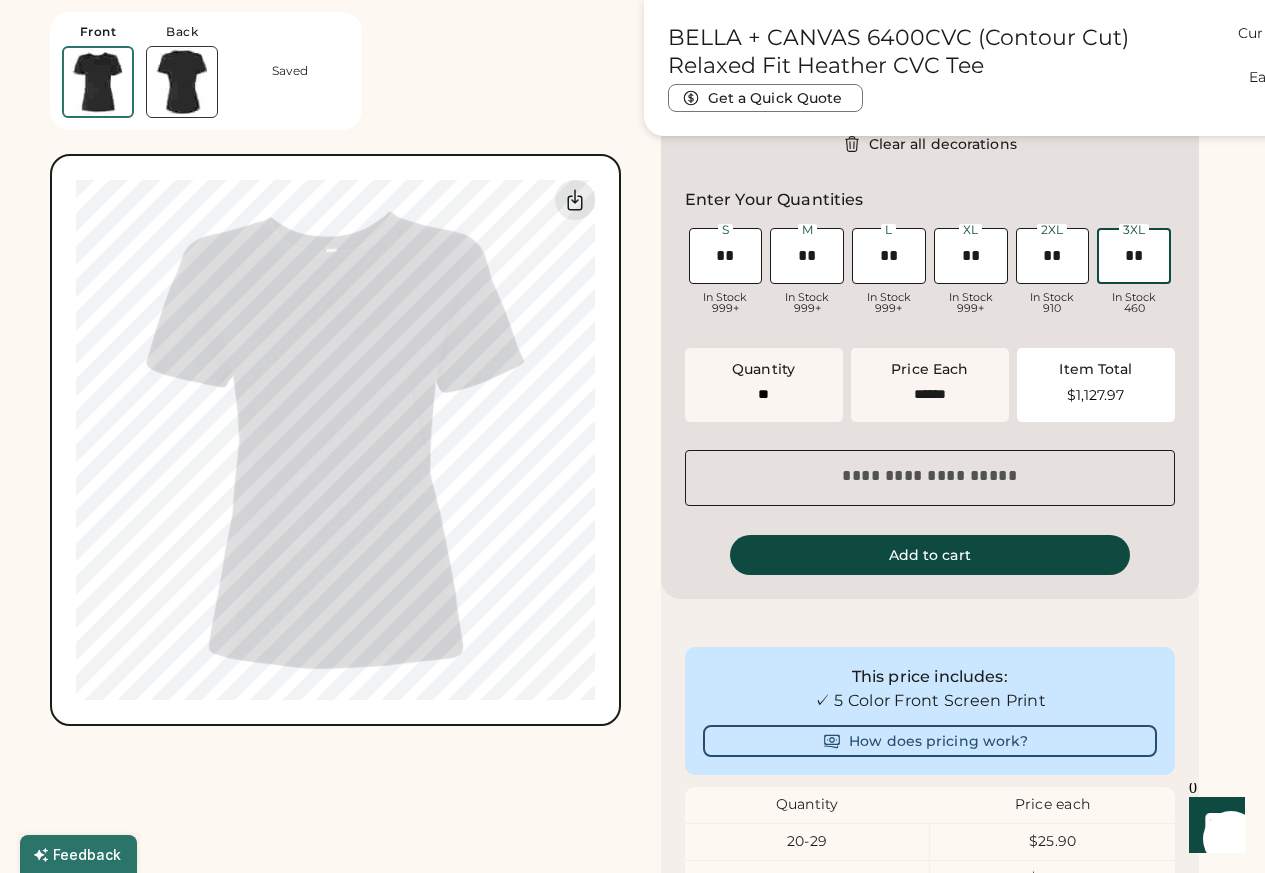 type on "**" 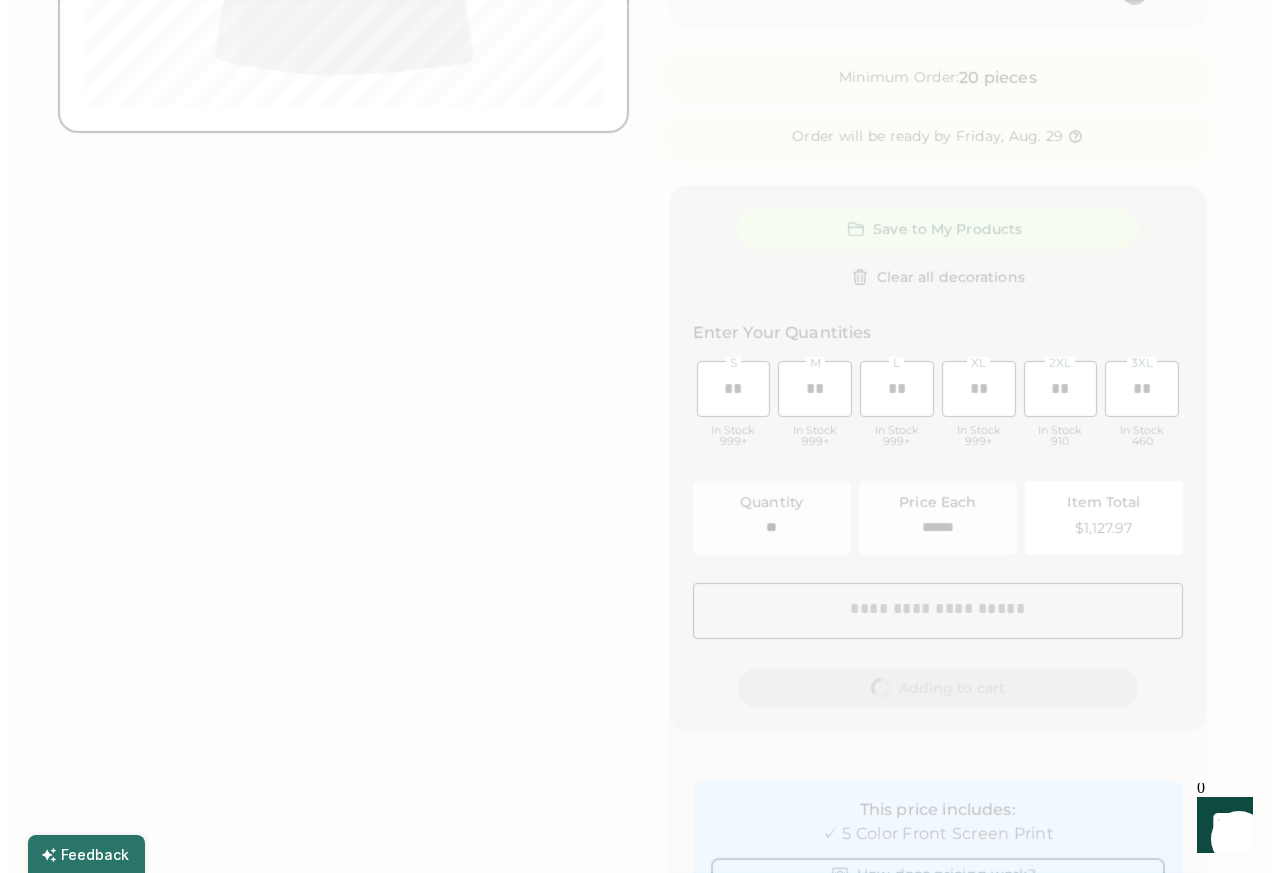 scroll, scrollTop: 0, scrollLeft: 0, axis: both 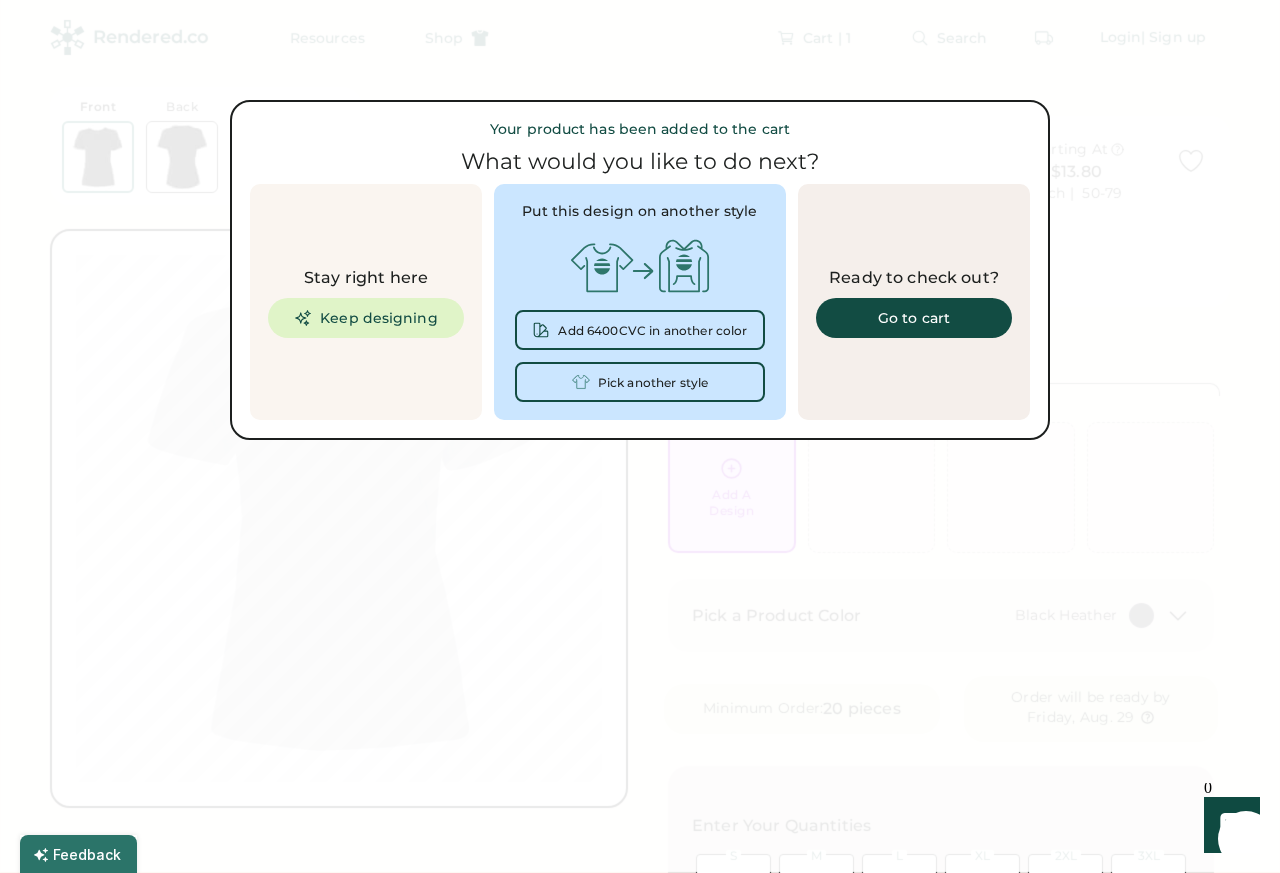 type 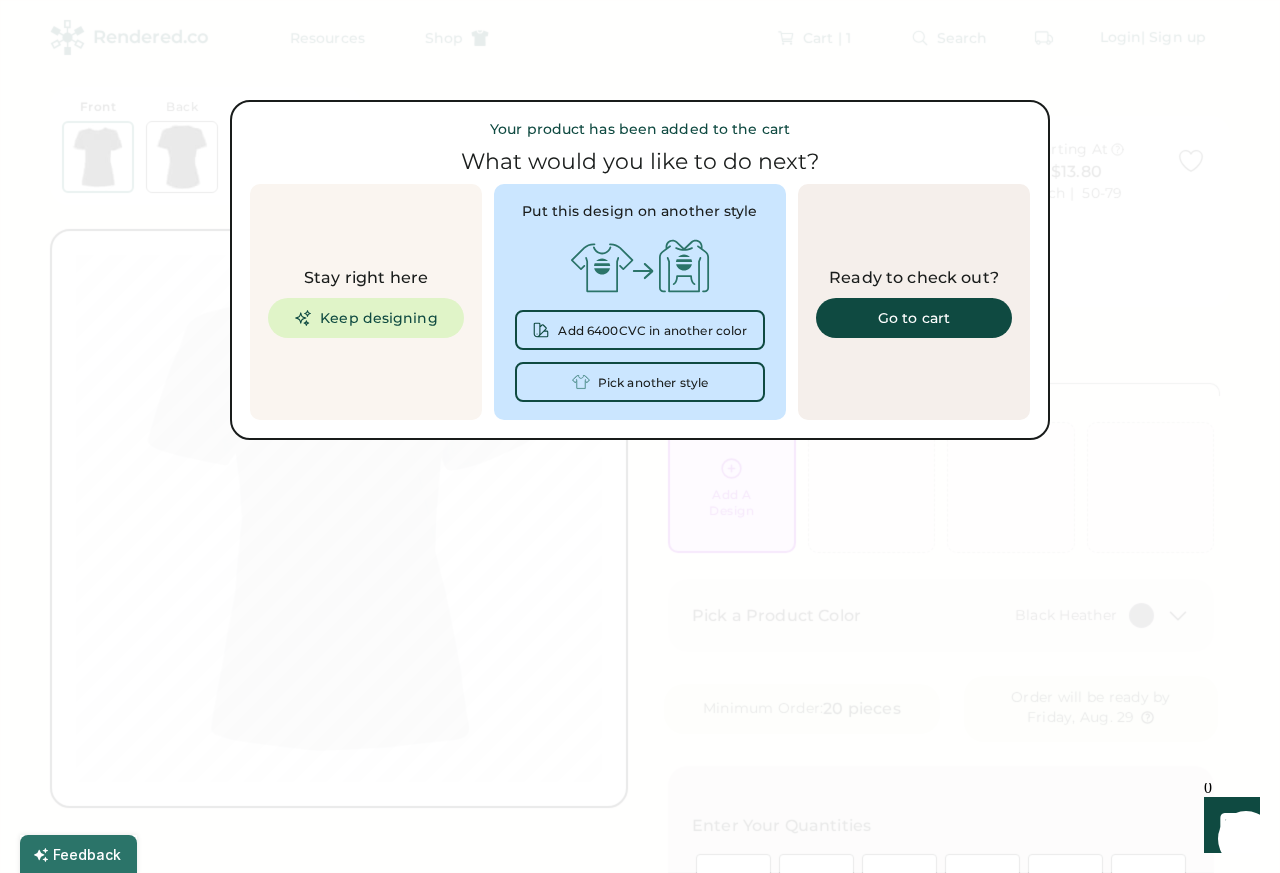 click on "Pick another style" at bounding box center [653, 383] 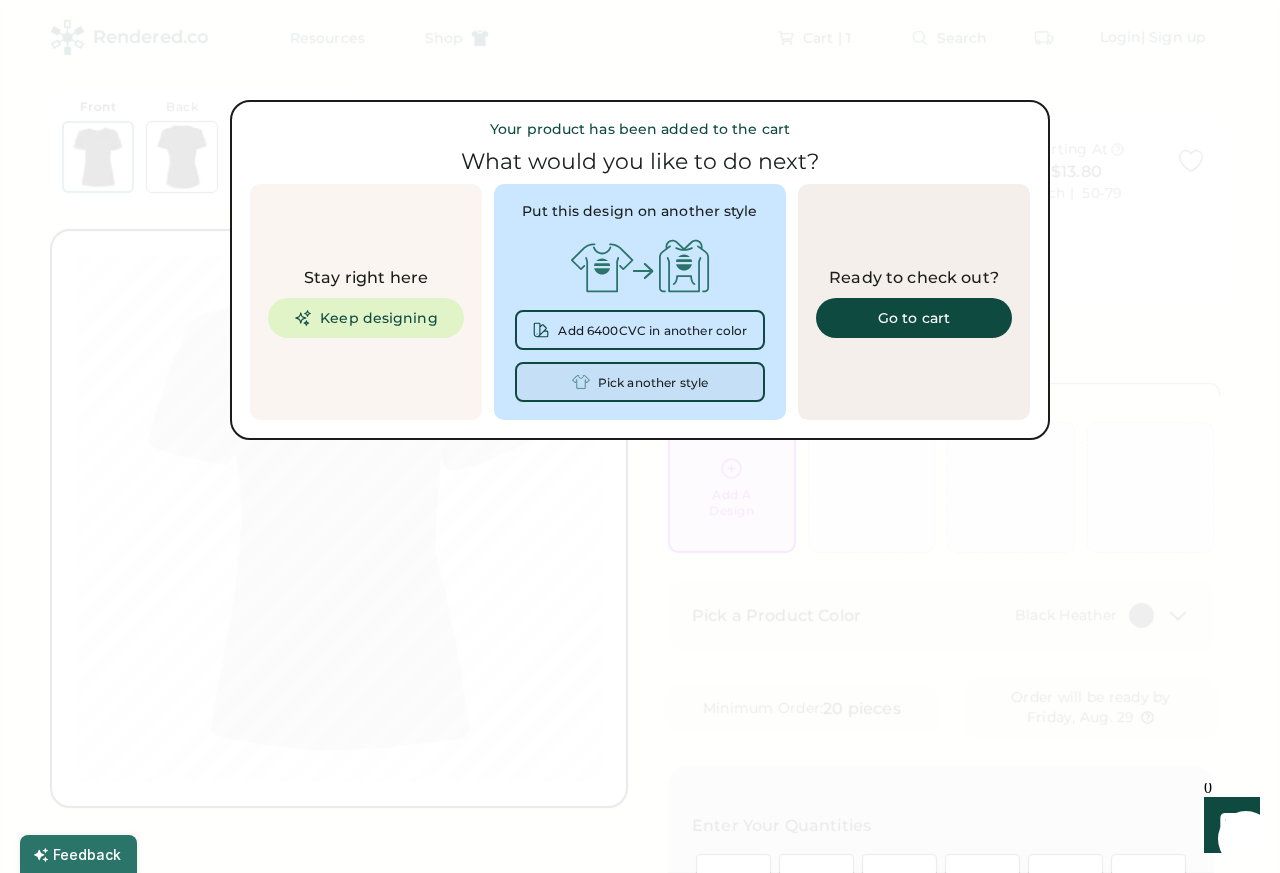 click on "Pick another style" at bounding box center (653, 383) 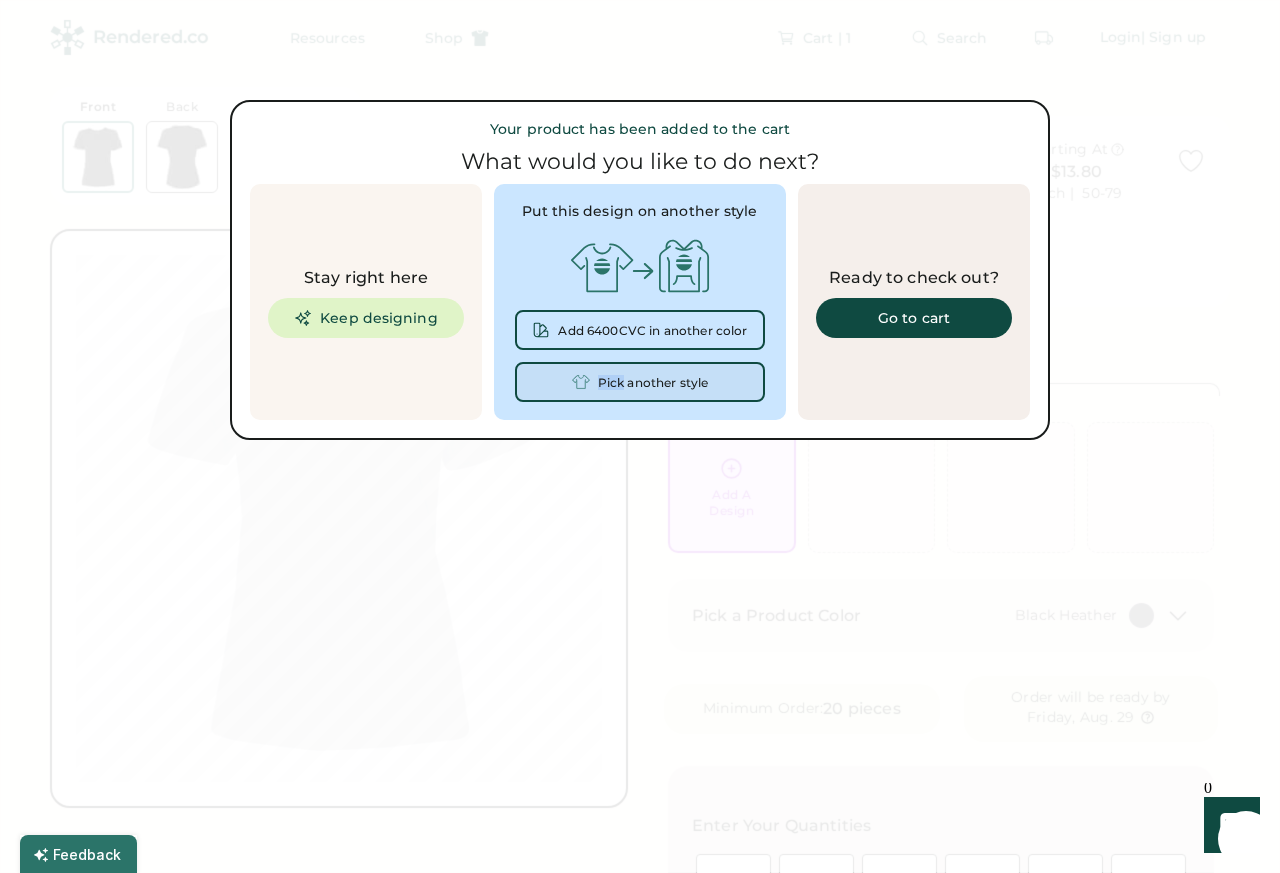 click on "Add 6400CVC in another color" at bounding box center [652, 331] 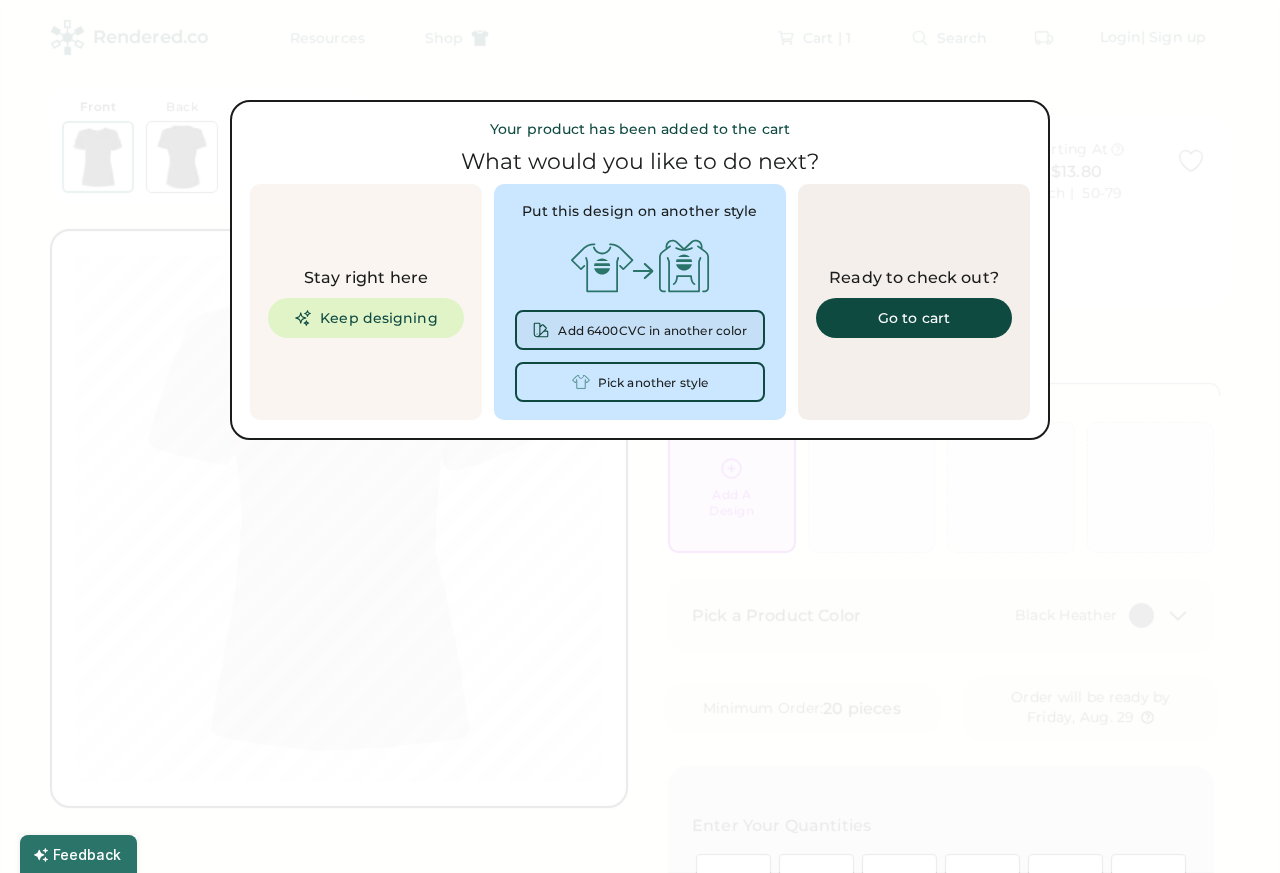 scroll, scrollTop: 0, scrollLeft: 0, axis: both 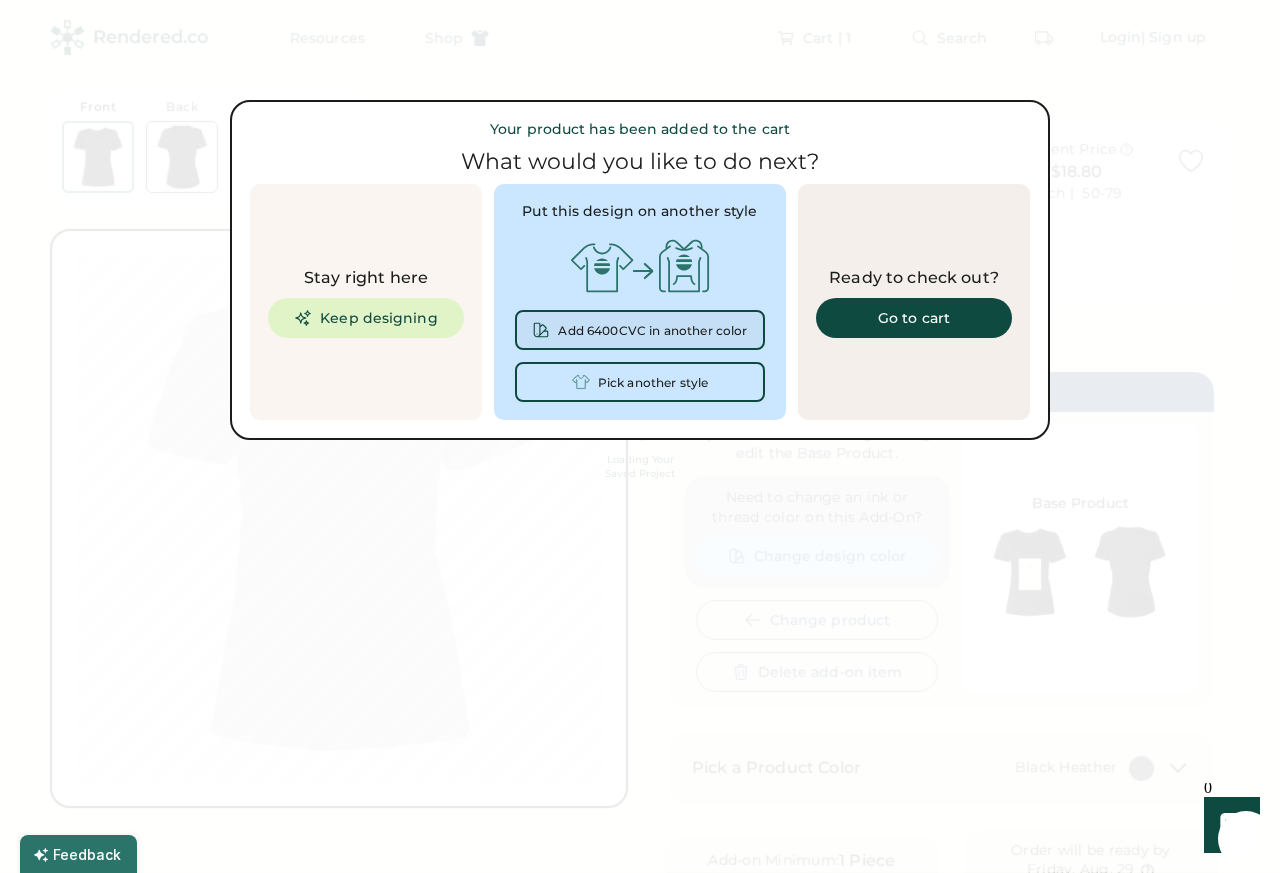 click on "Pick another style" at bounding box center [653, 383] 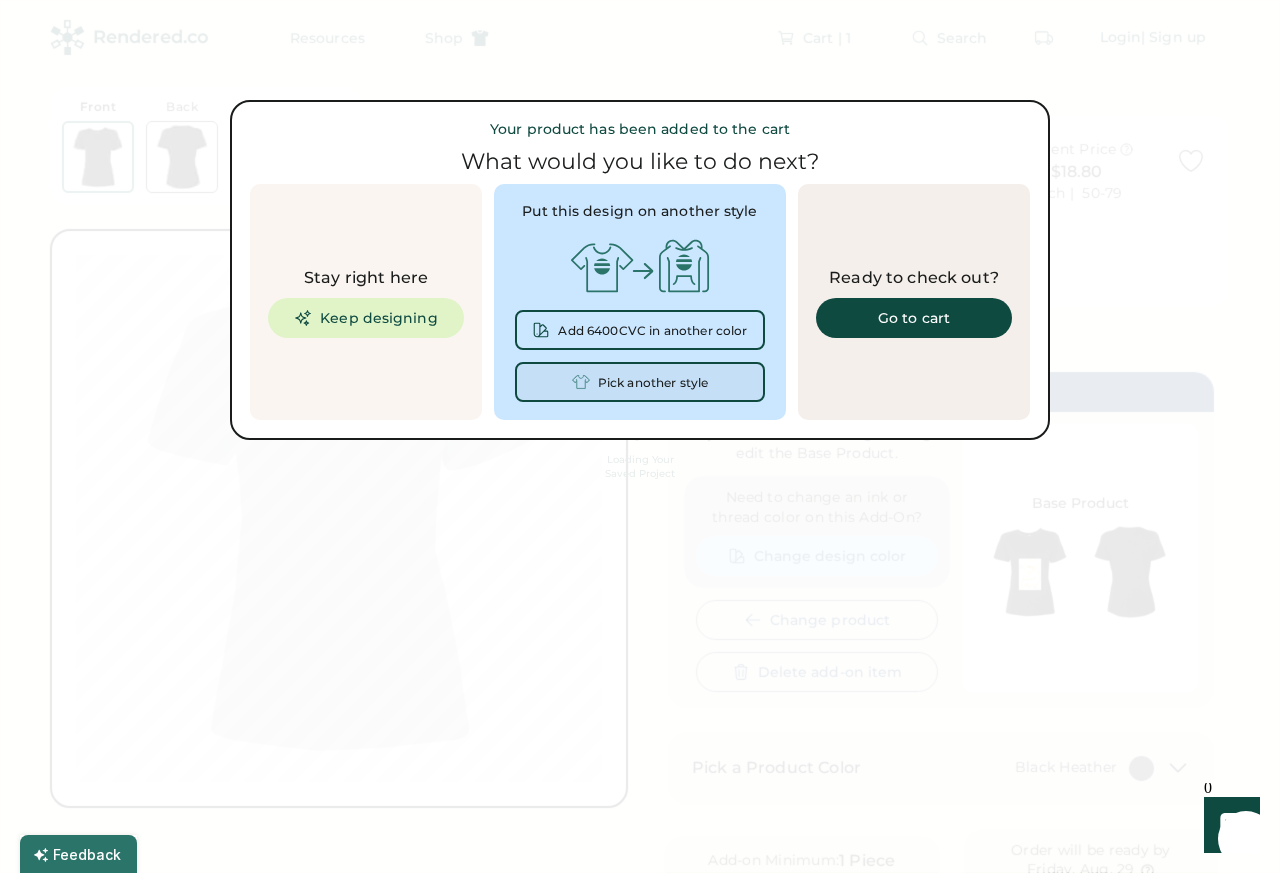 click at bounding box center [640, 436] 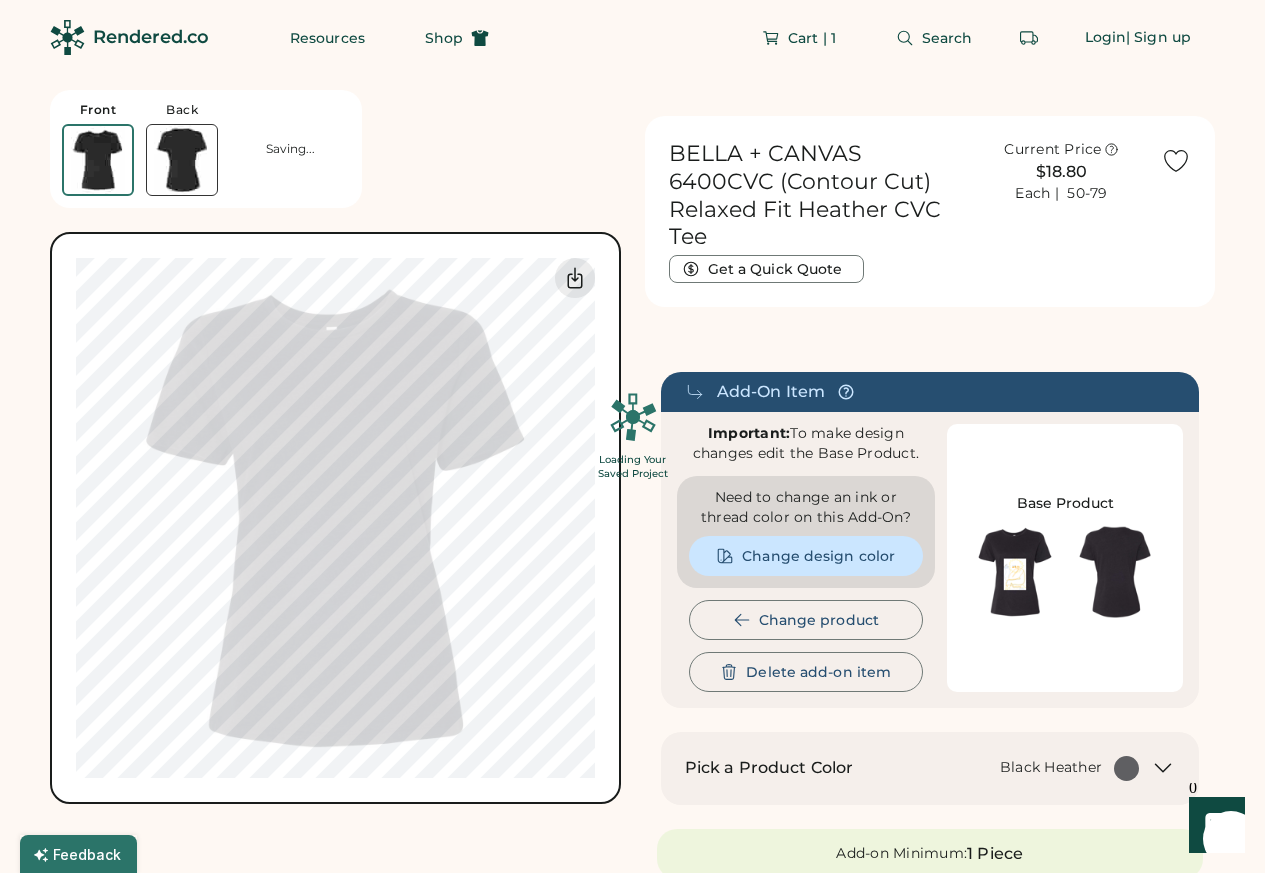 click on "Loading Your
Saved Project" at bounding box center [632, 436] 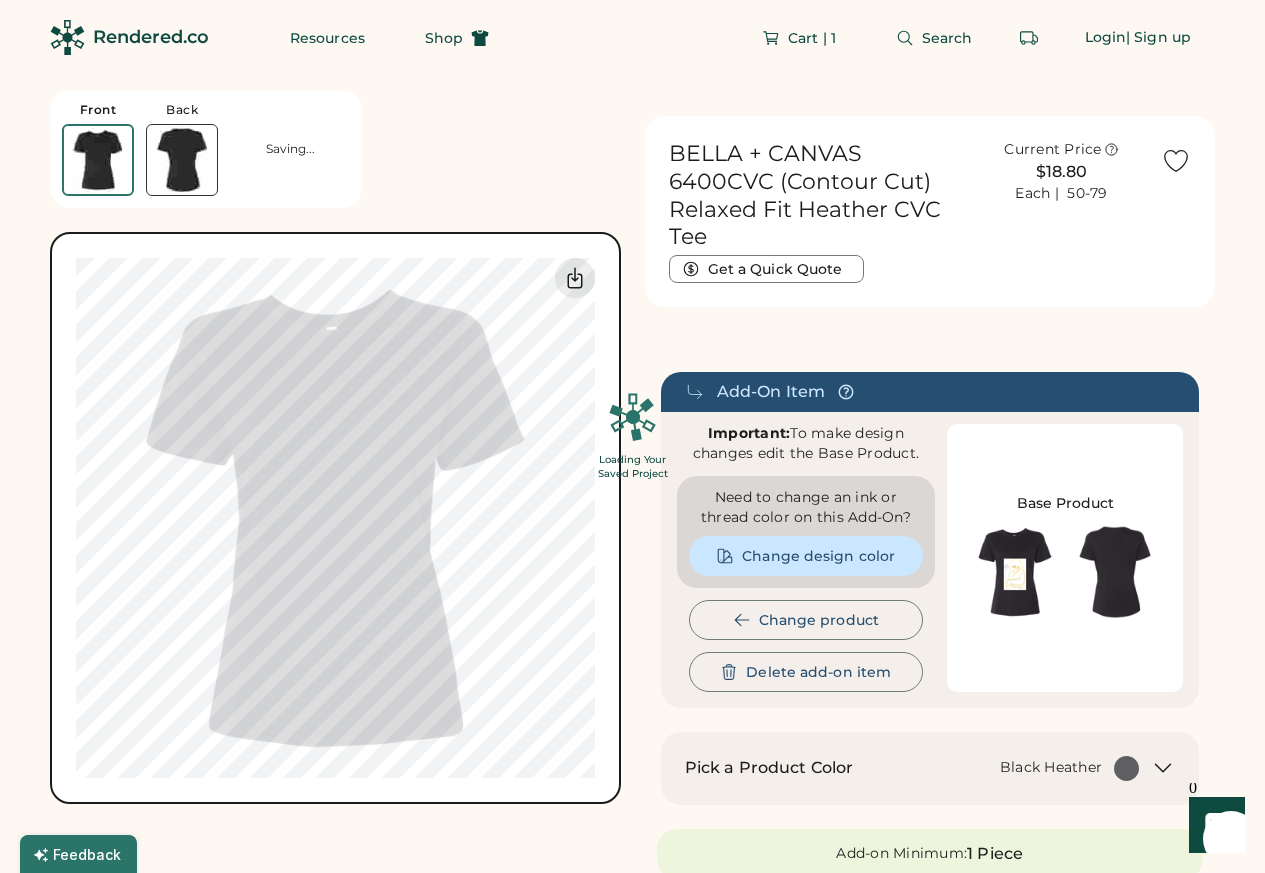 click on "Loading Your
Saved Project" at bounding box center [632, 436] 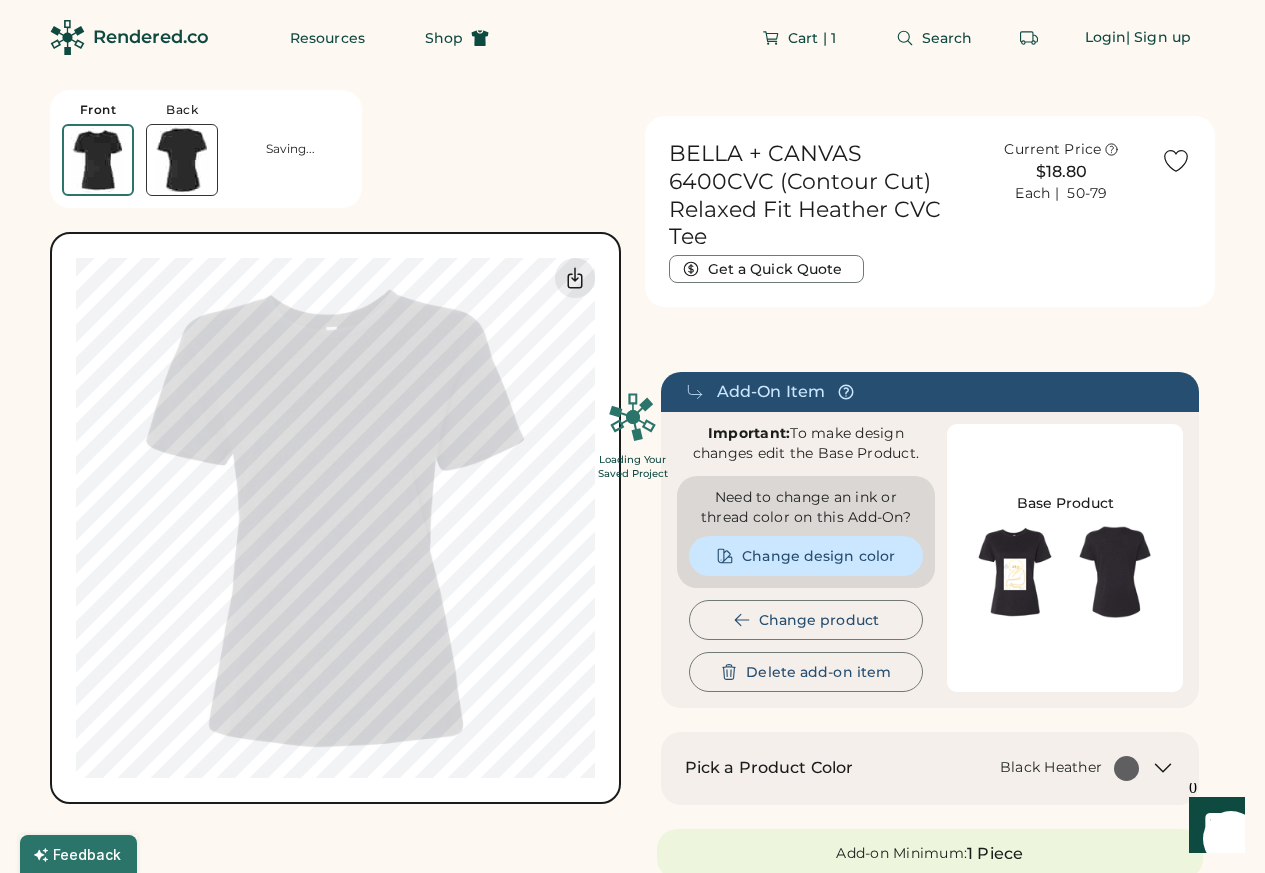 click on "Loading Your
Saved Project" at bounding box center [632, 436] 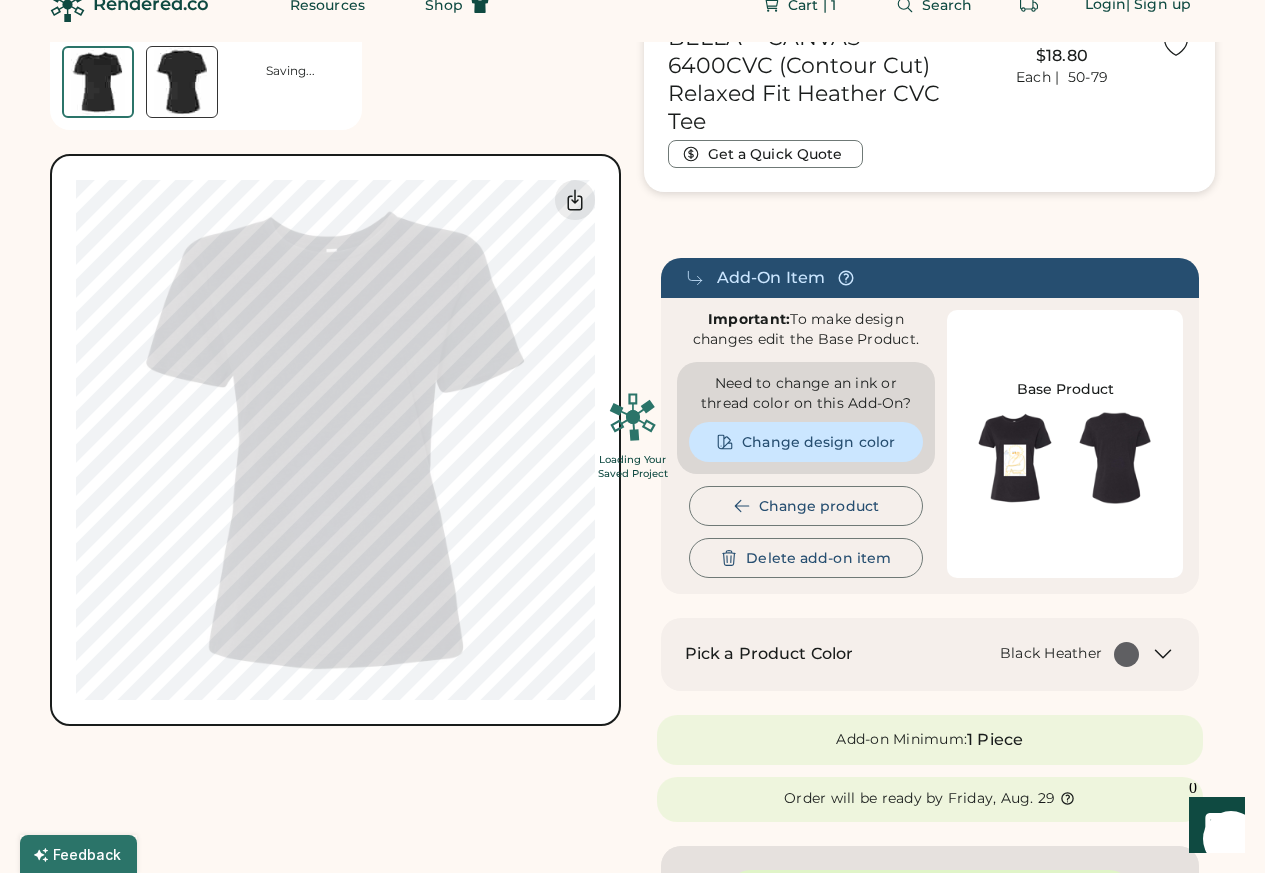 scroll, scrollTop: 0, scrollLeft: 0, axis: both 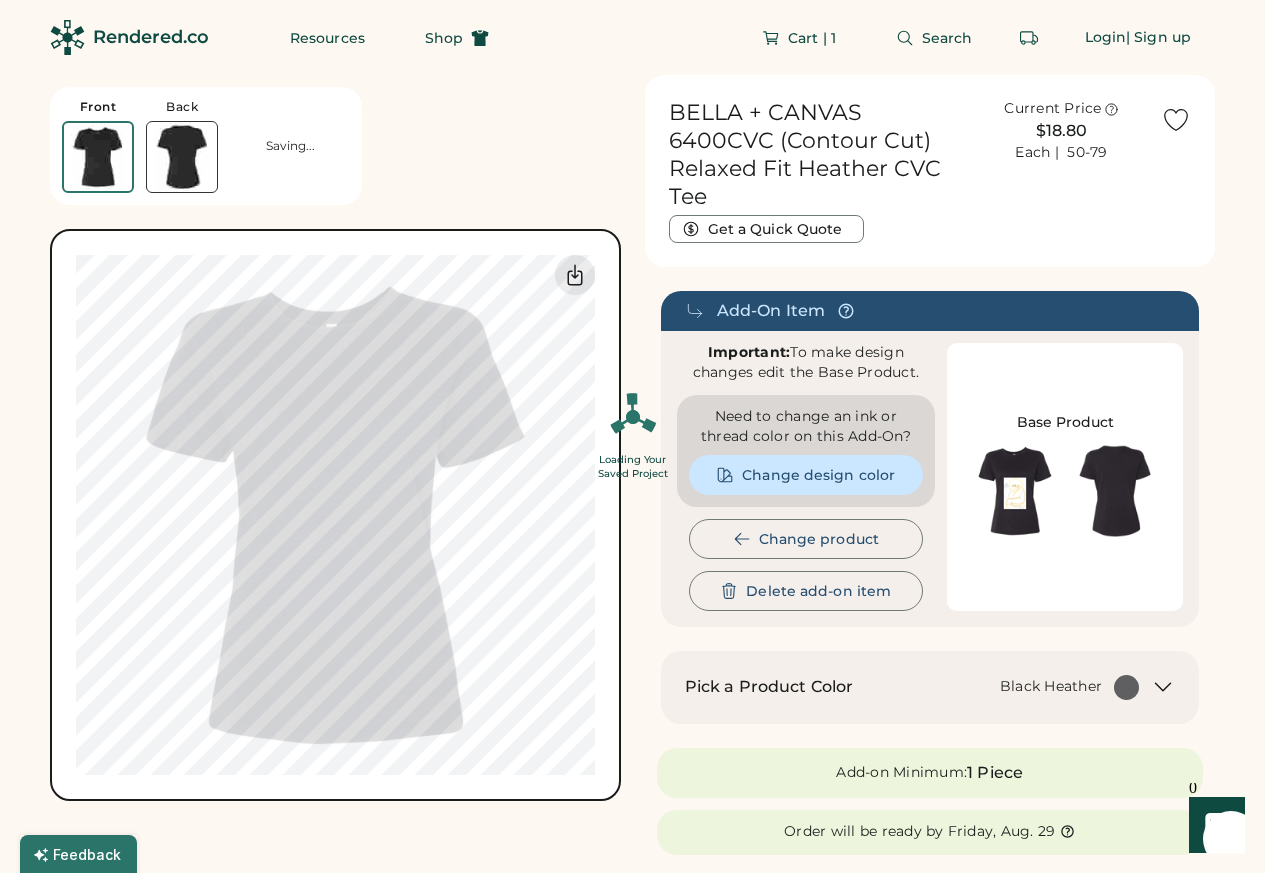 click on "Loading Your
Saved Project" at bounding box center (632, 436) 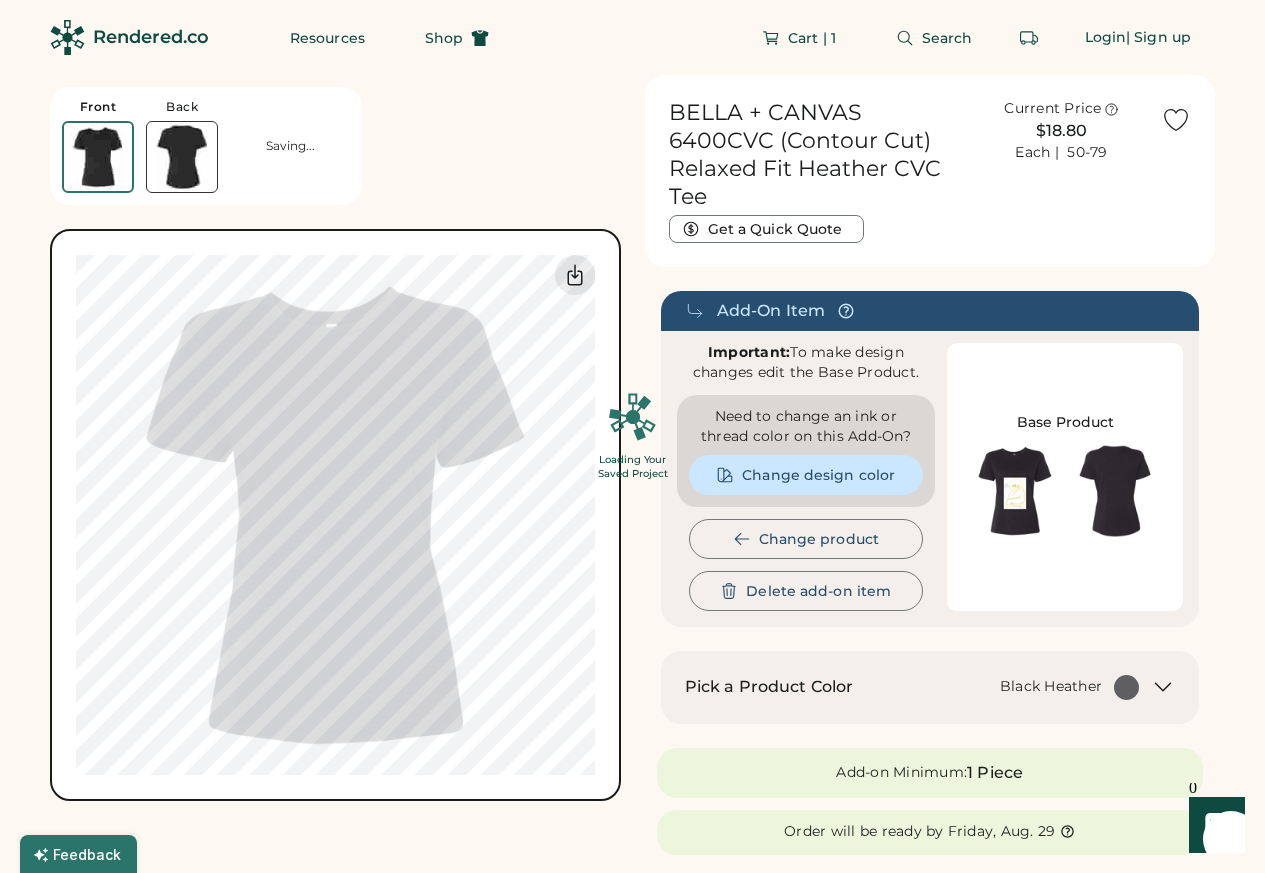 click on "Loading Your
Saved Project" at bounding box center (632, 436) 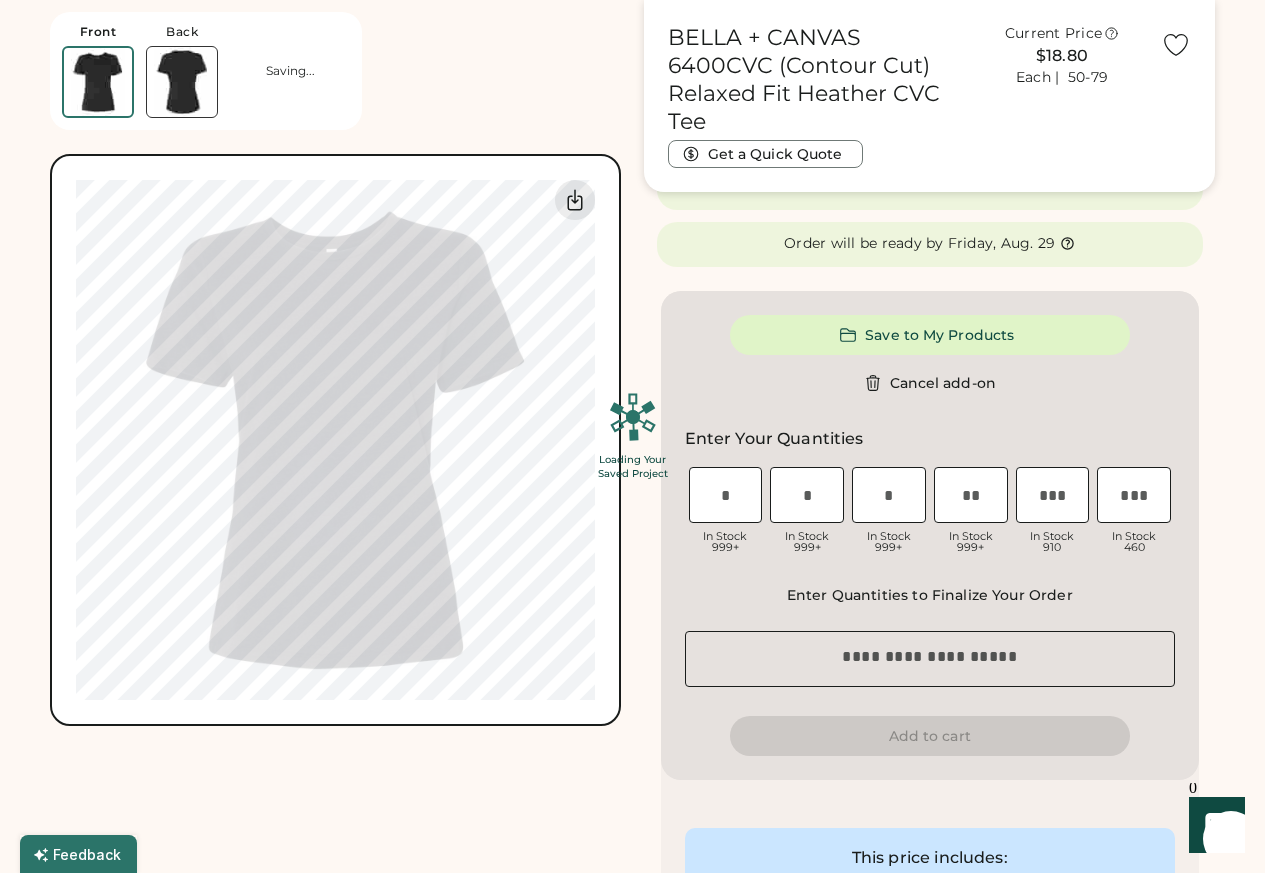 scroll, scrollTop: 600, scrollLeft: 0, axis: vertical 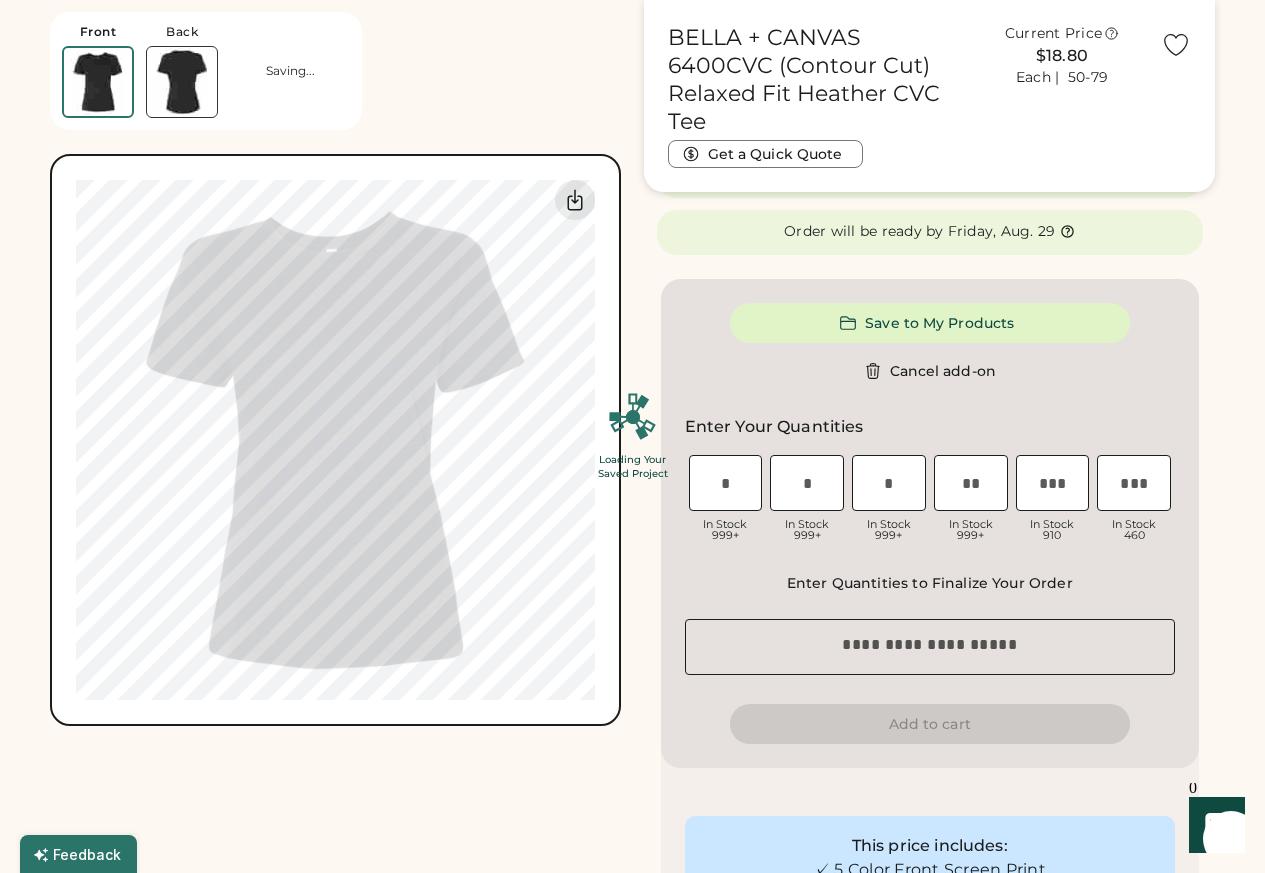 click on "Loading Your
Saved Project" at bounding box center (632, 436) 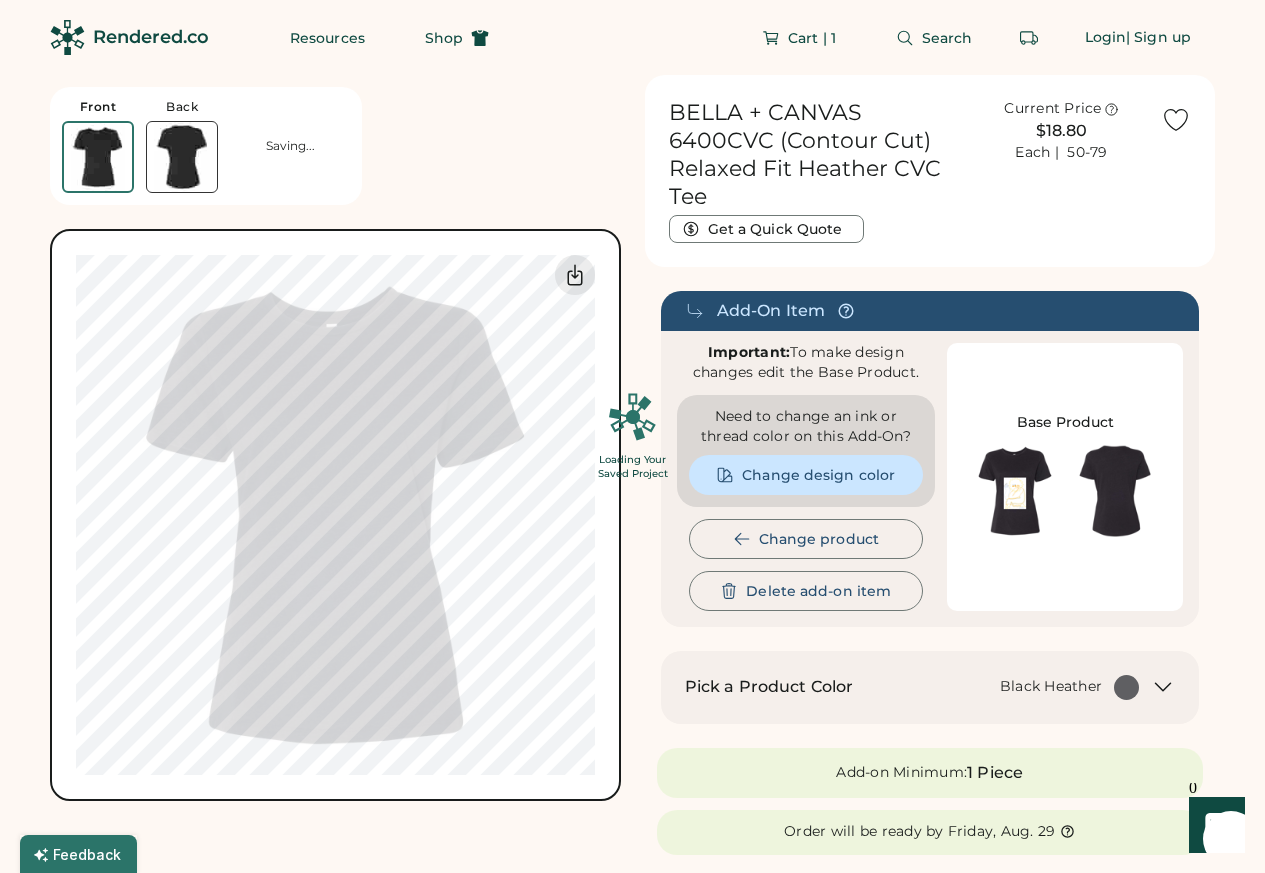scroll, scrollTop: 0, scrollLeft: 0, axis: both 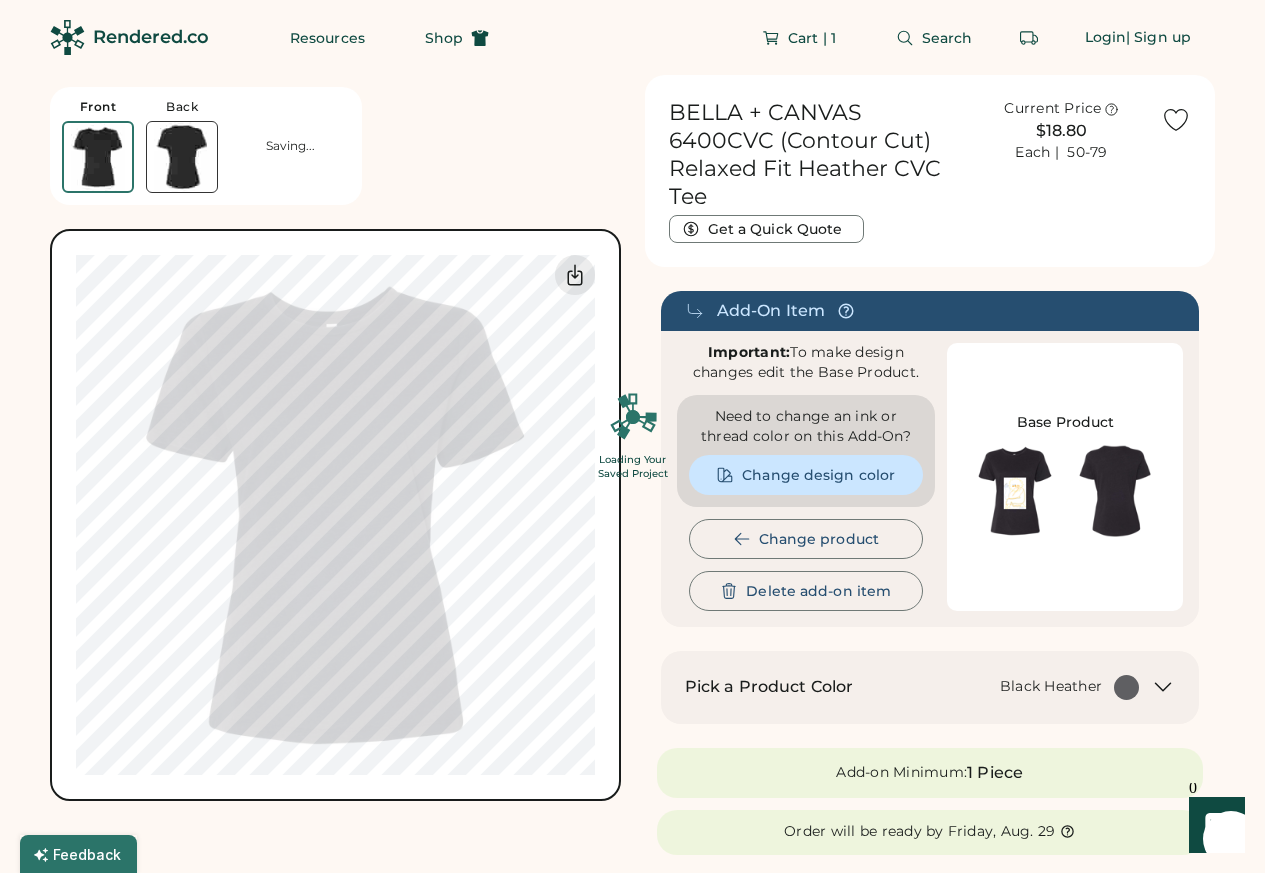 click on "Cart | 1" at bounding box center (812, 38) 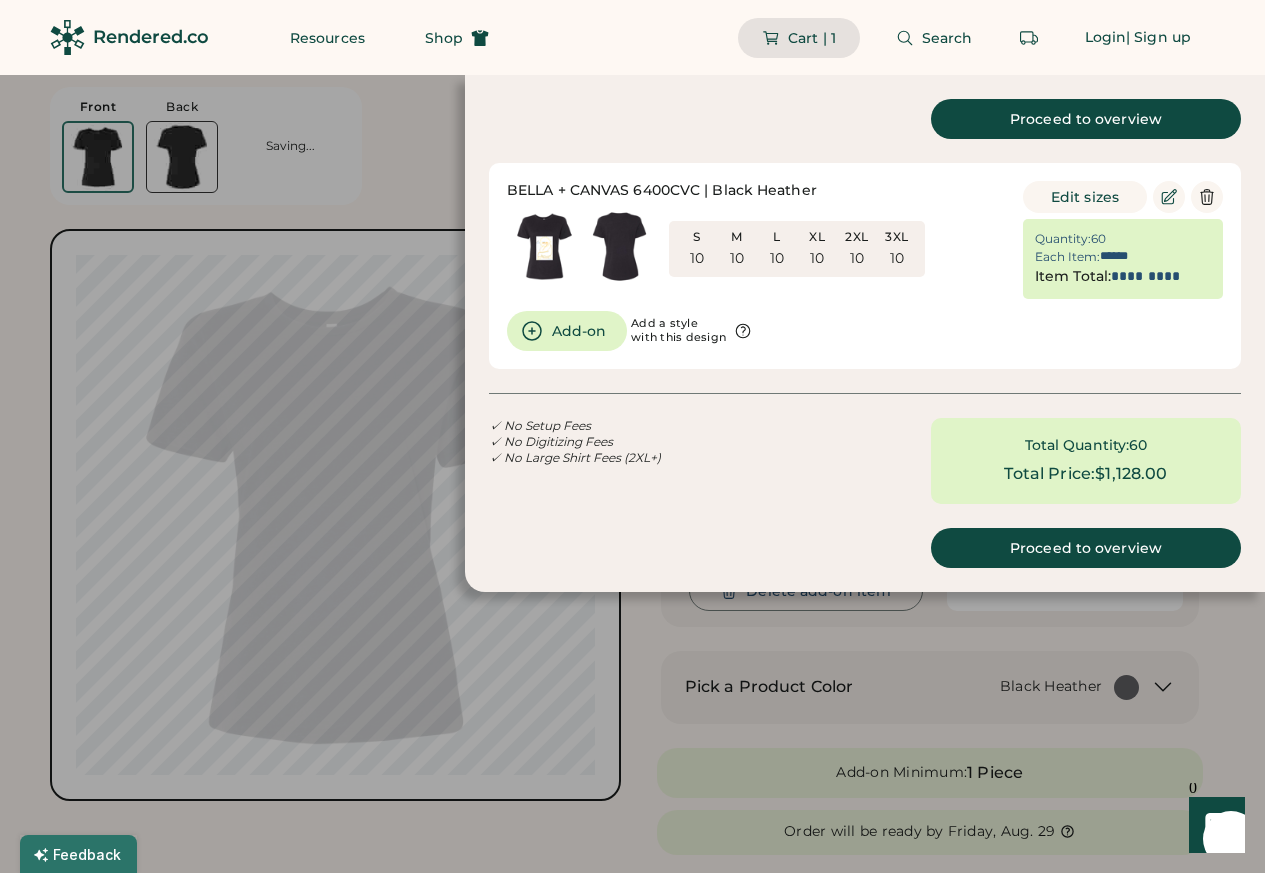 click on "Proceed to overview BELLA + CANVAS 6400CVC | Black Heather S 10 M 10 L 10 XL 10 2XL 10 3XL 10 Edit sizes       Quantity:  60 Each Item:  Item Total:  Item Total:  Each Item:  Quantity:  60 Minimum Order: 20
Increase quantity
or create an Add-on style    Add-on Add a style
with this design    ✓ No Setup Fees
✓ No Digitizing Fees ✓ No Large Shirt Fees (2XL+) Total Quantity:  60 Total Price:  $1,128.00 Proceed to overview" at bounding box center (865, 333) 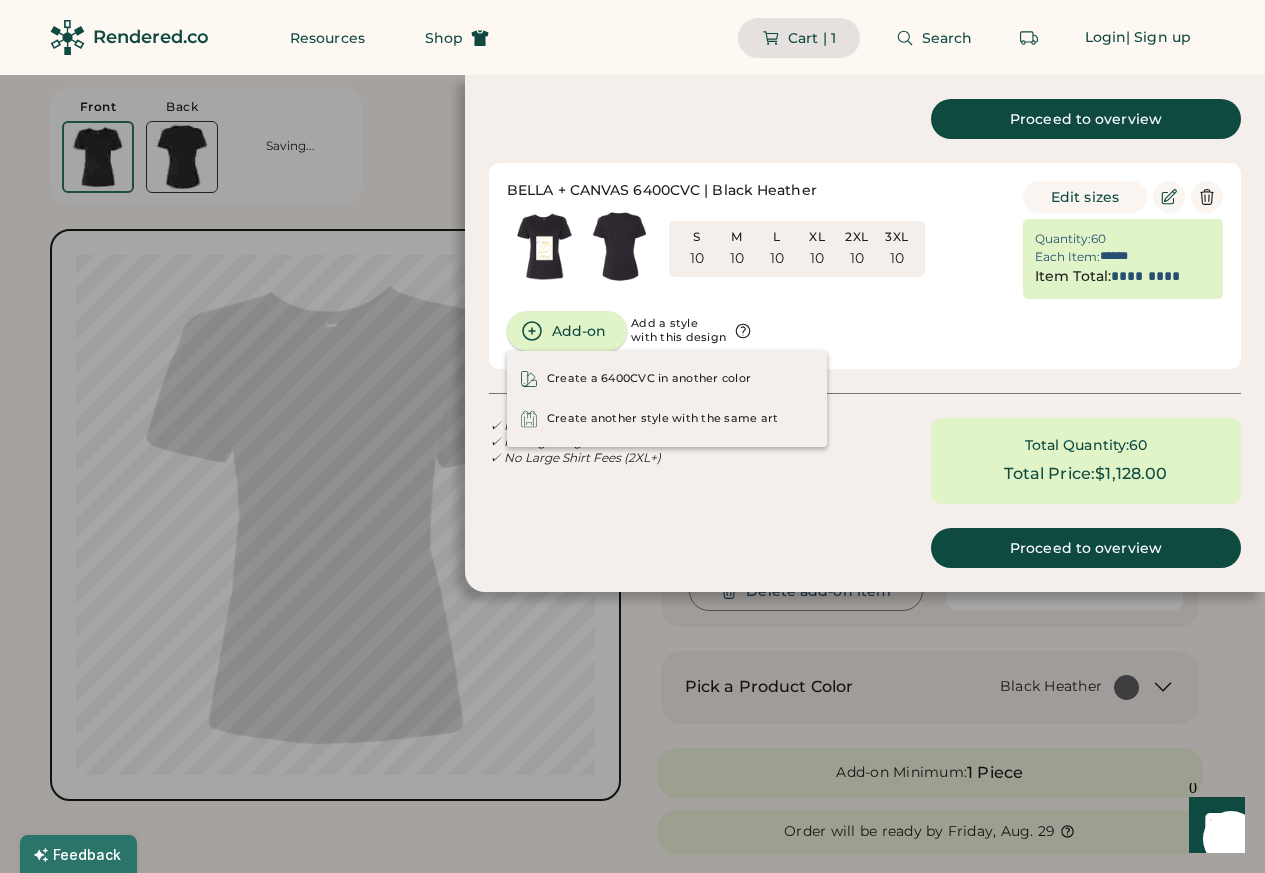 click on "Create another style with the same art" at bounding box center [663, 419] 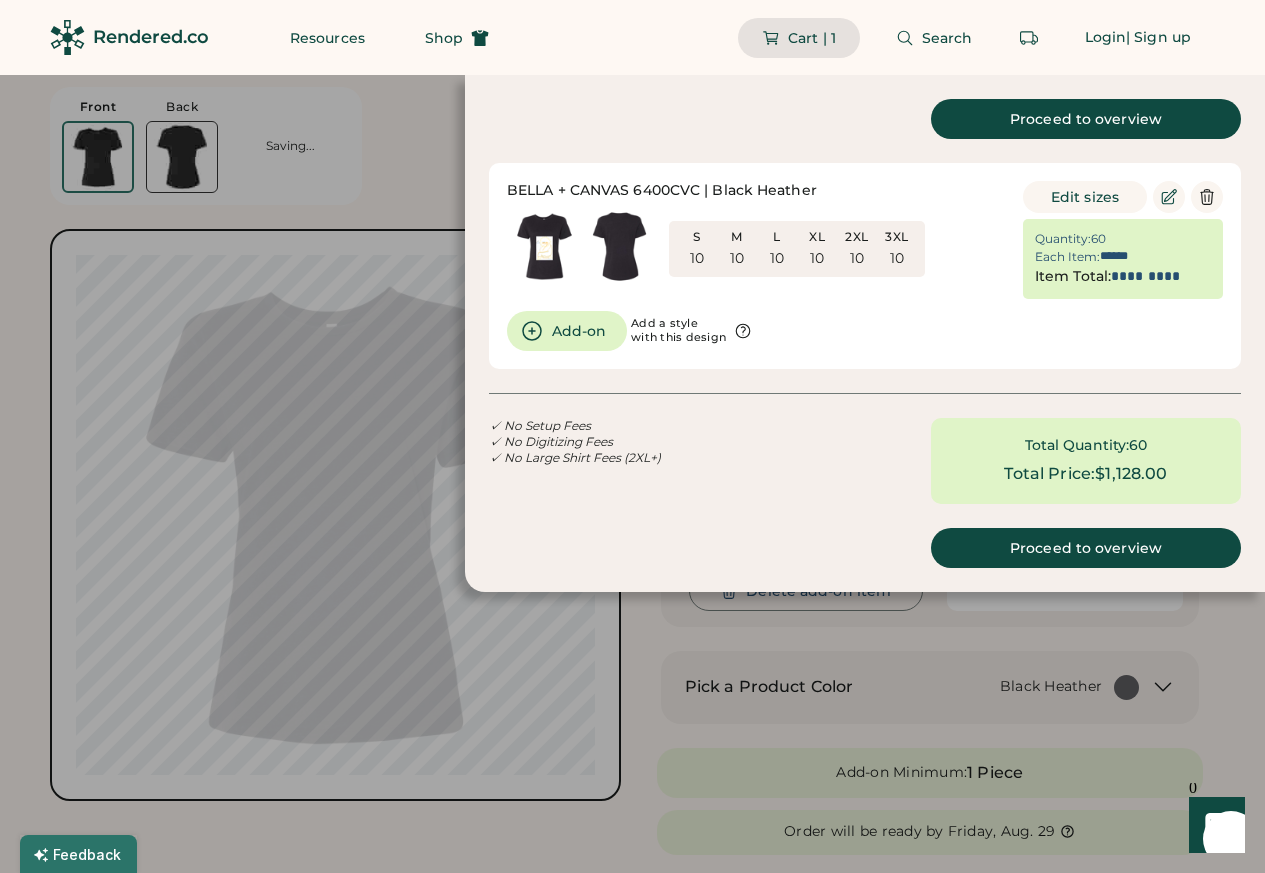 click on "✓ No Setup Fees
✓ No Digitizing Fees ✓ No Large Shirt Fees (2XL+)" at bounding box center [575, 442] 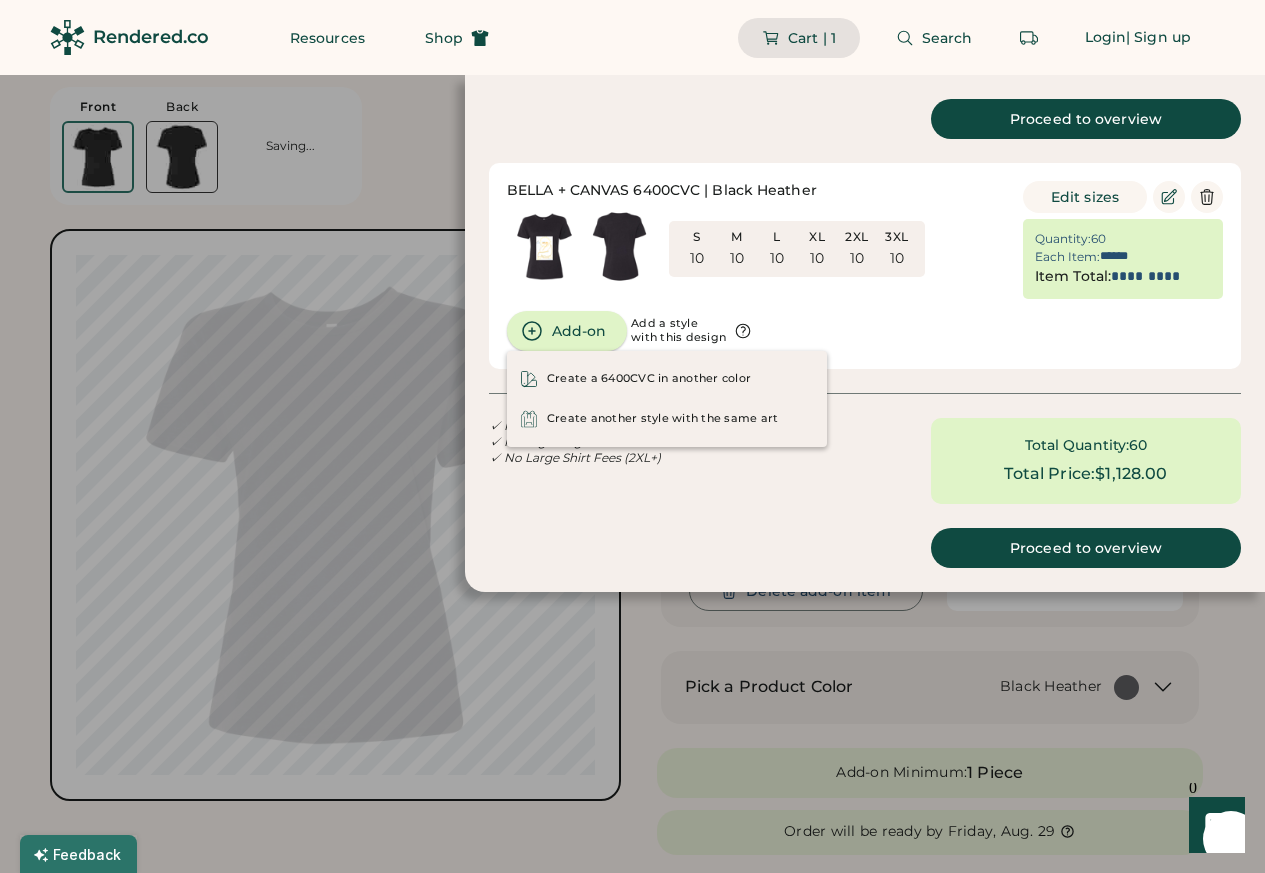 click on "Create another style with the same art" at bounding box center (663, 419) 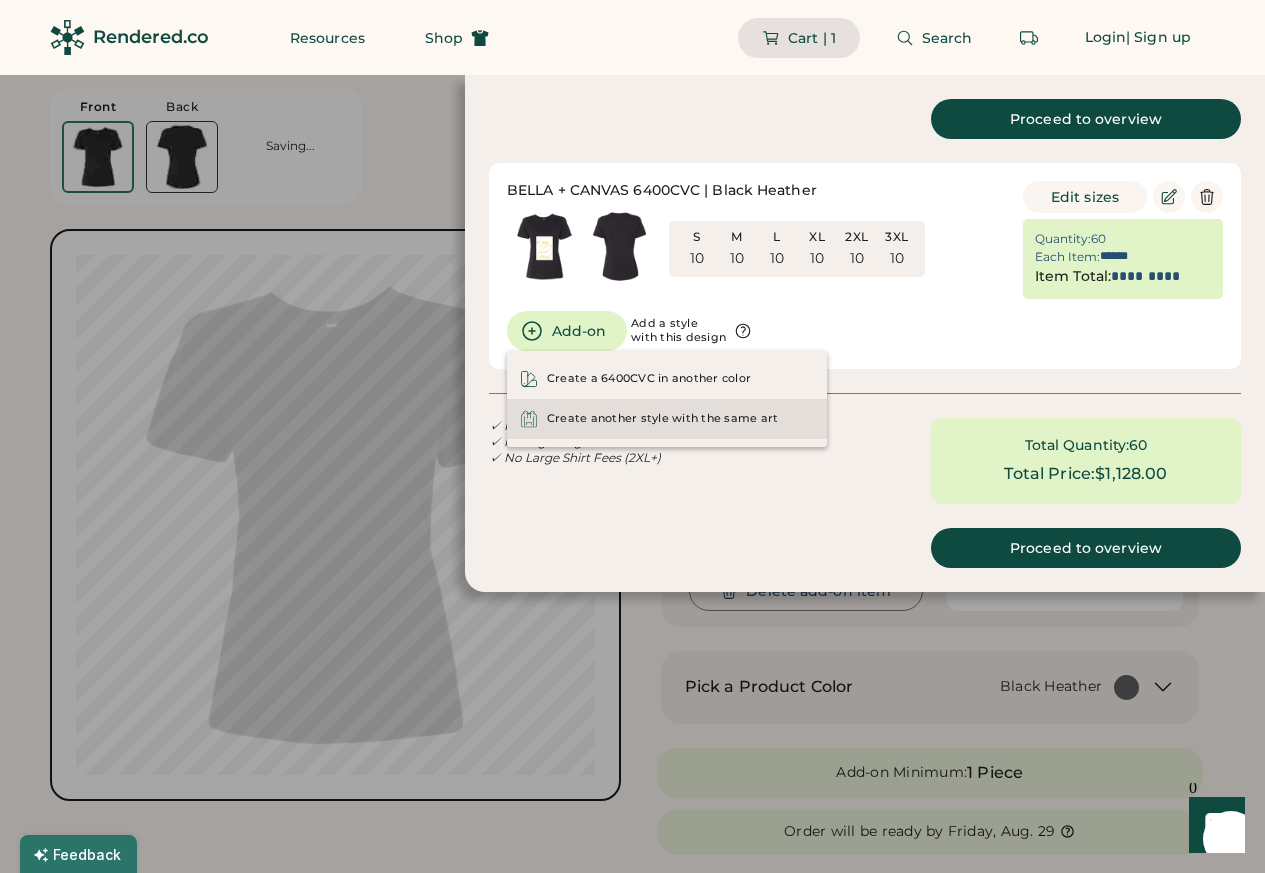 click on "Create another style with the same art" at bounding box center (663, 419) 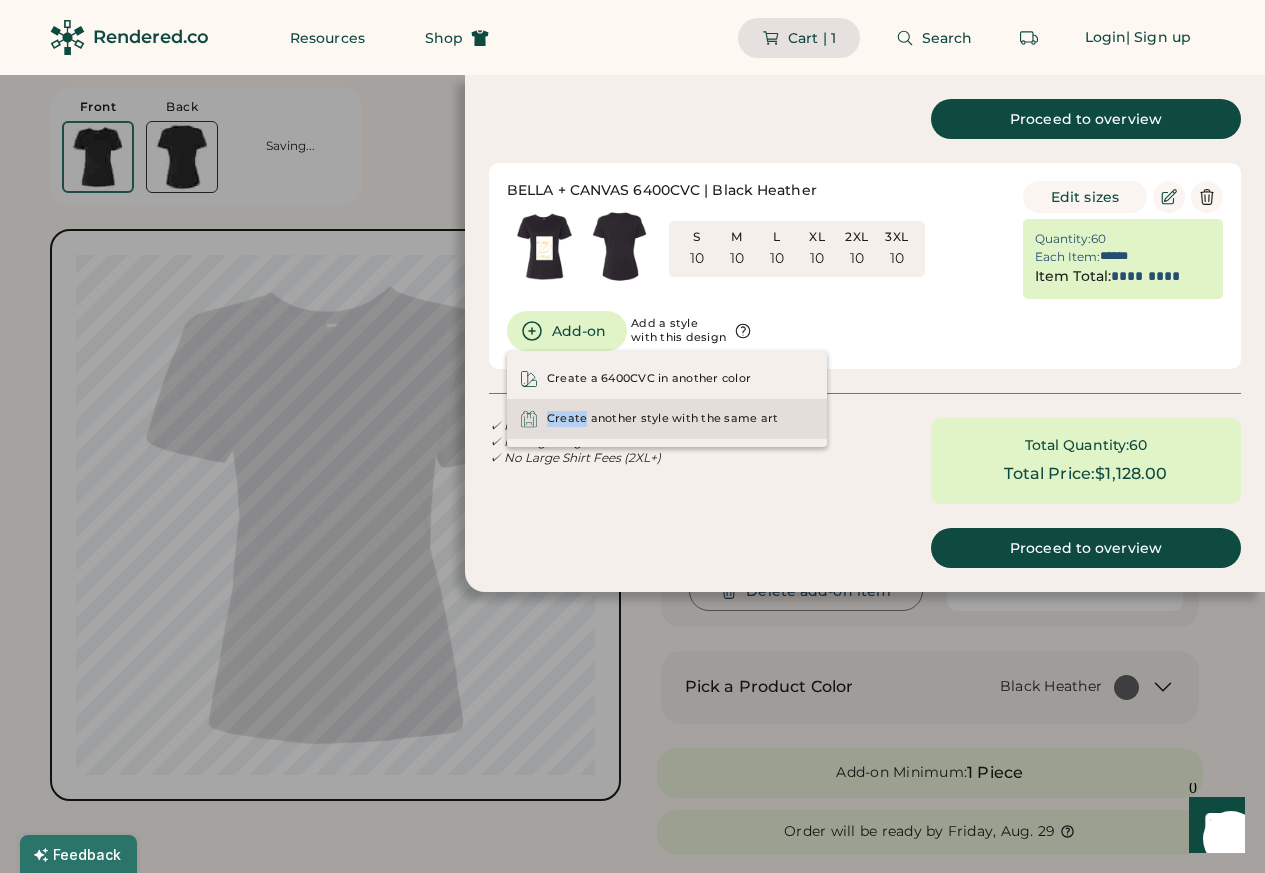 click 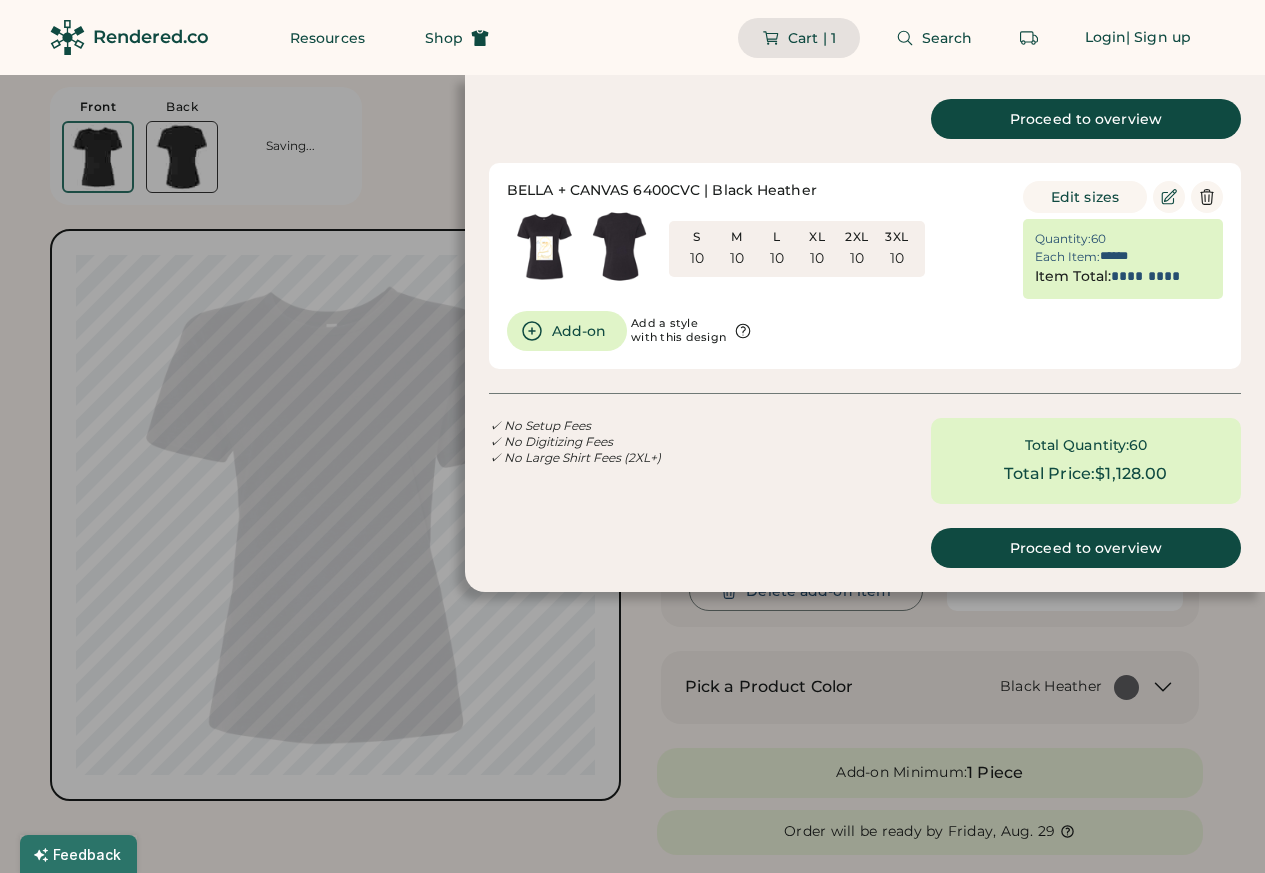 scroll, scrollTop: 0, scrollLeft: 0, axis: both 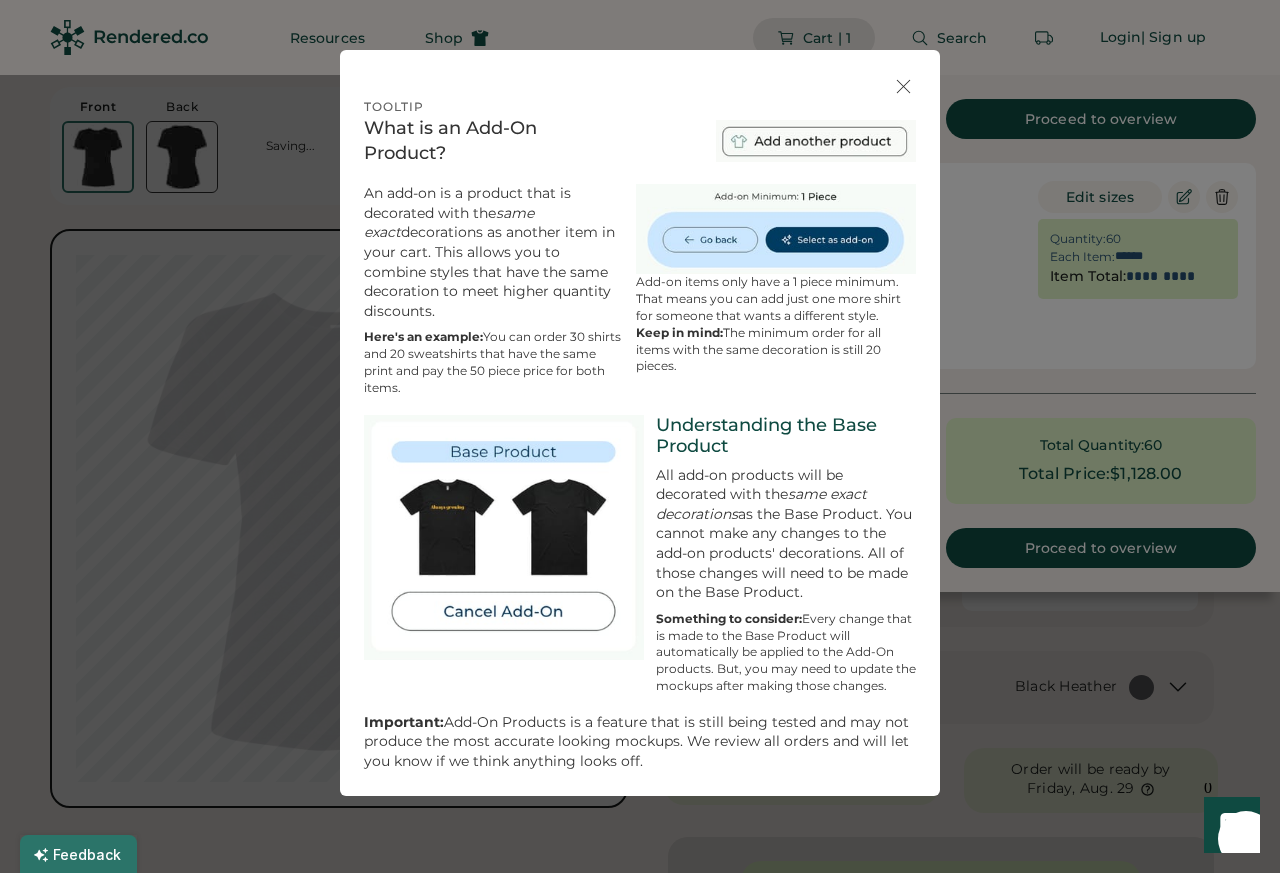 click at bounding box center (903, 86) 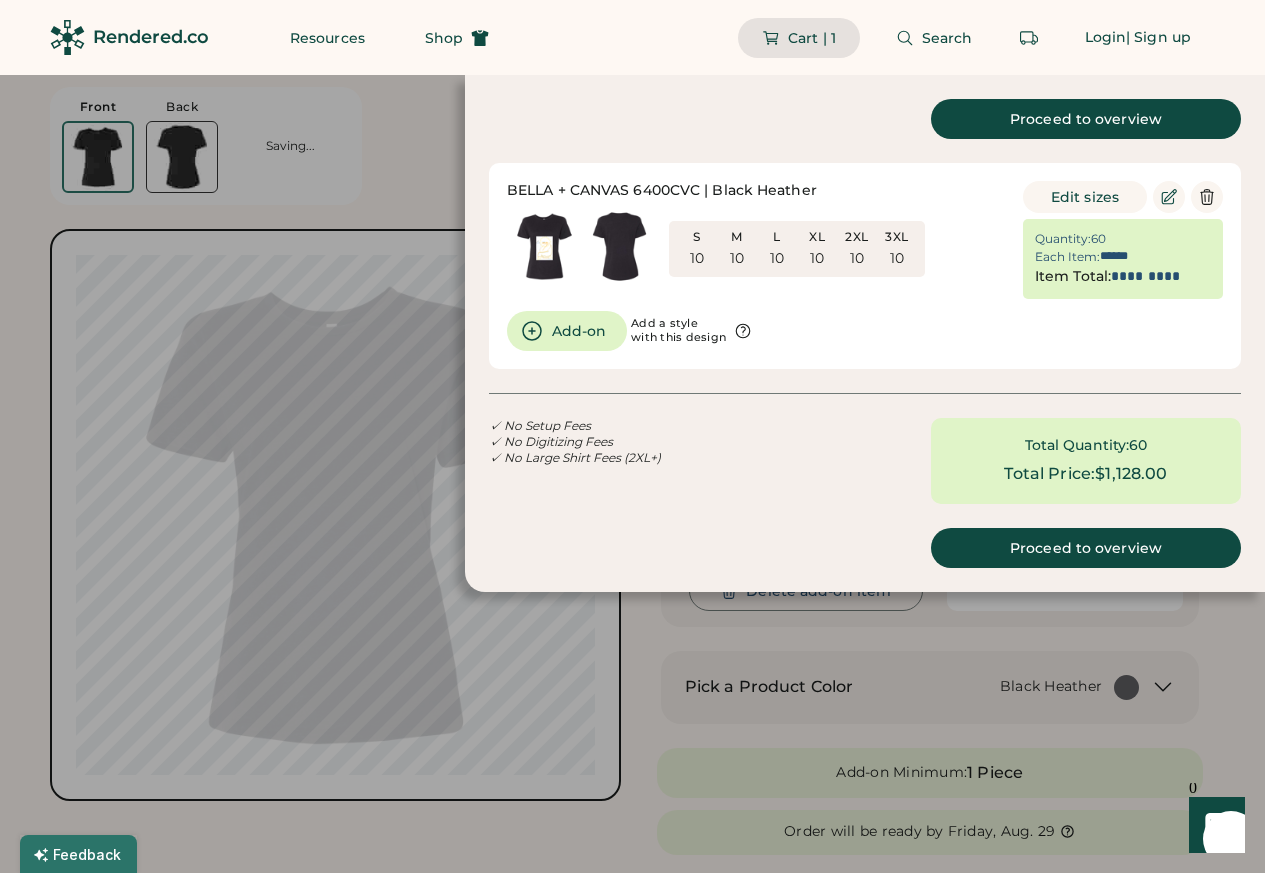click on "Add-on" 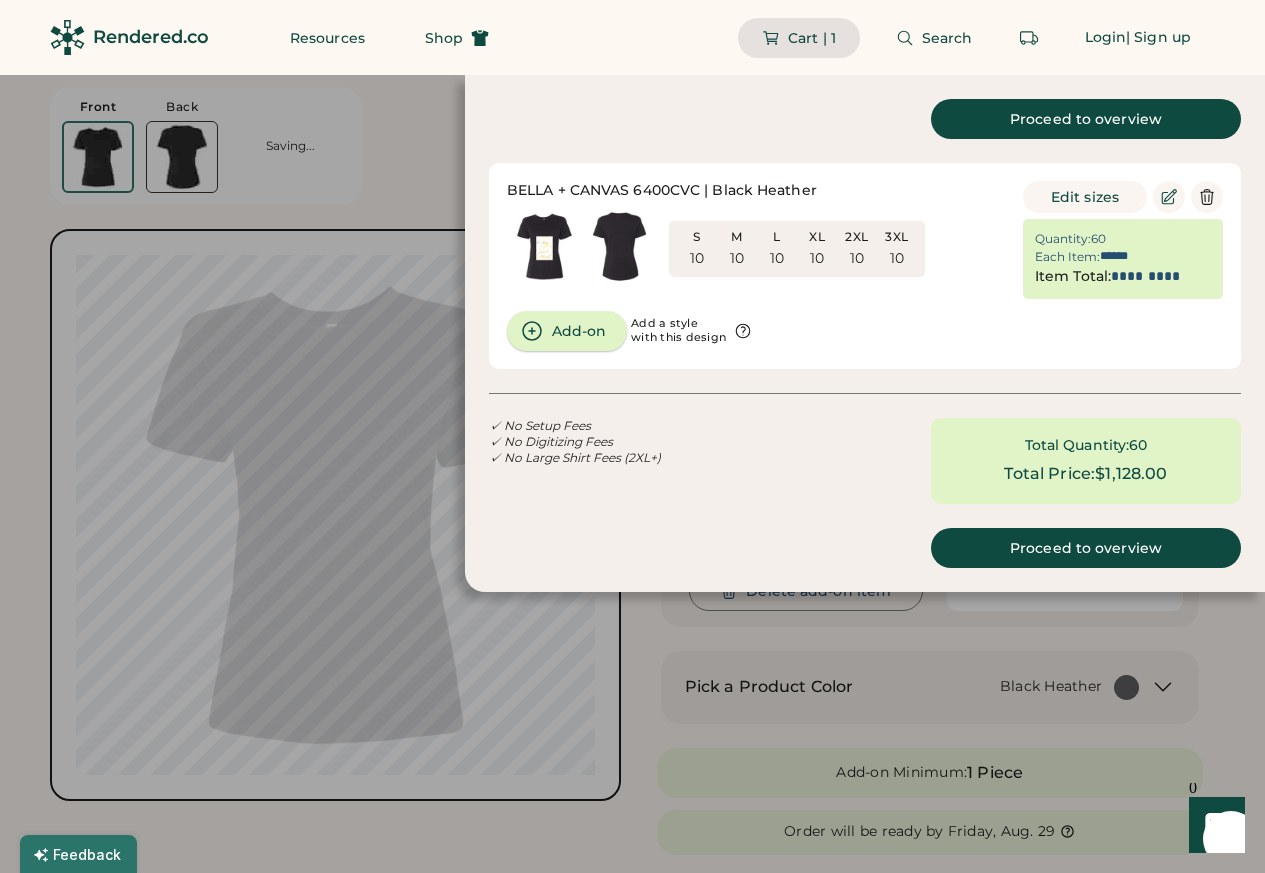 click on "Create a 6400CVC in another color" at bounding box center (0, 0) 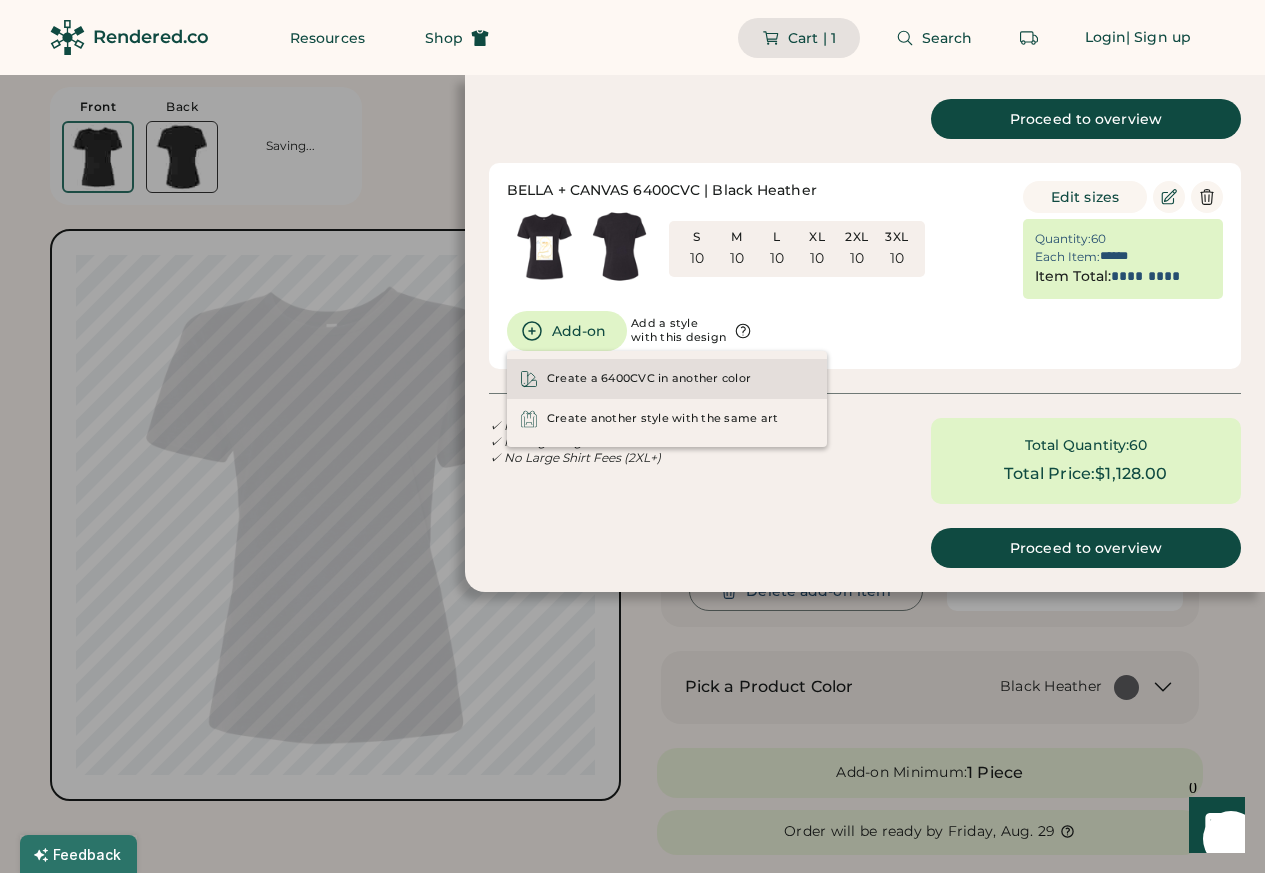 click on "Proceed to overview" at bounding box center (1086, 119) 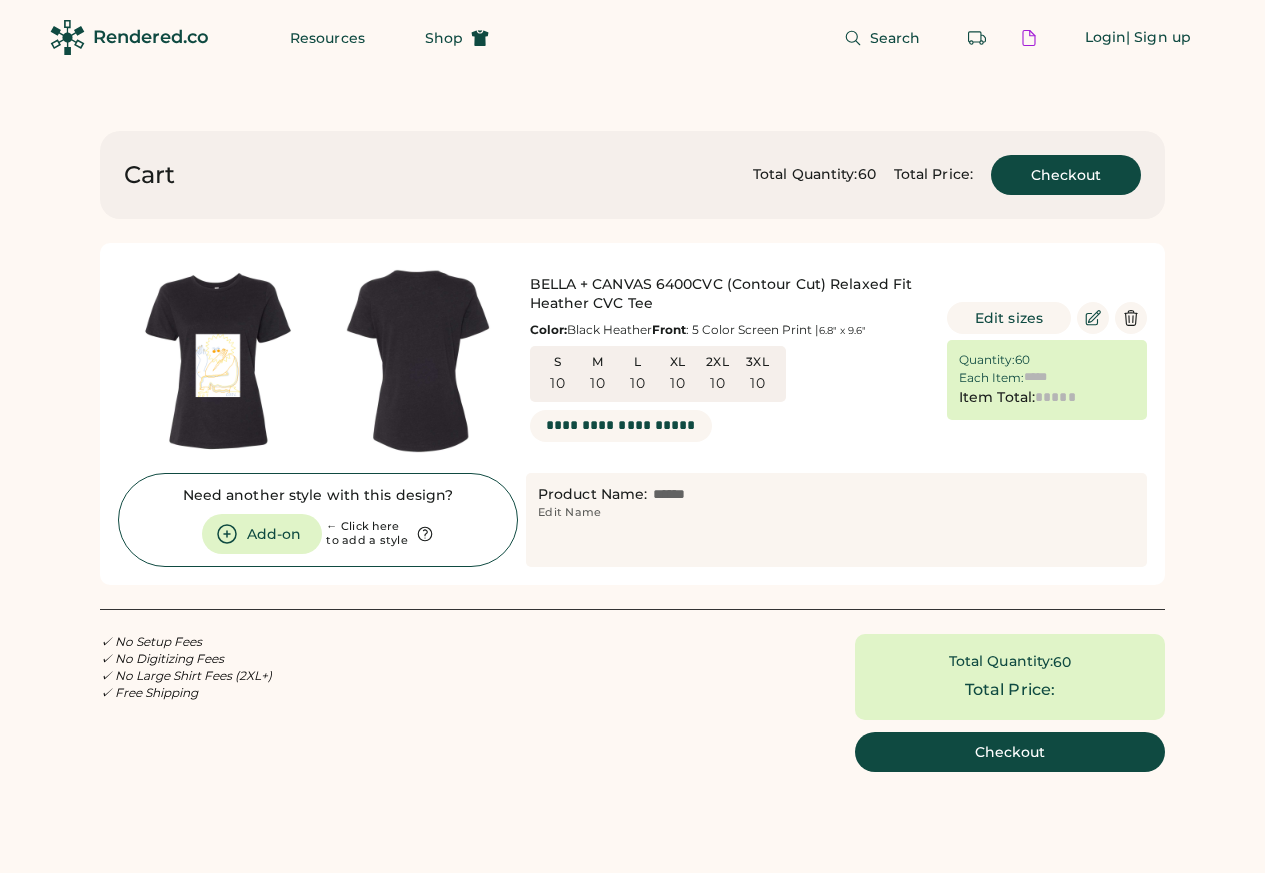 scroll, scrollTop: 0, scrollLeft: 0, axis: both 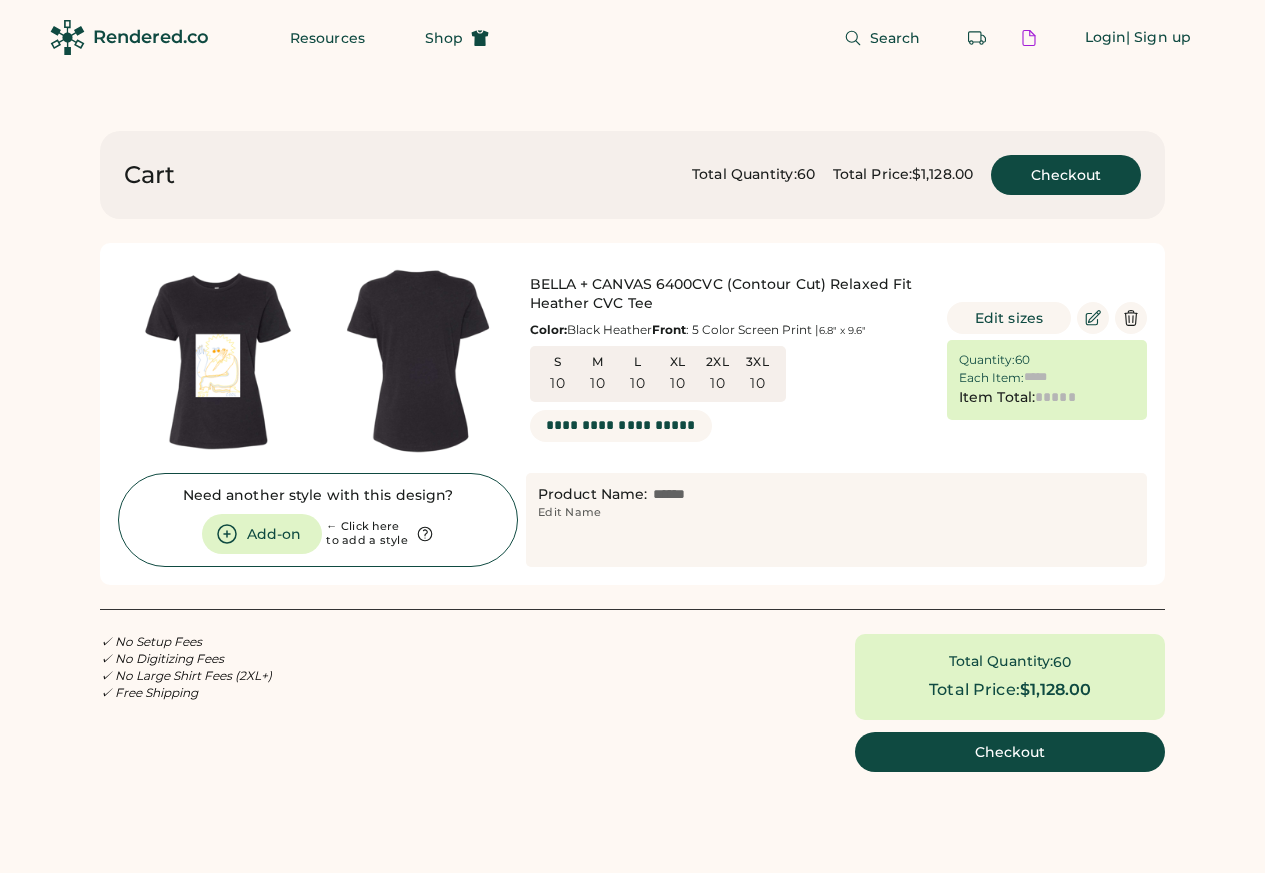 type on "******" 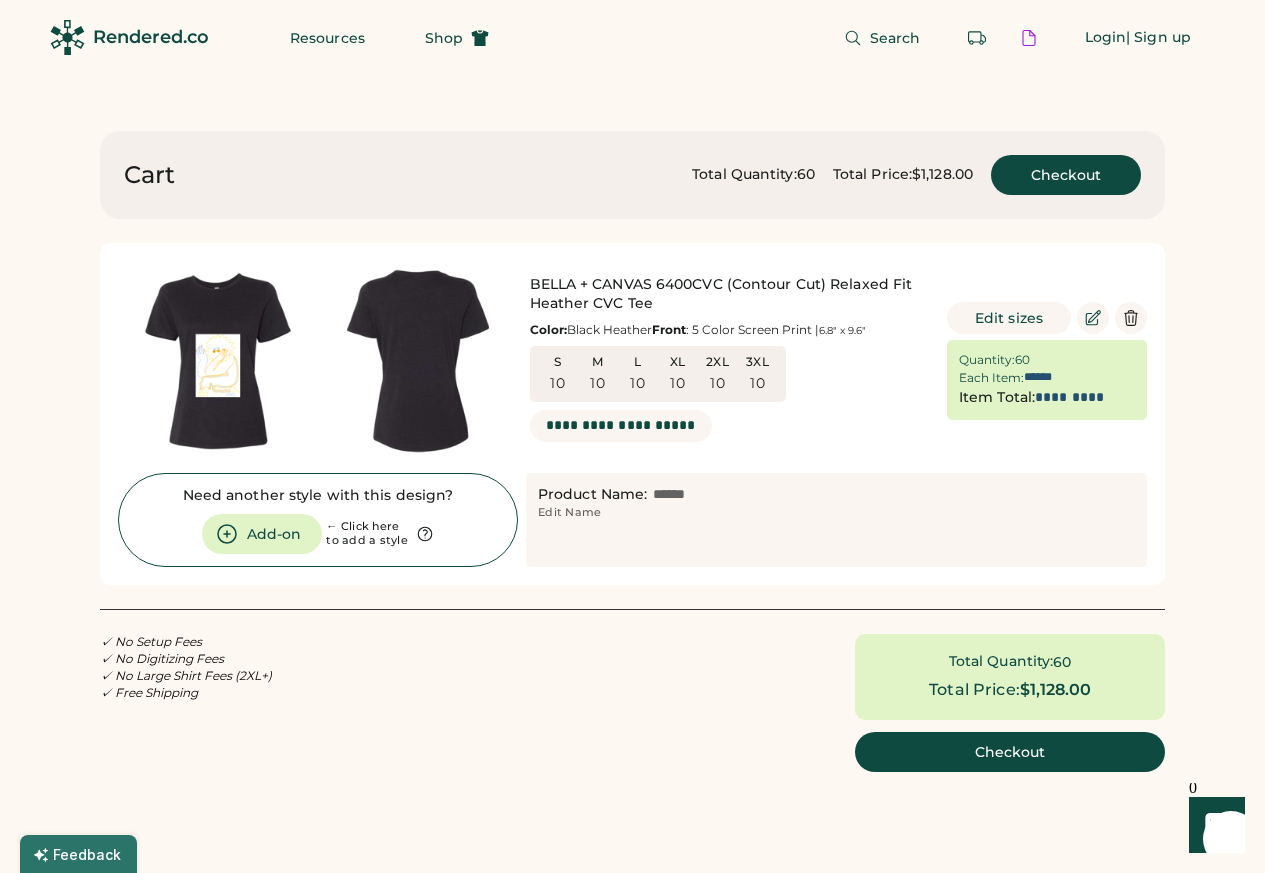 drag, startPoint x: 656, startPoint y: 418, endPoint x: 256, endPoint y: 534, distance: 416.4805 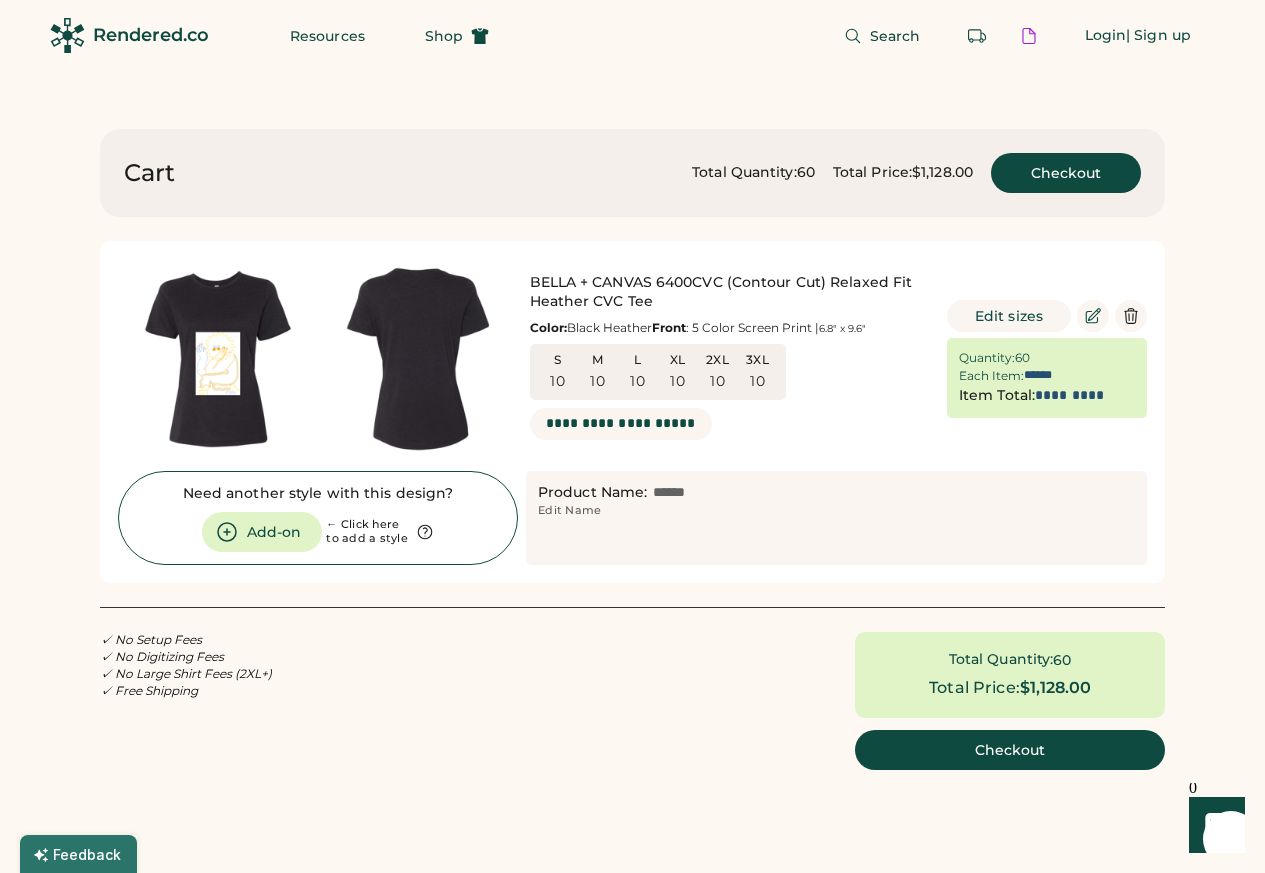 scroll, scrollTop: 0, scrollLeft: 0, axis: both 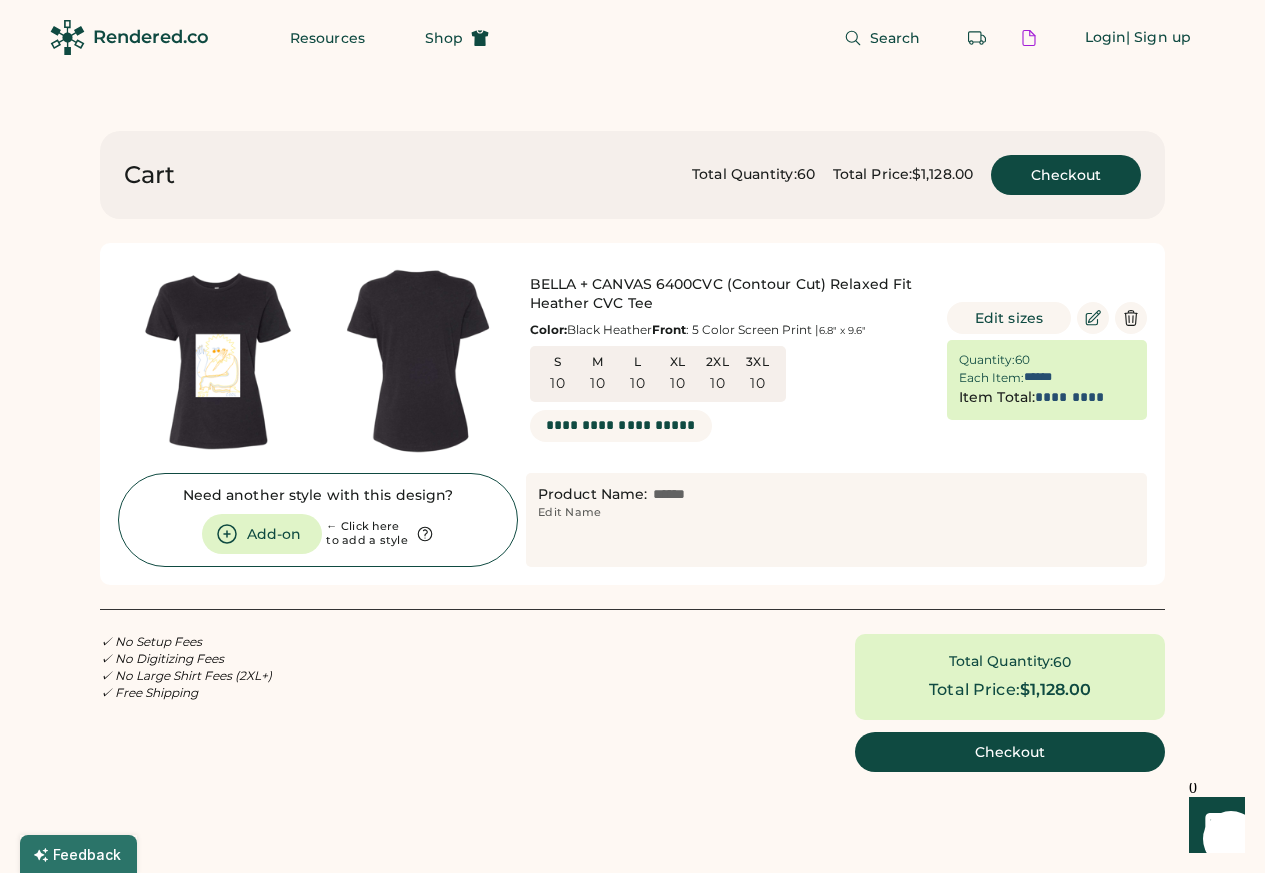 click 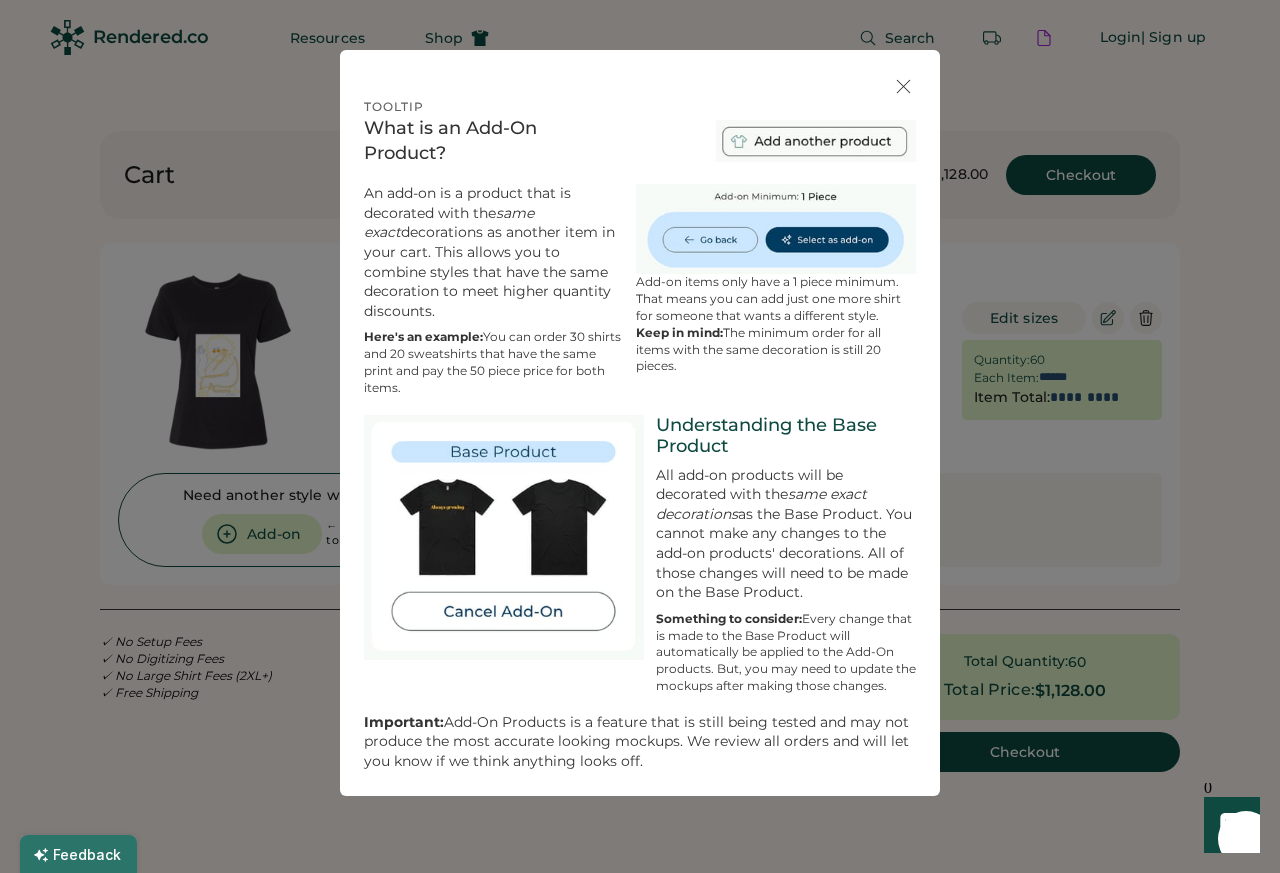 click at bounding box center [816, 141] 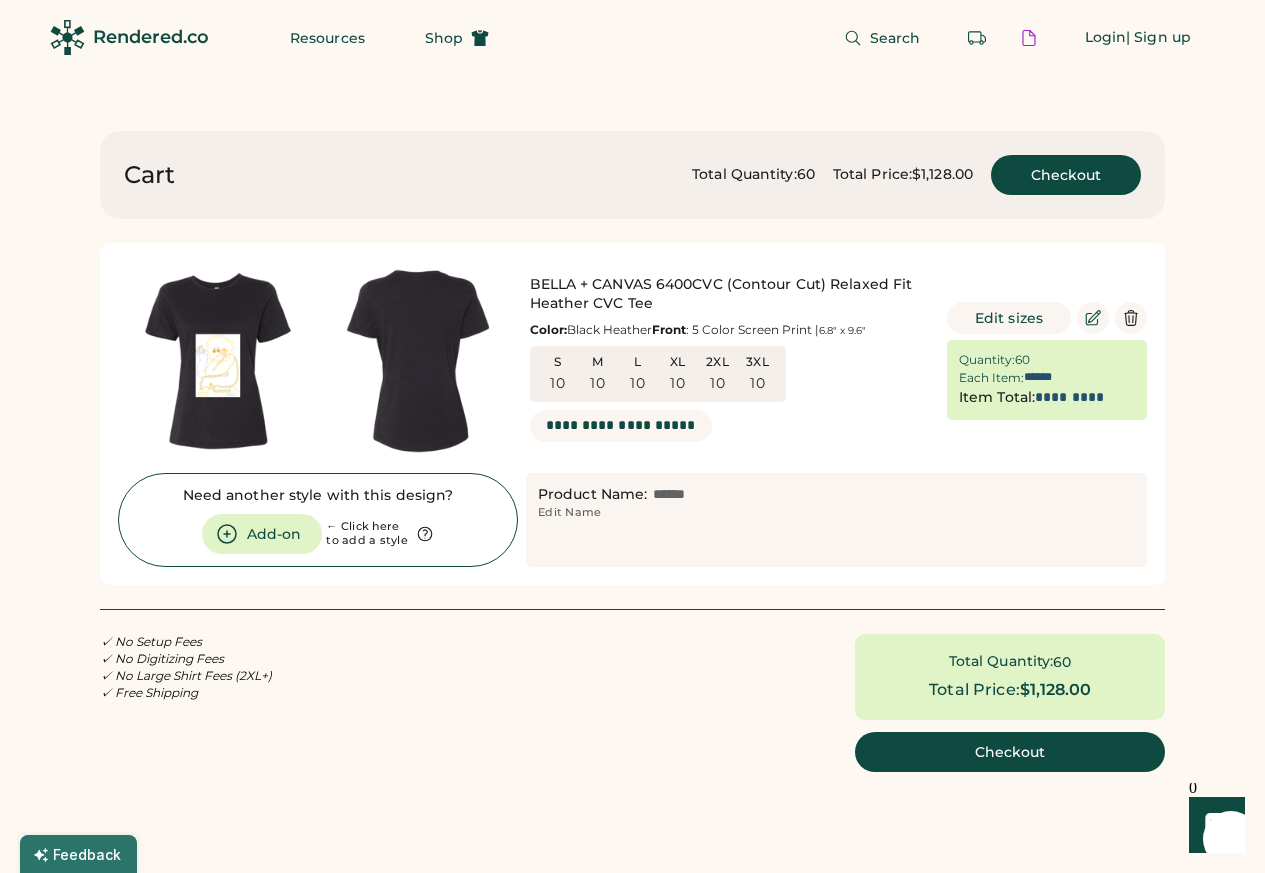 click on "Search" at bounding box center (895, 38) 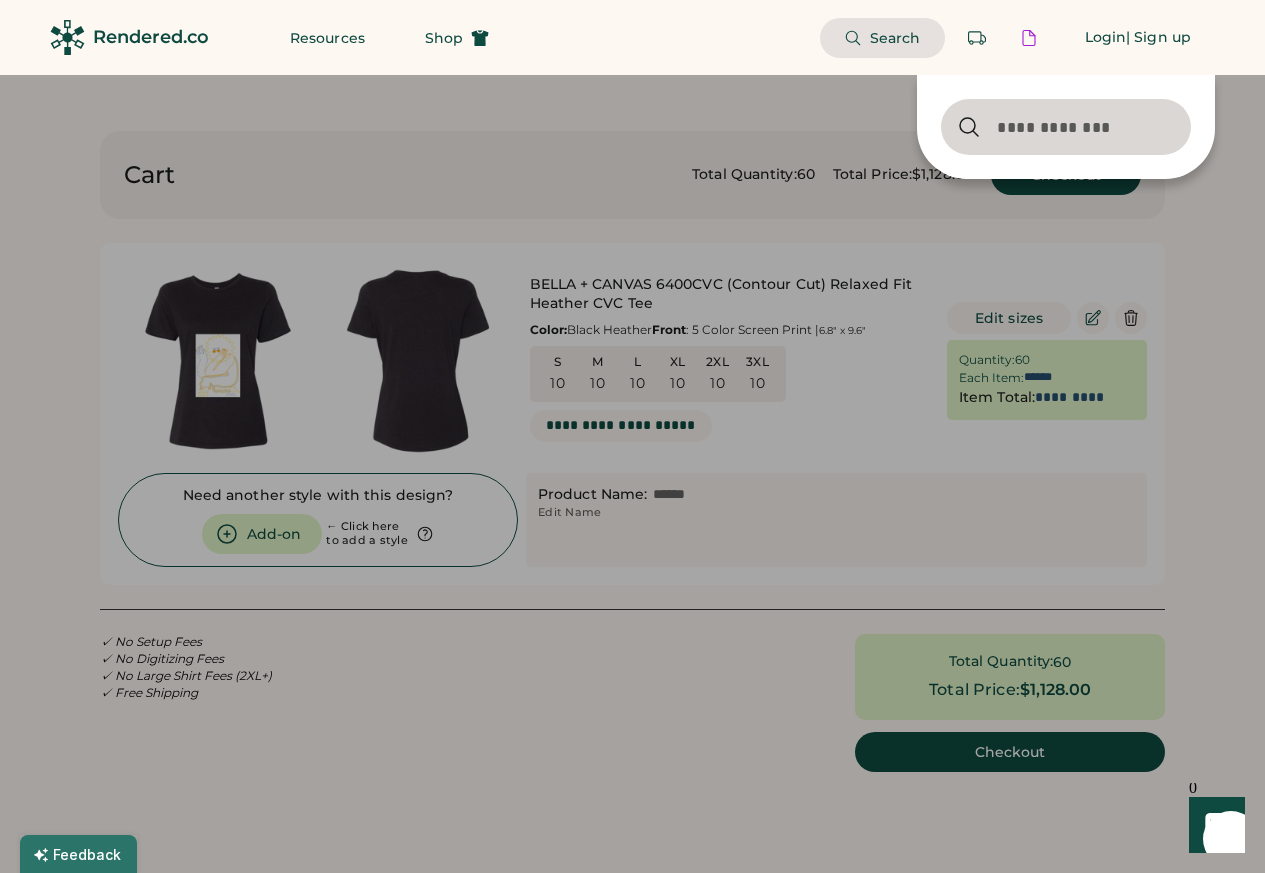 click at bounding box center [1066, 127] 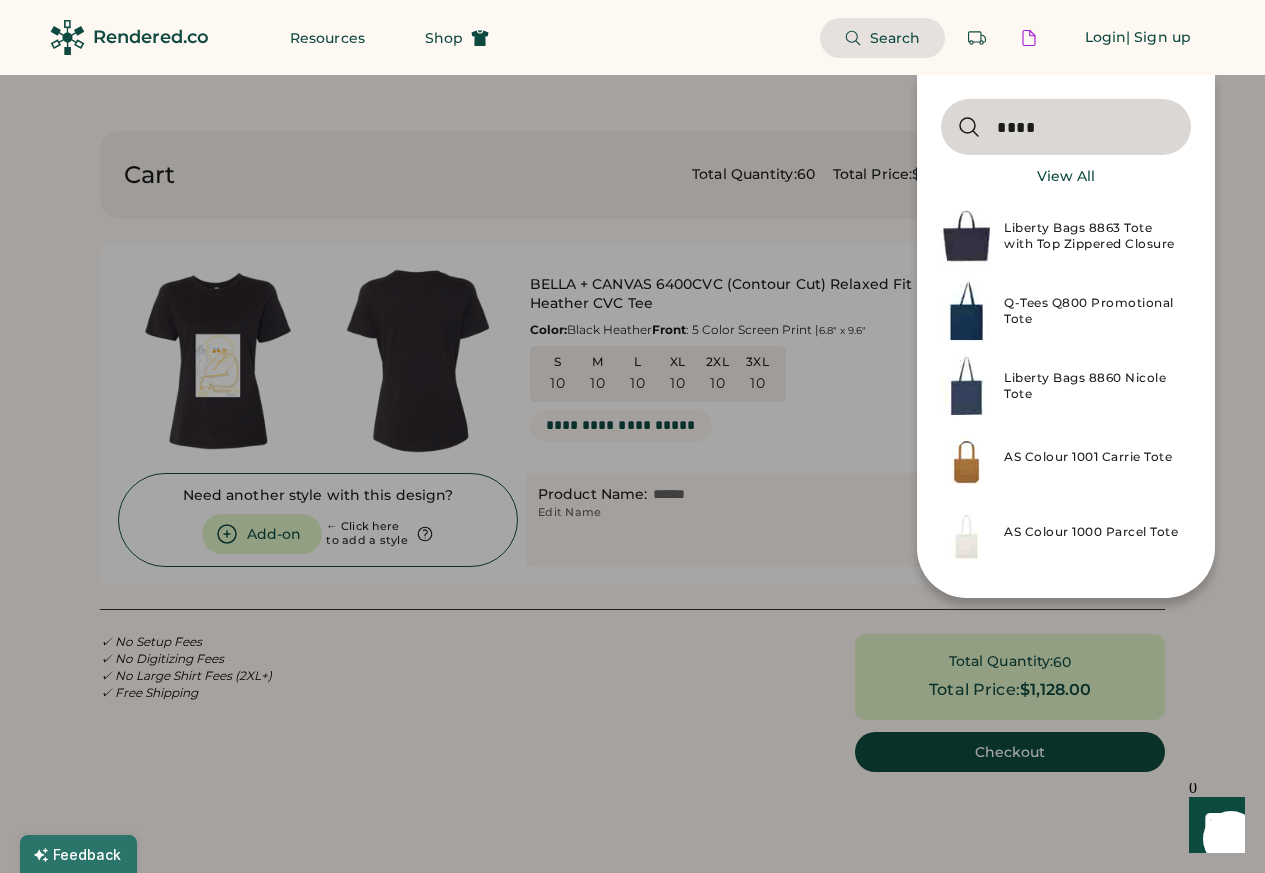 type on "****" 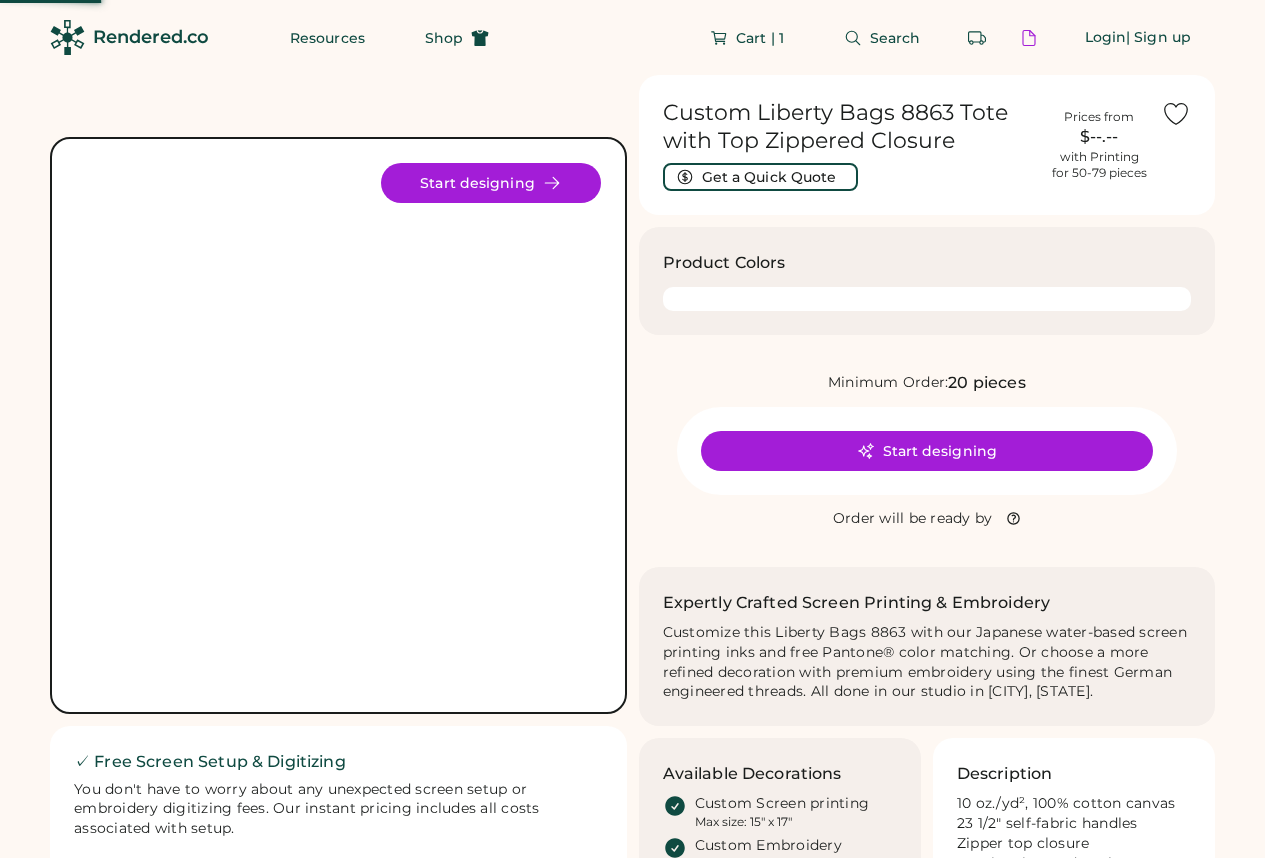 scroll, scrollTop: 0, scrollLeft: 0, axis: both 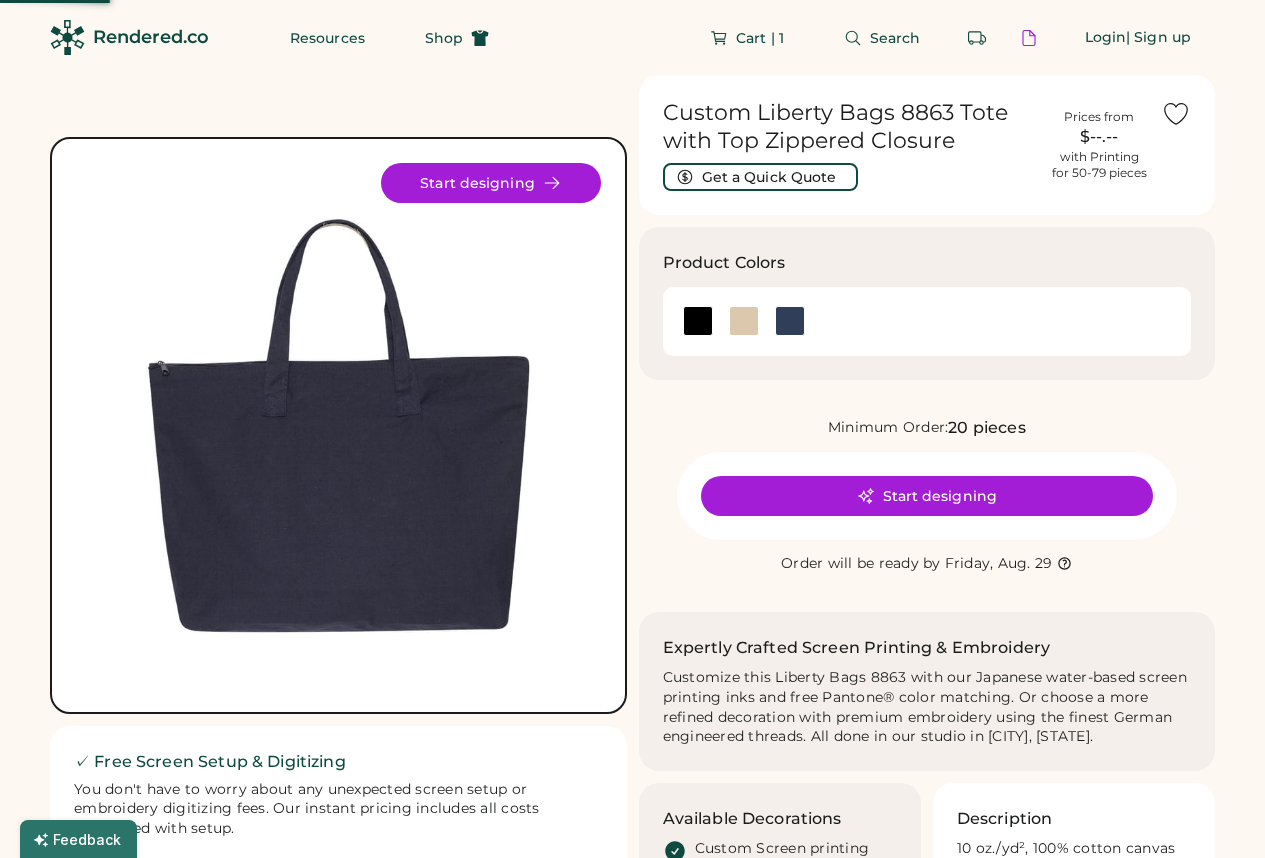 click on "Product Colors" at bounding box center (927, 303) 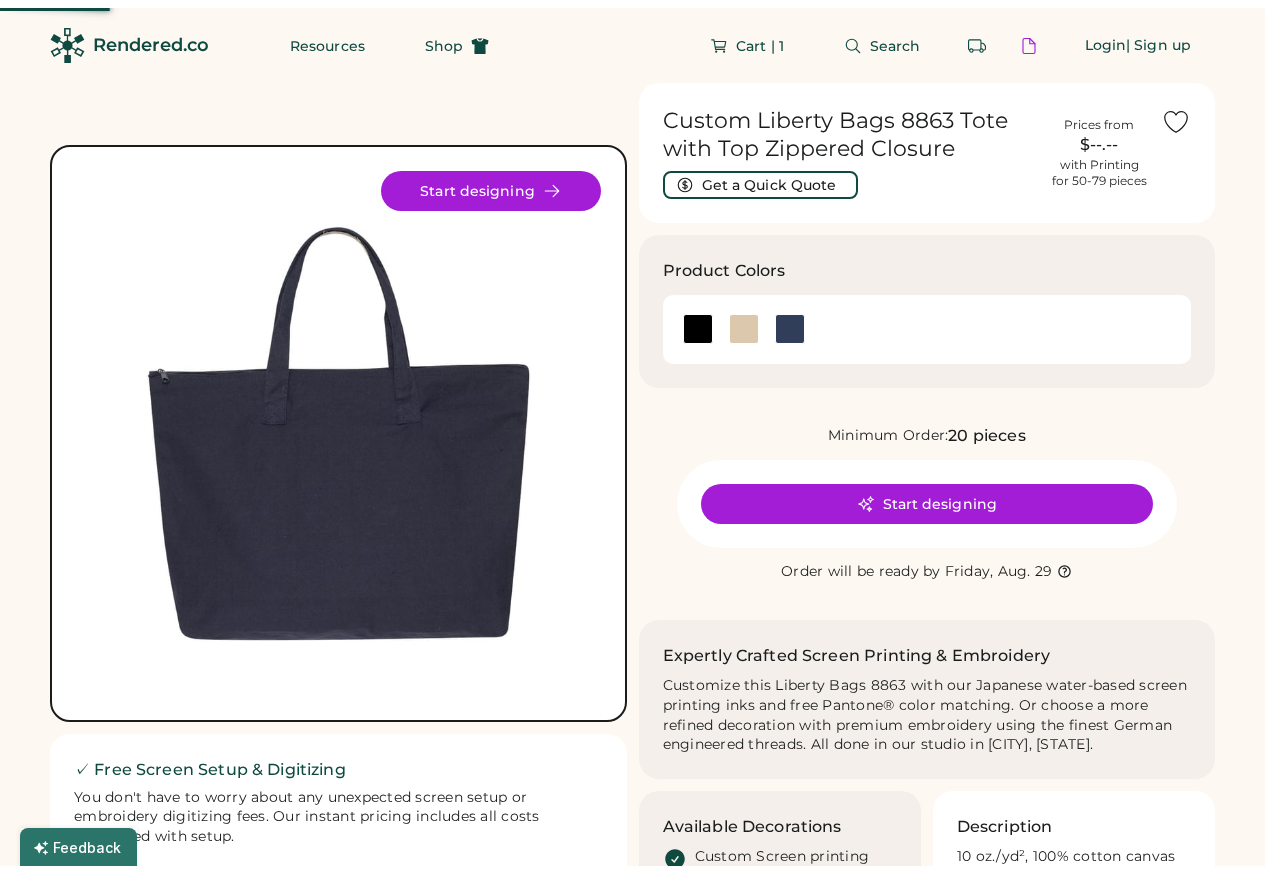 scroll, scrollTop: 0, scrollLeft: 0, axis: both 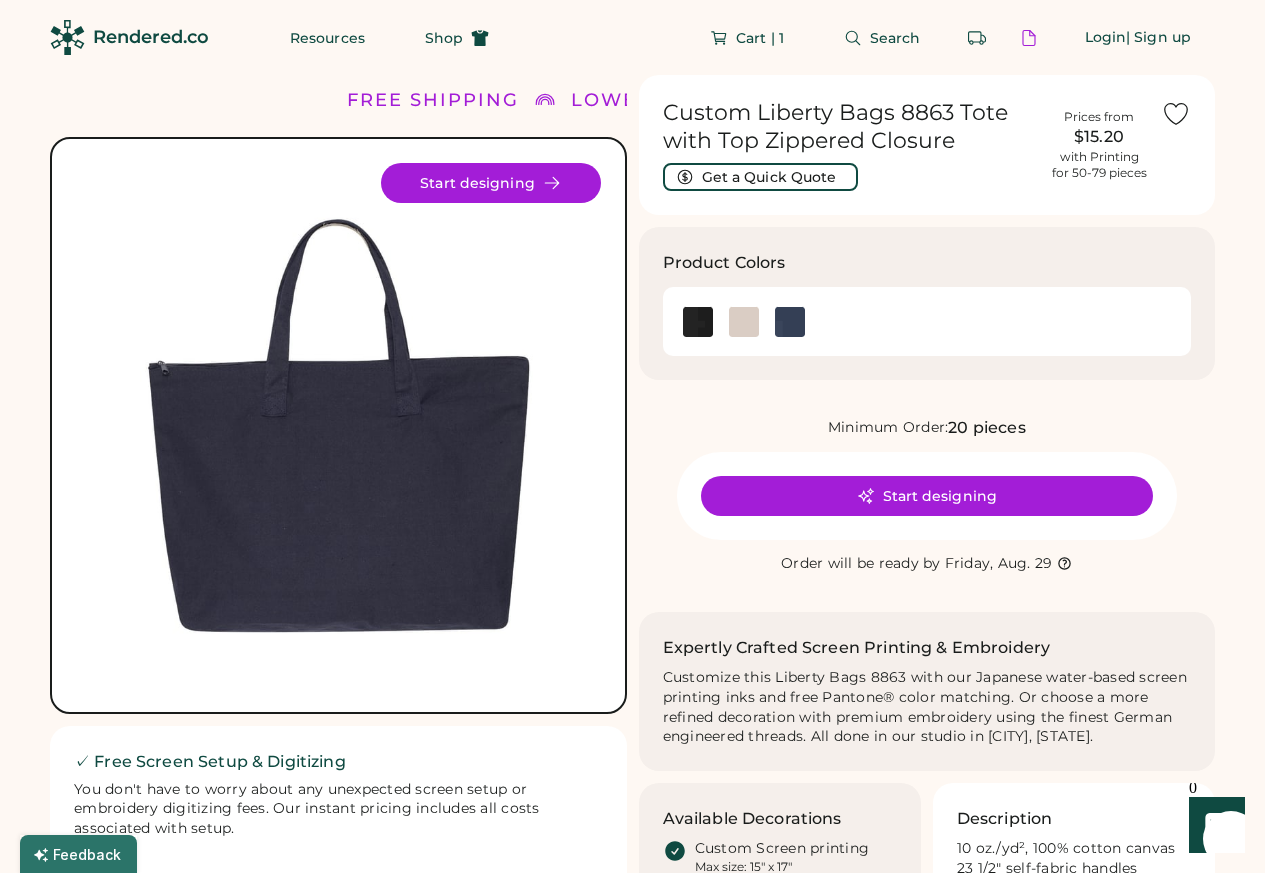 click on "Start designing" at bounding box center (491, 183) 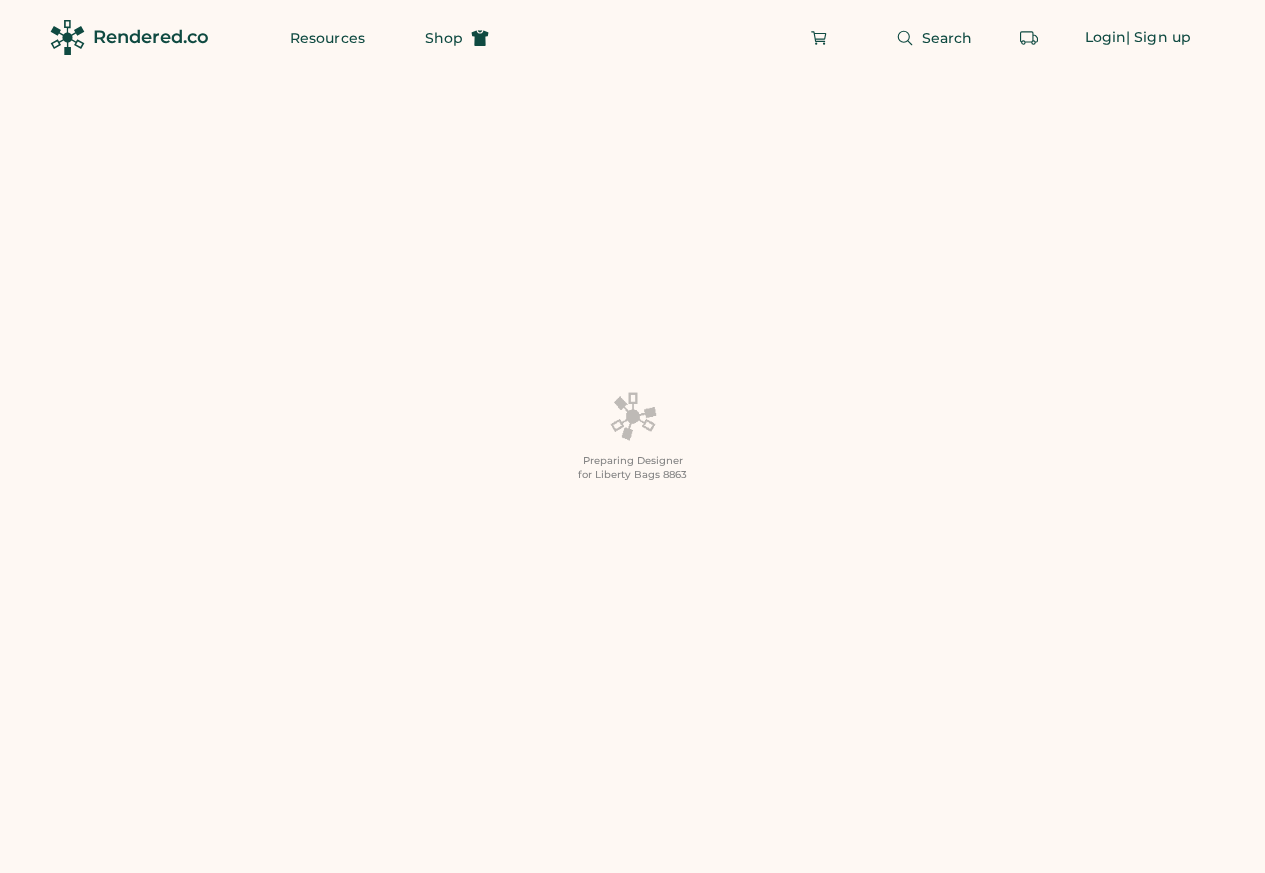 scroll, scrollTop: 0, scrollLeft: 0, axis: both 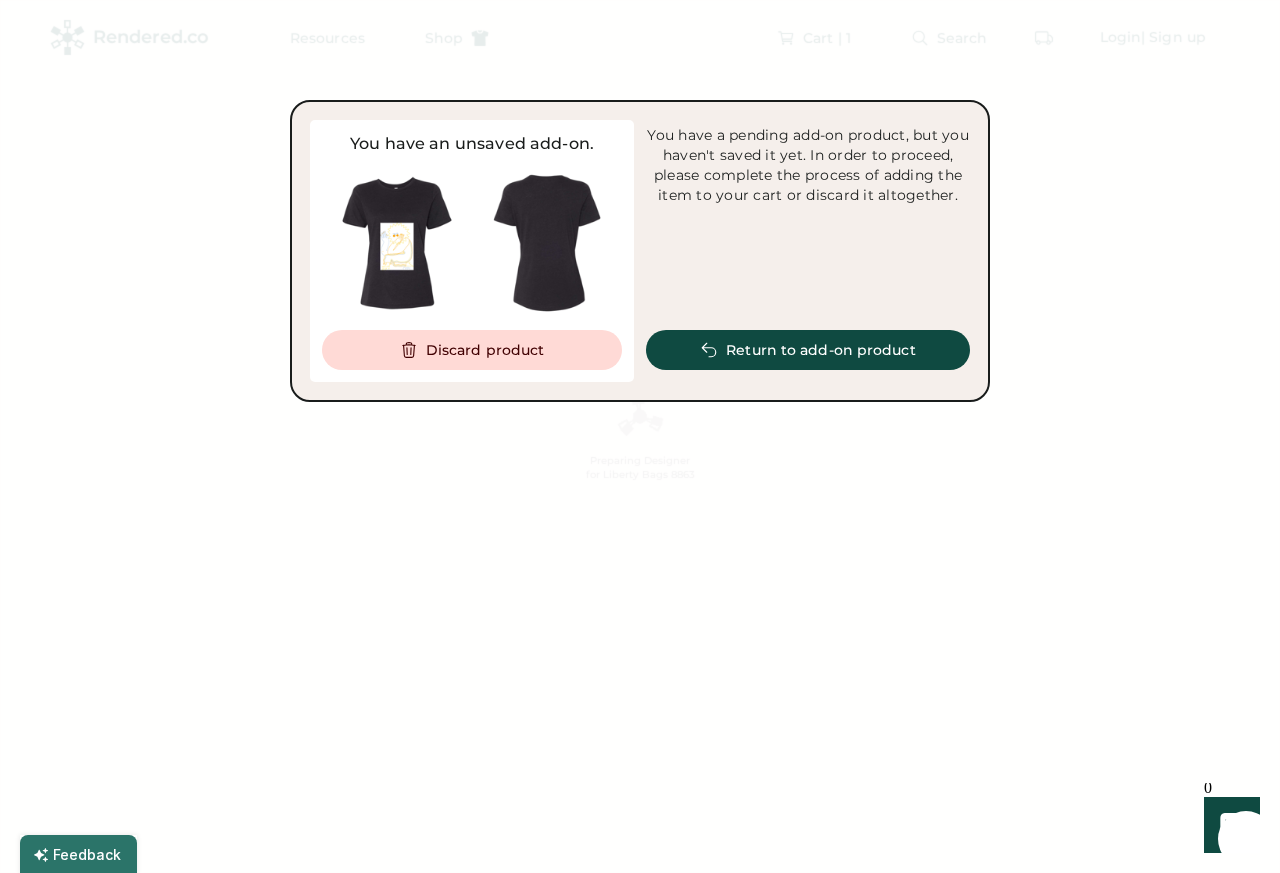 click at bounding box center [640, 436] 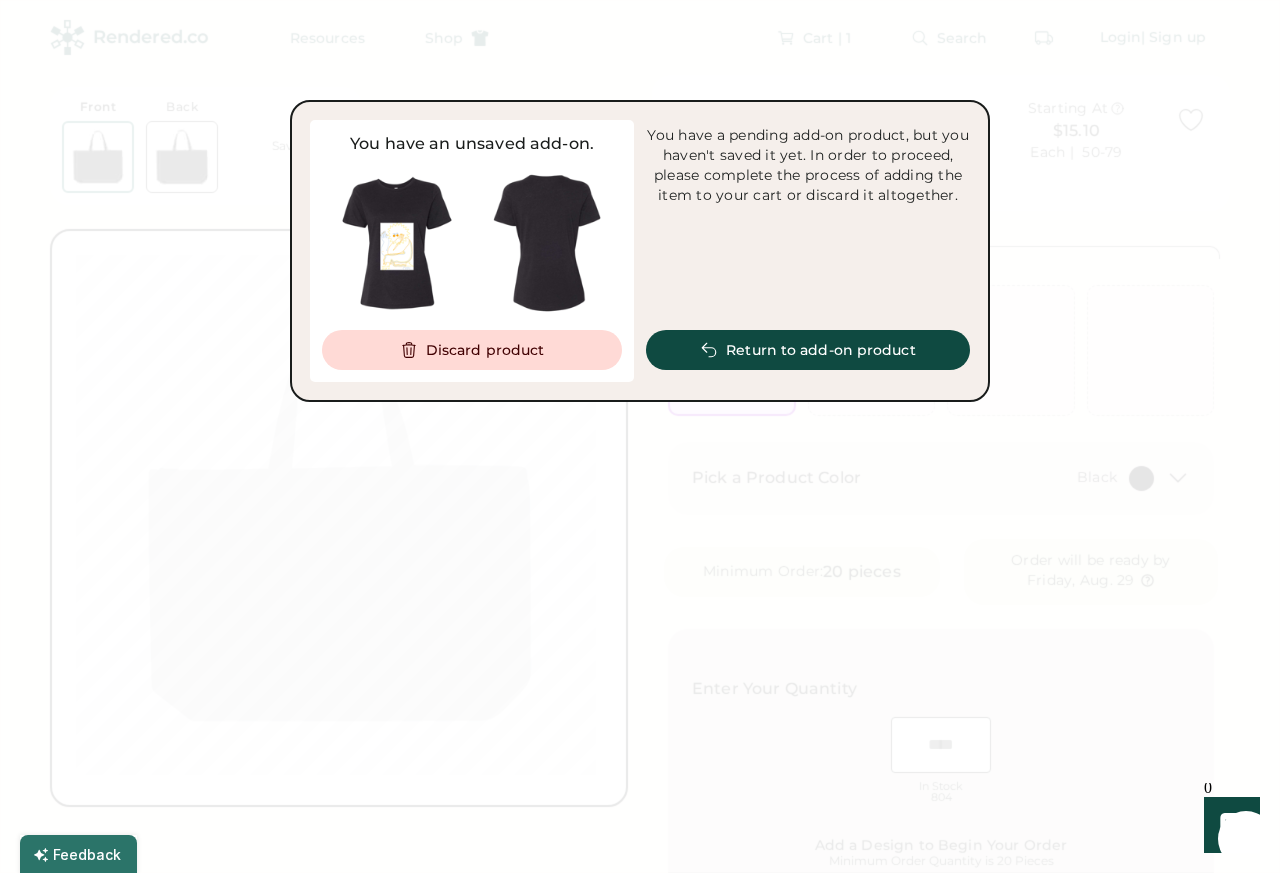 click on "Return to add-on product" at bounding box center (808, 350) 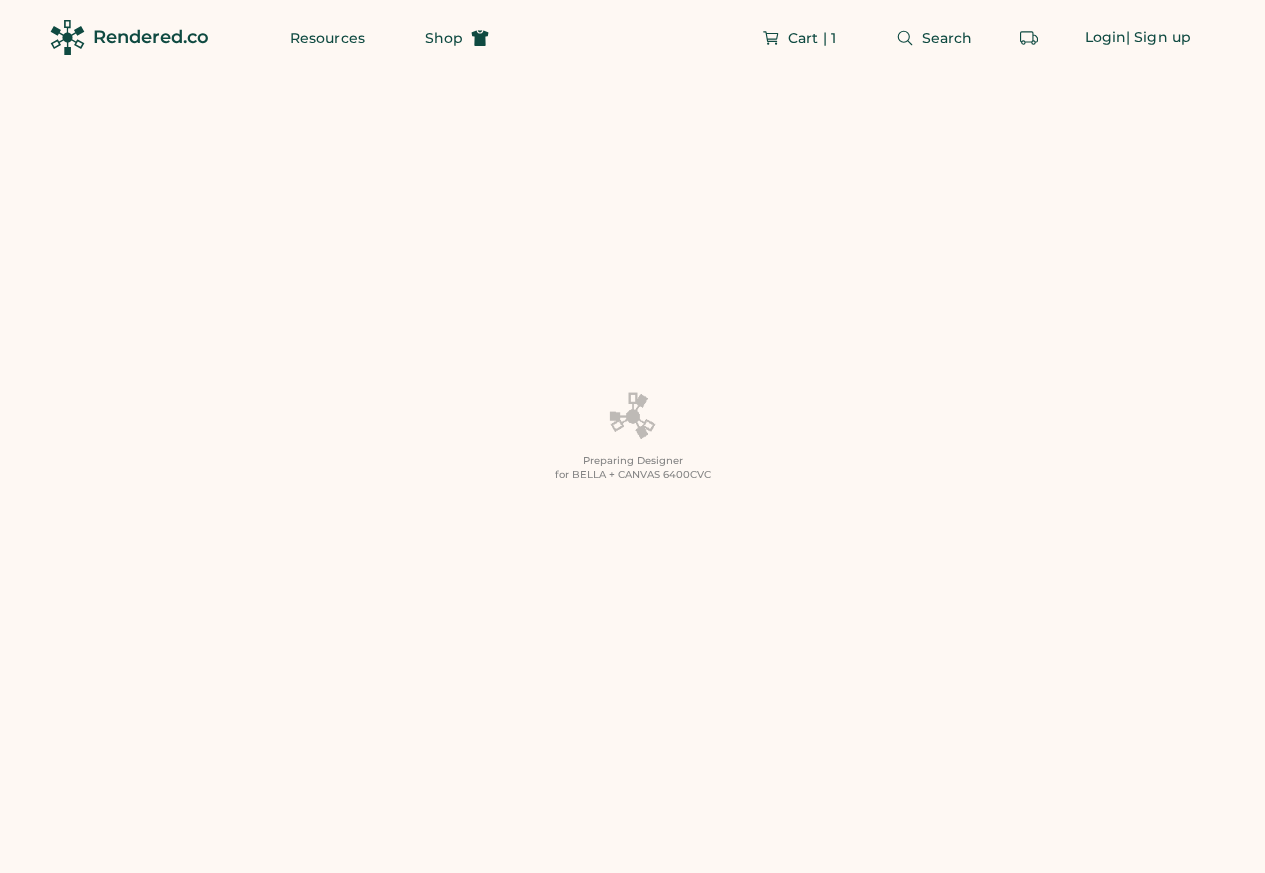 scroll, scrollTop: 0, scrollLeft: 0, axis: both 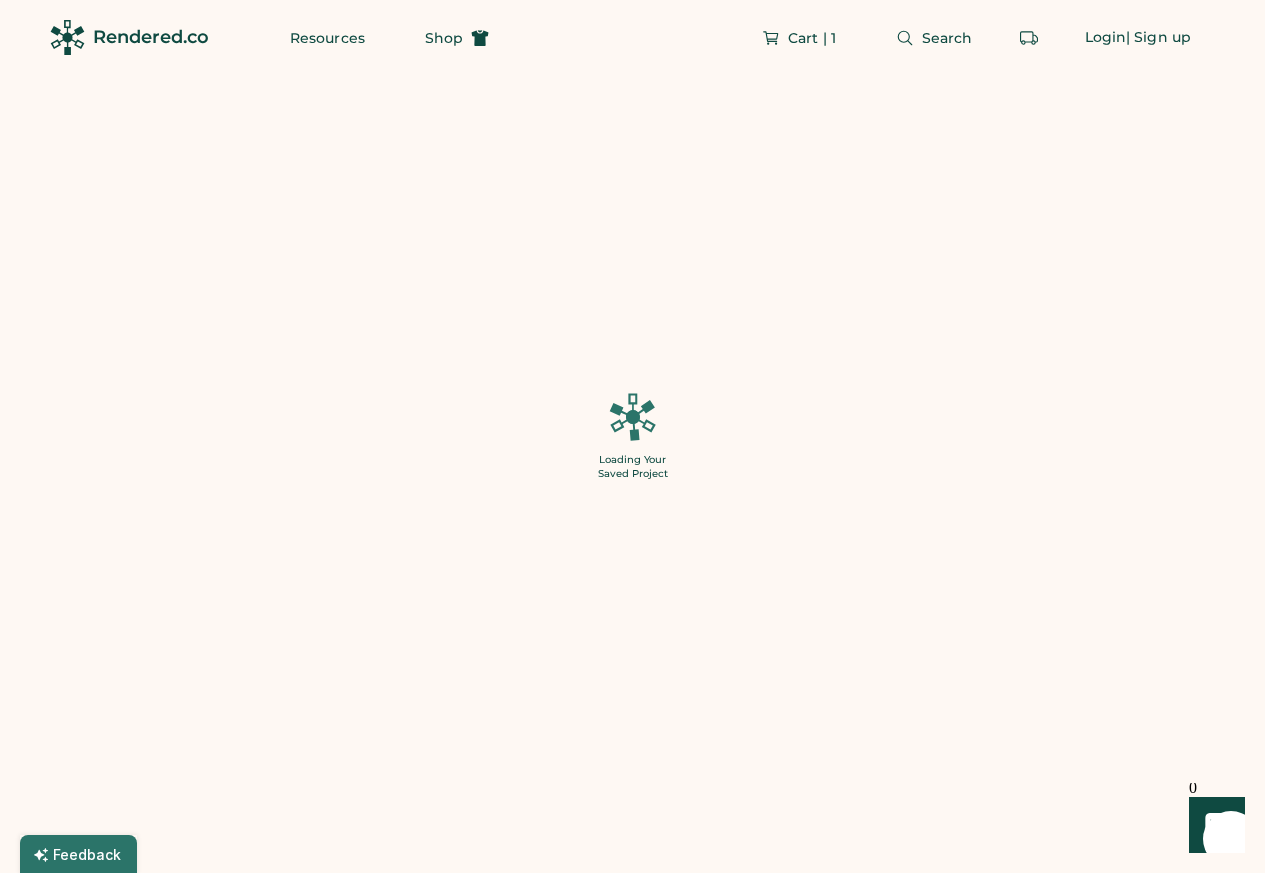 click on "Loading Your
Saved Project" at bounding box center [632, 436] 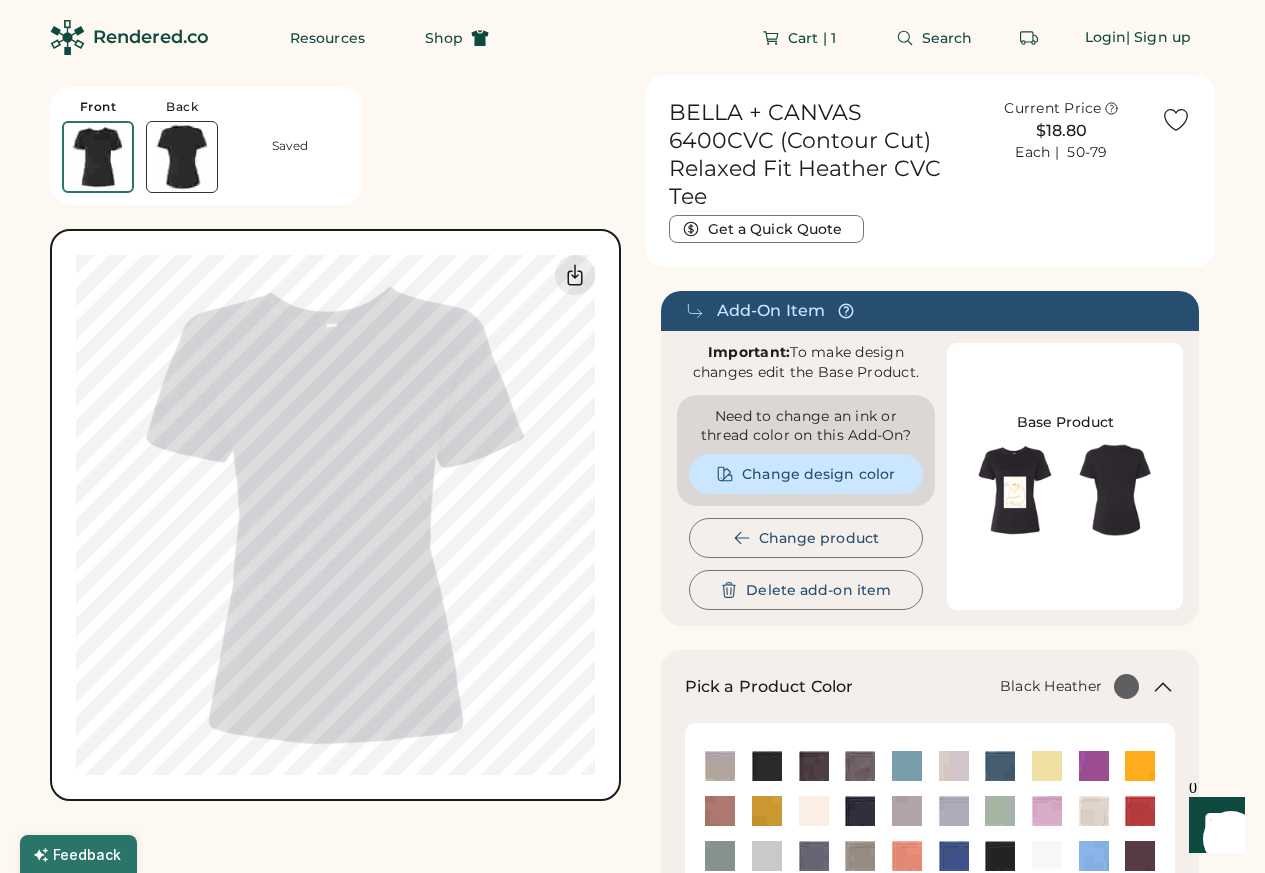 click on "Change product" at bounding box center [806, 538] 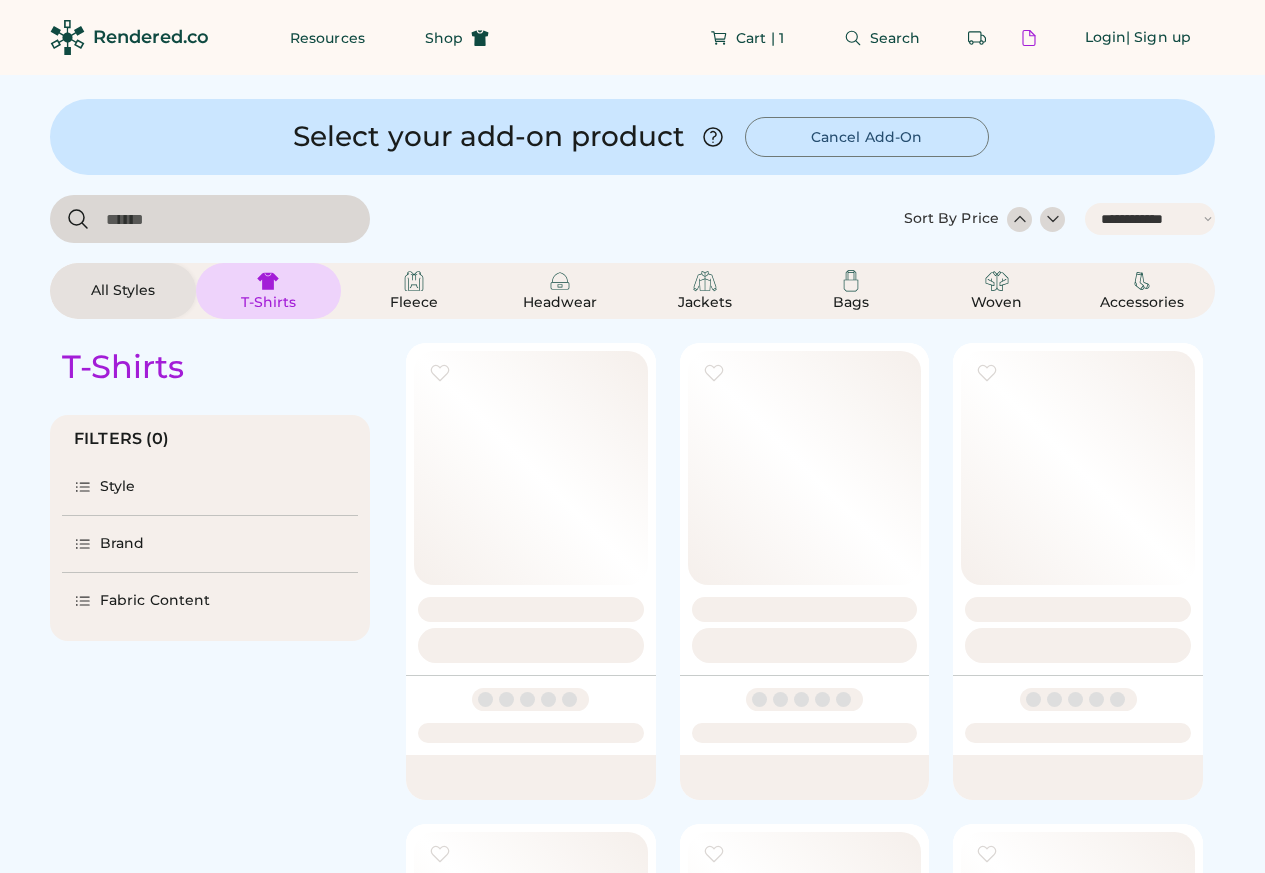 select on "*****" 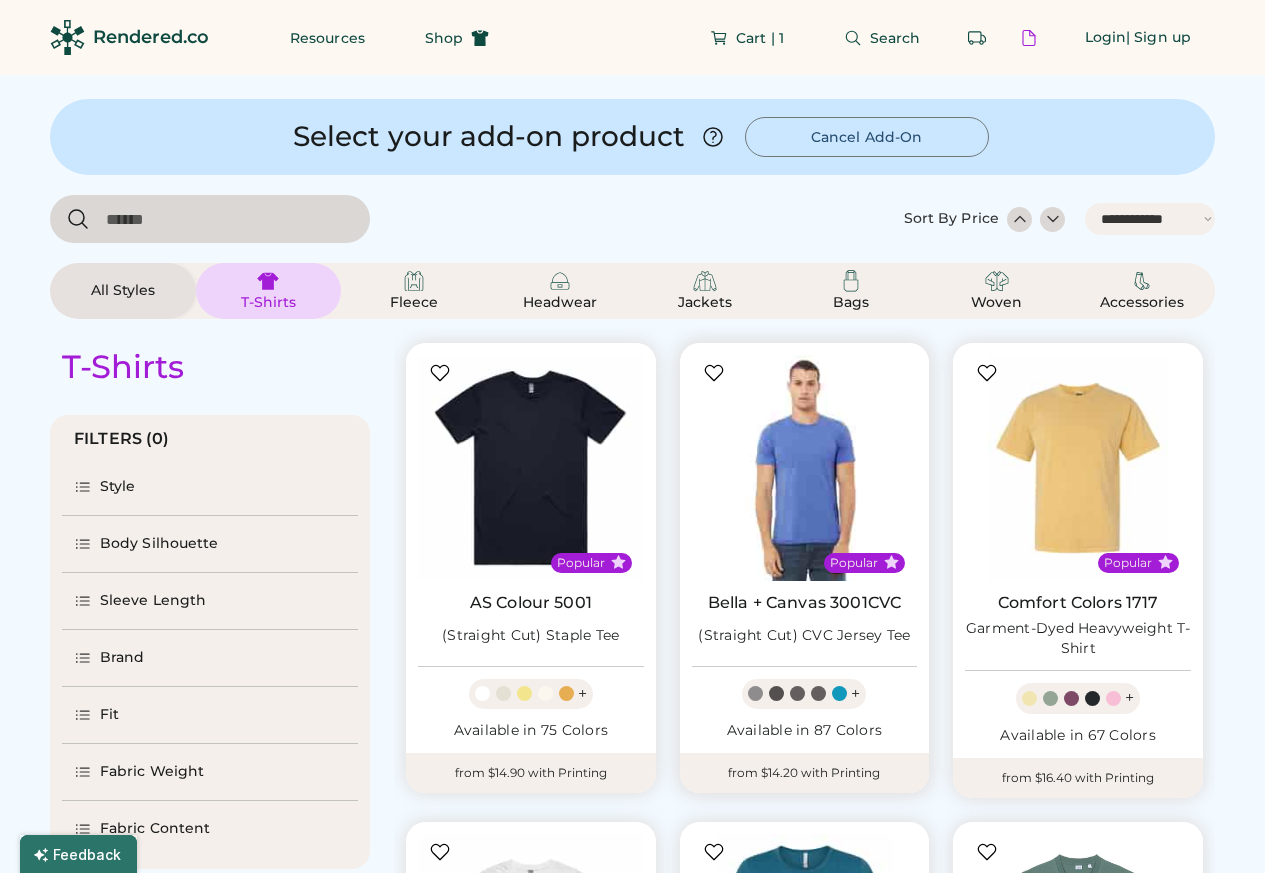 scroll, scrollTop: 0, scrollLeft: 0, axis: both 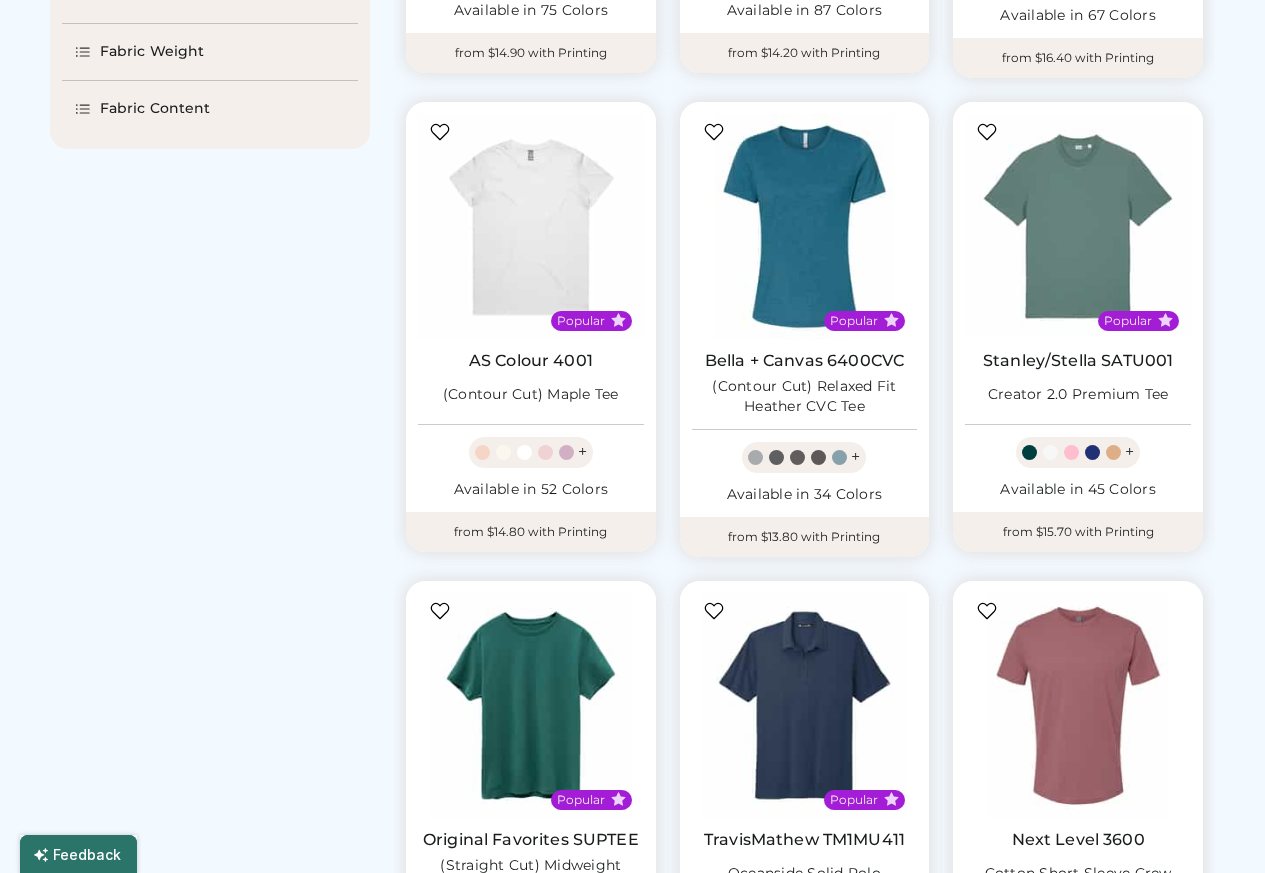 select on "*****" 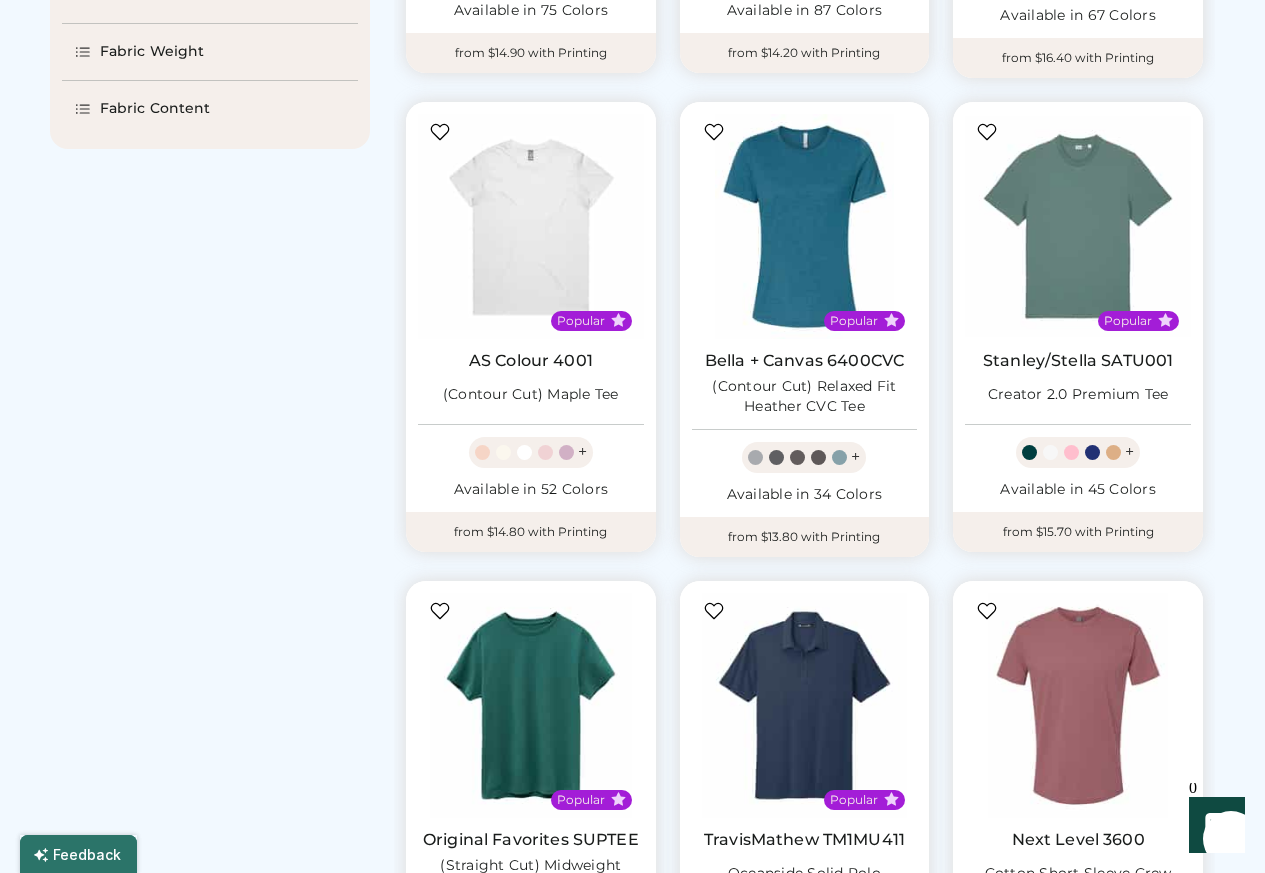 scroll, scrollTop: 0, scrollLeft: 0, axis: both 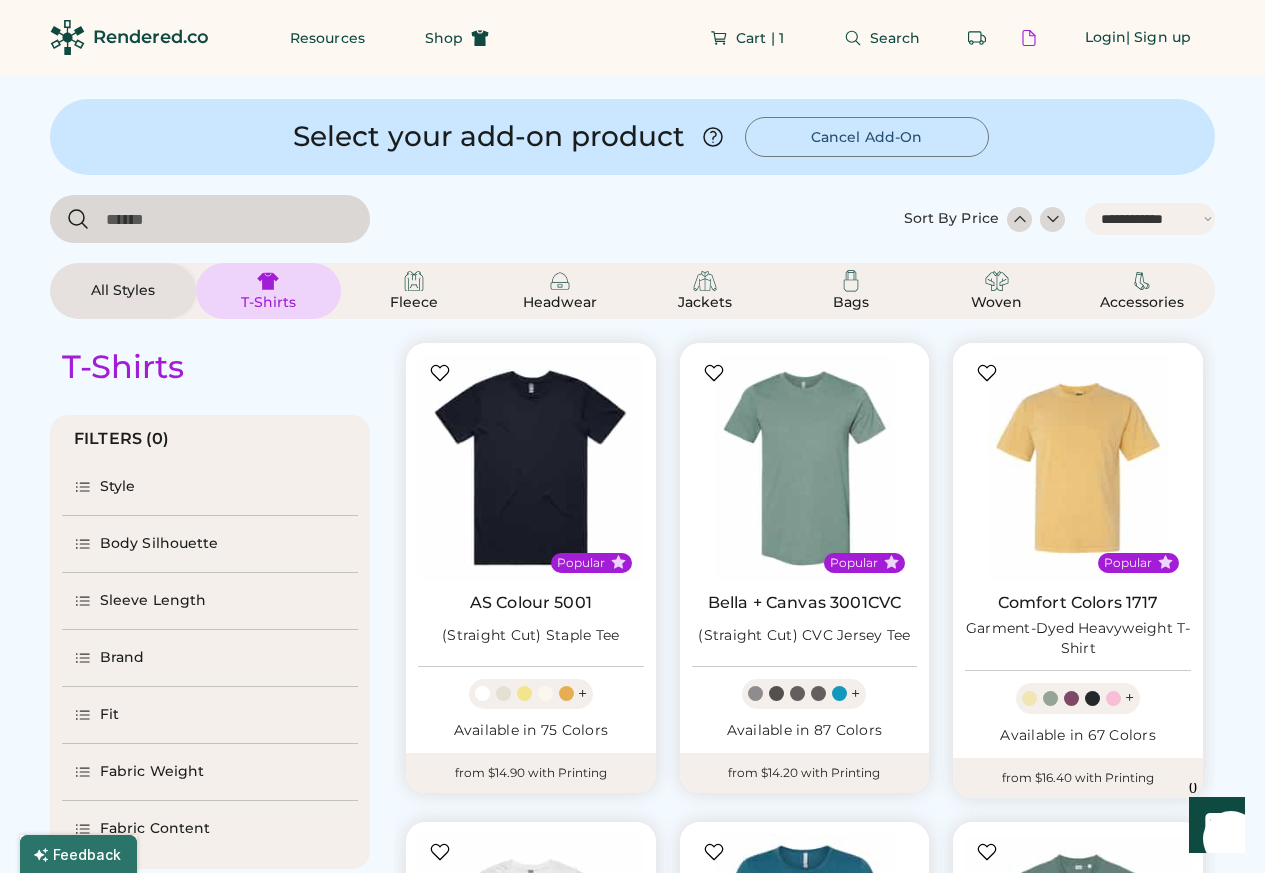 click on "Bags" at bounding box center (851, 303) 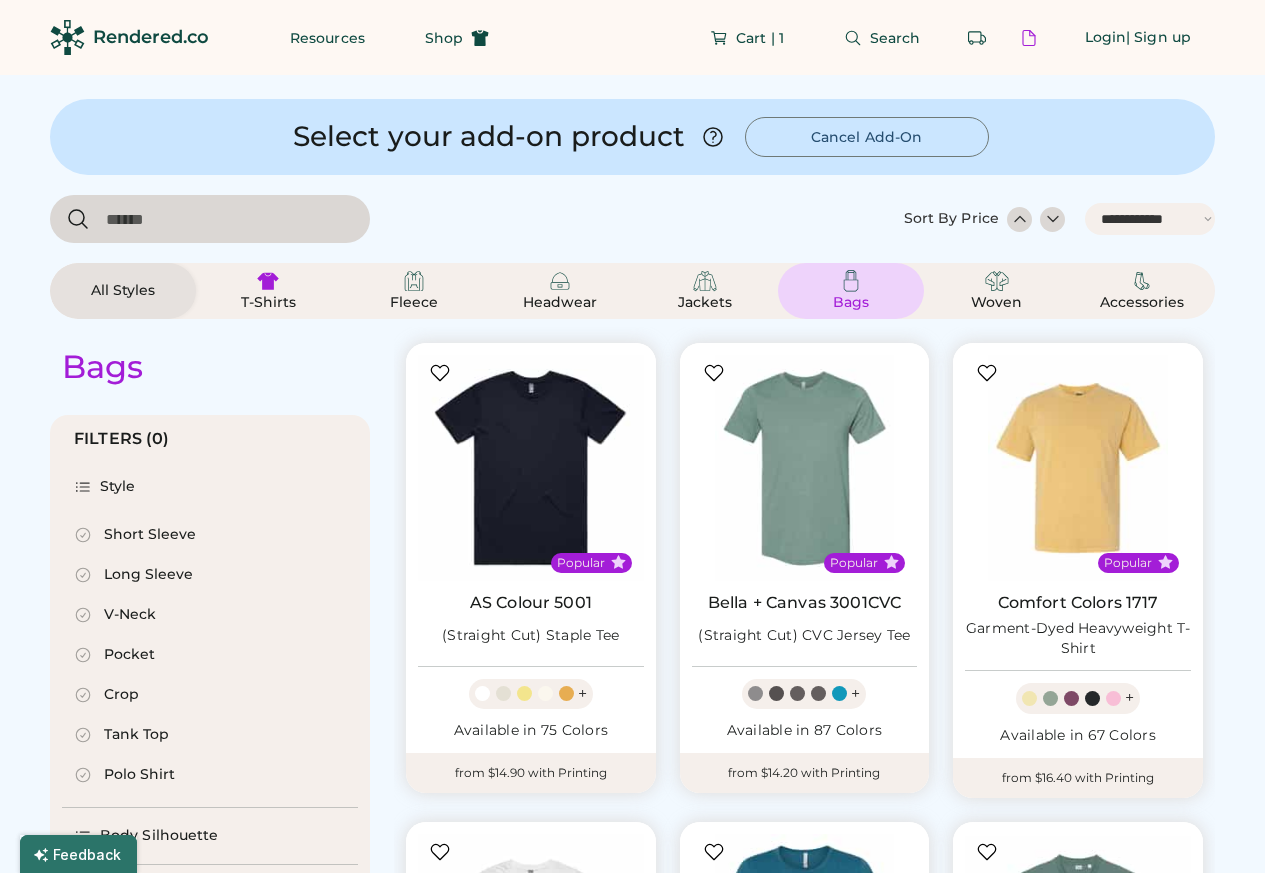 scroll, scrollTop: 0, scrollLeft: 0, axis: both 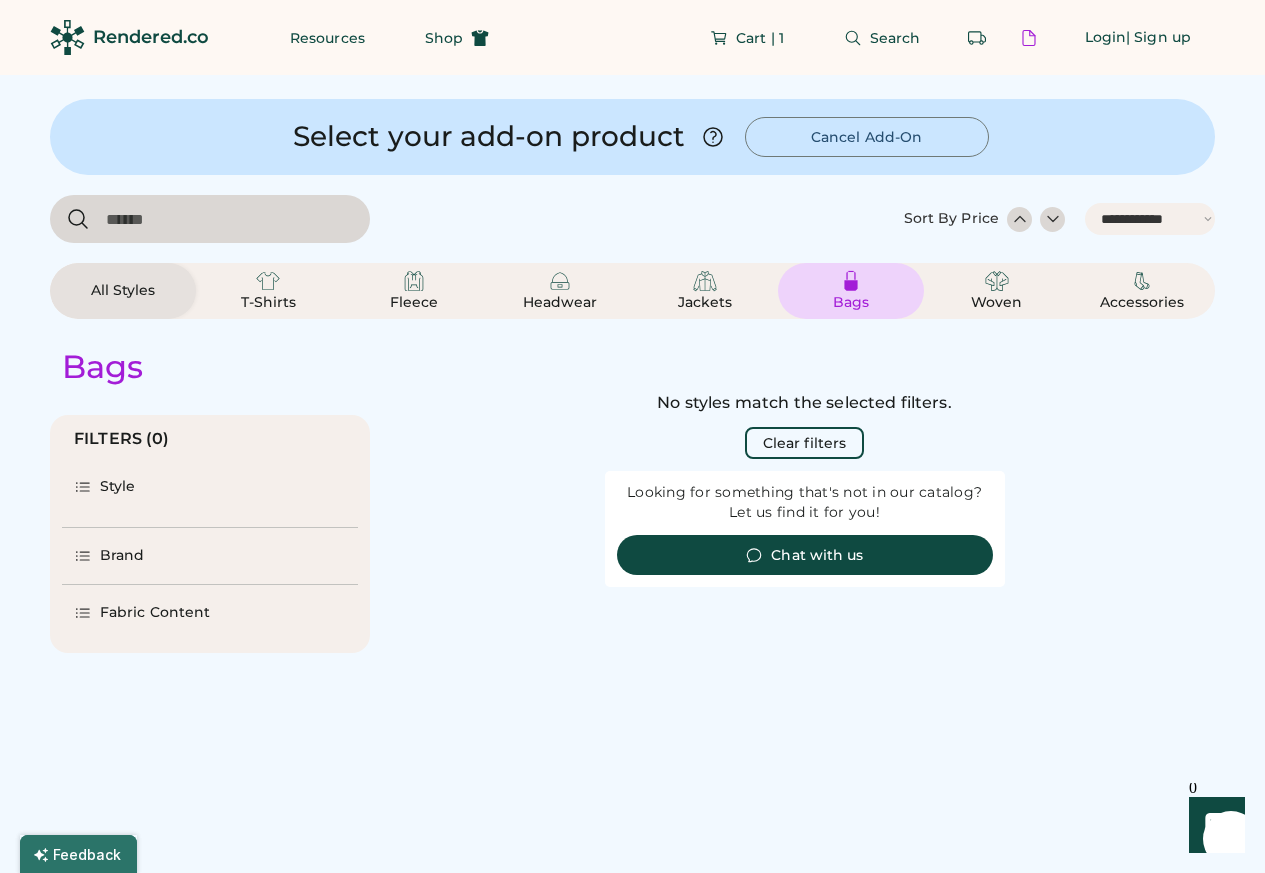 click on "Headwear" at bounding box center (560, 303) 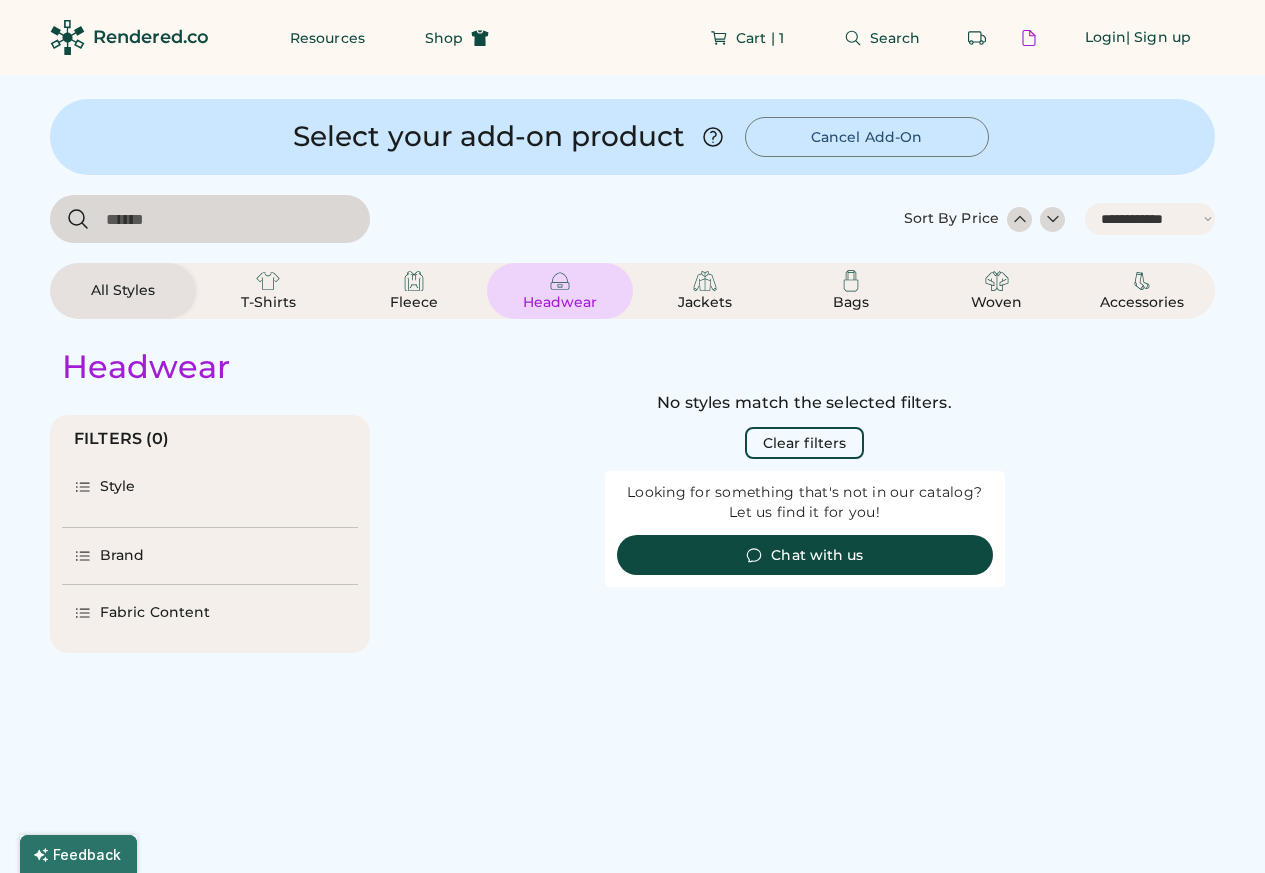 scroll, scrollTop: 0, scrollLeft: 0, axis: both 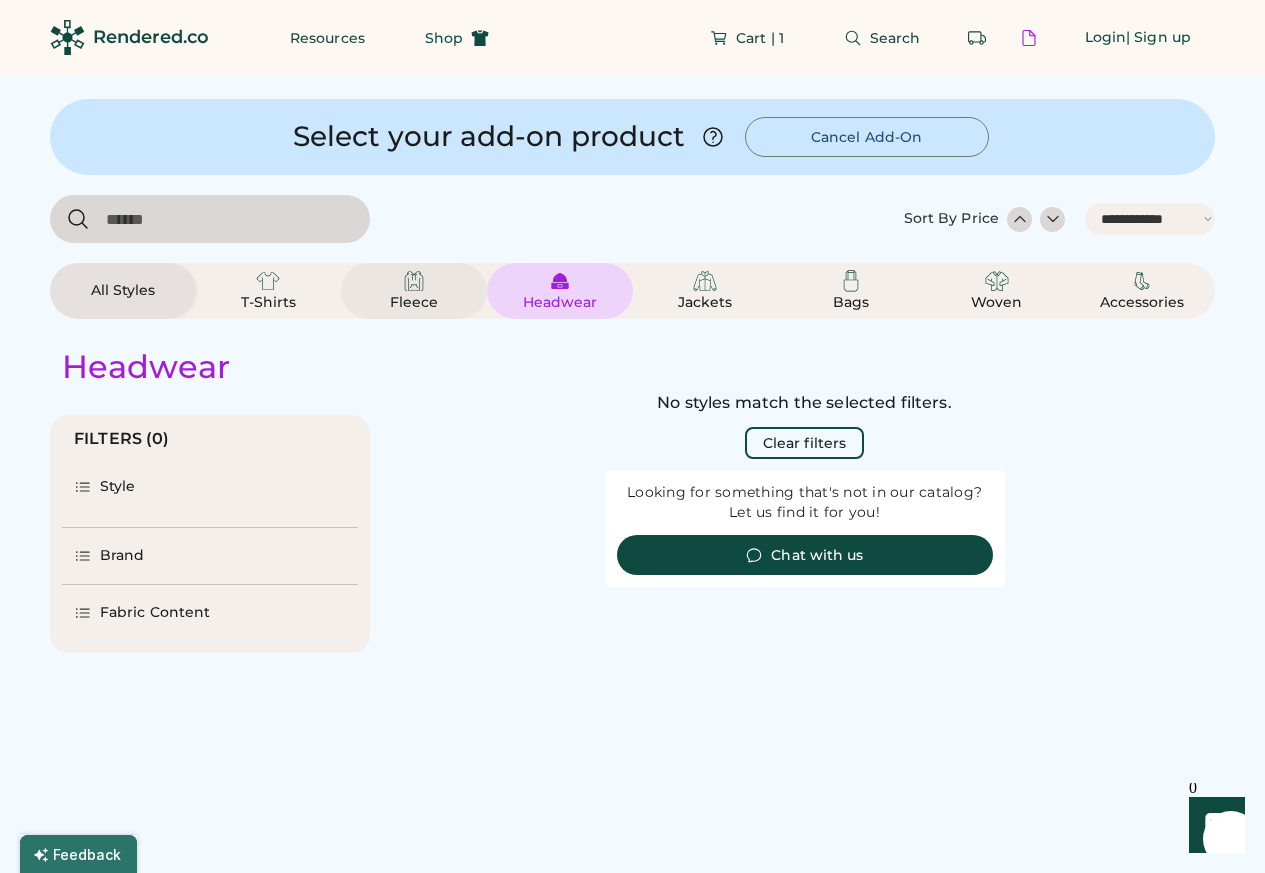 click on "Fleece" at bounding box center (414, 303) 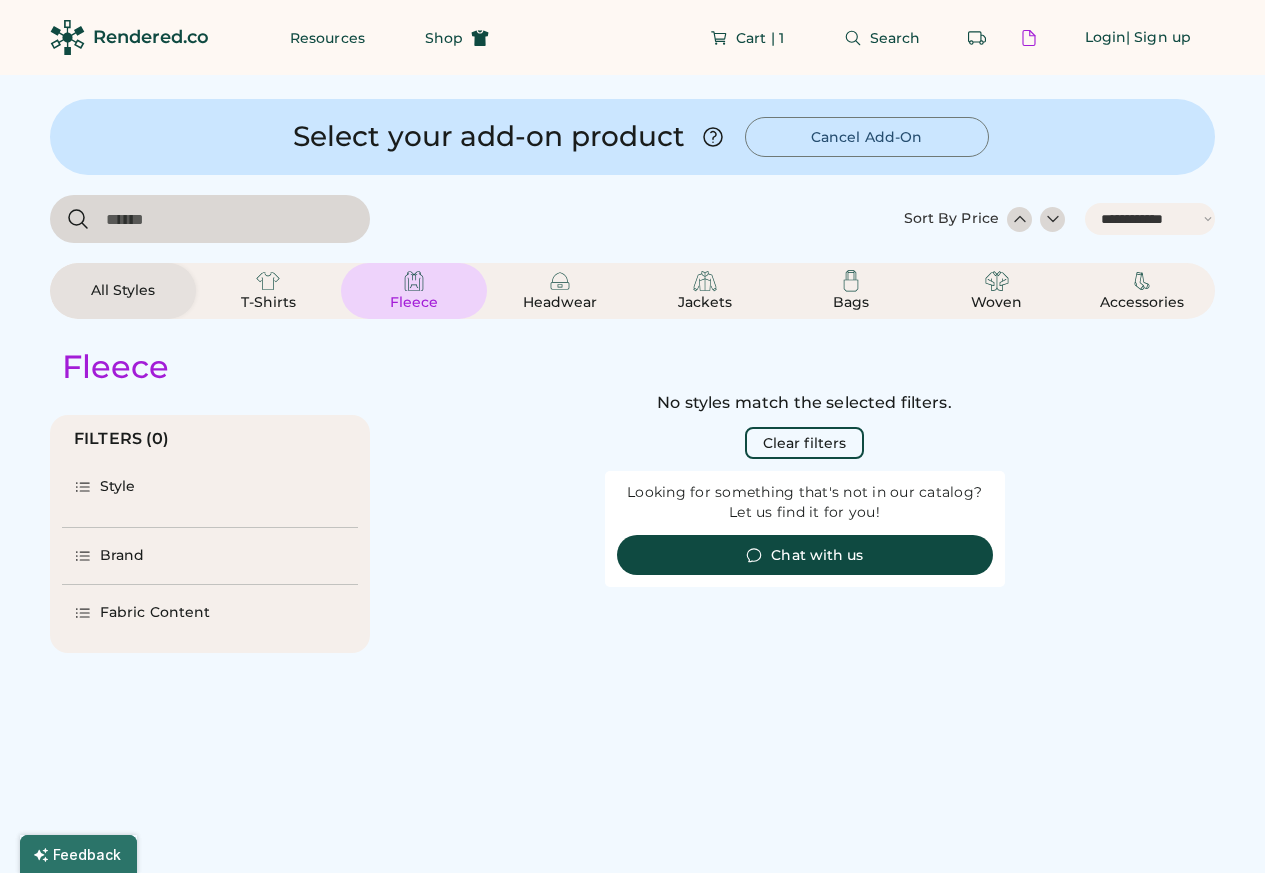 scroll, scrollTop: 0, scrollLeft: 0, axis: both 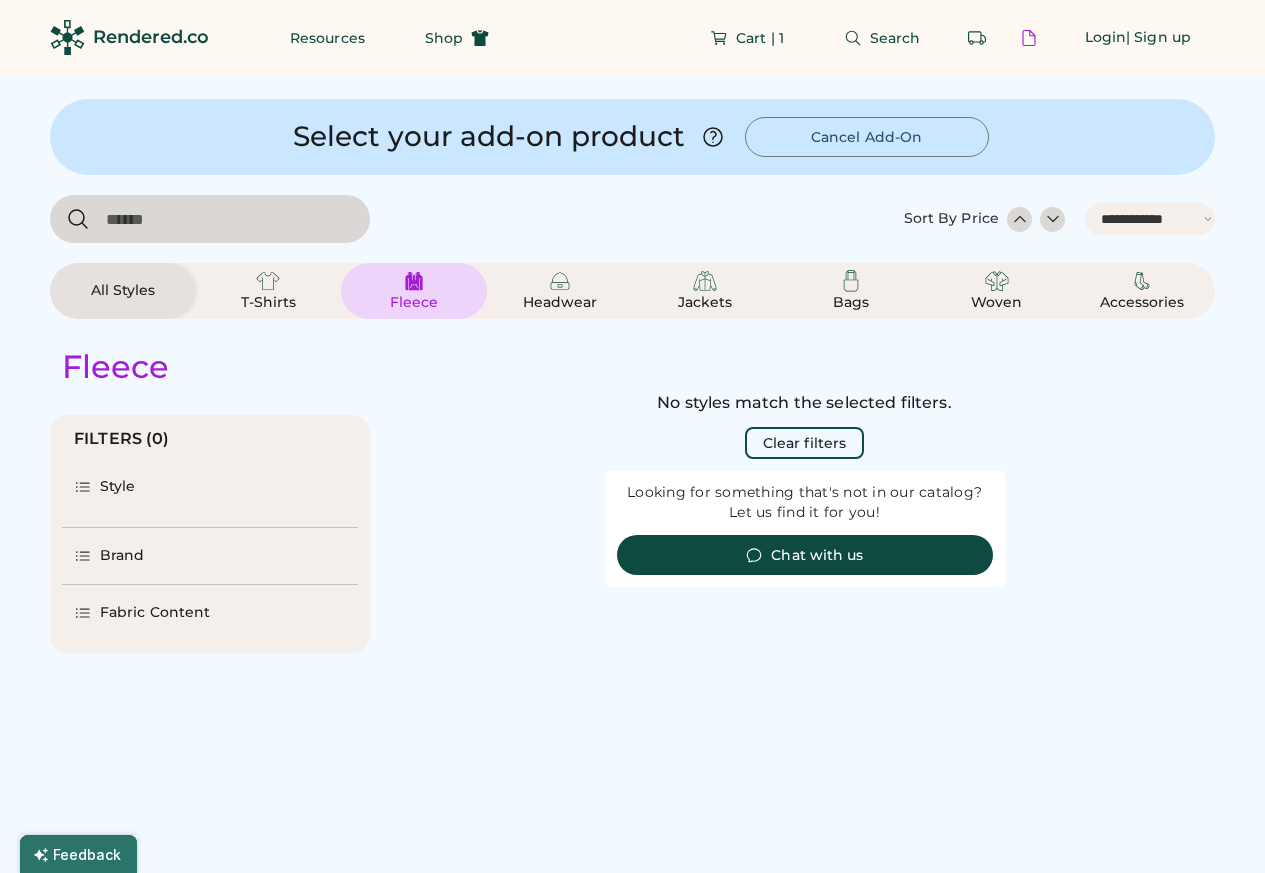 select on "*" 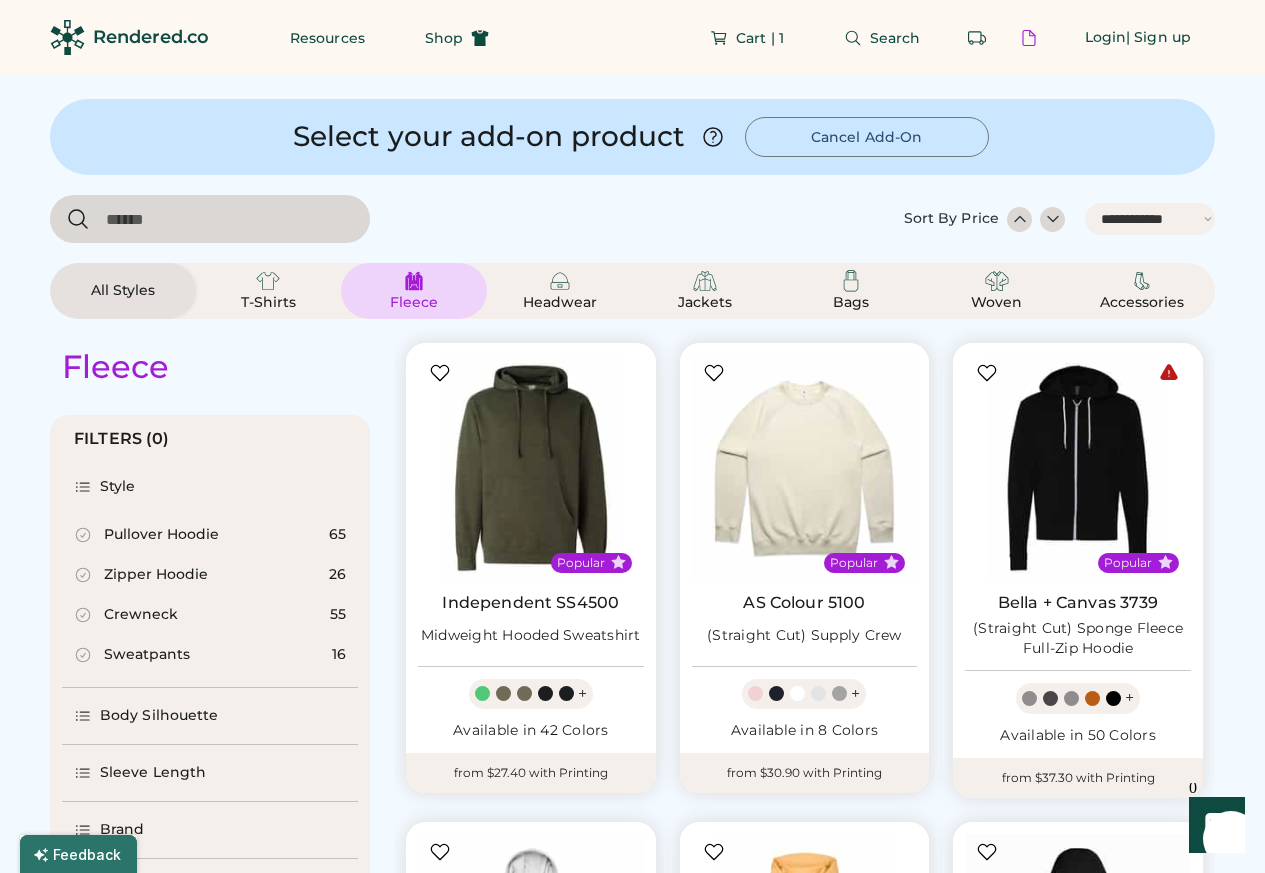 click at bounding box center (531, 468) 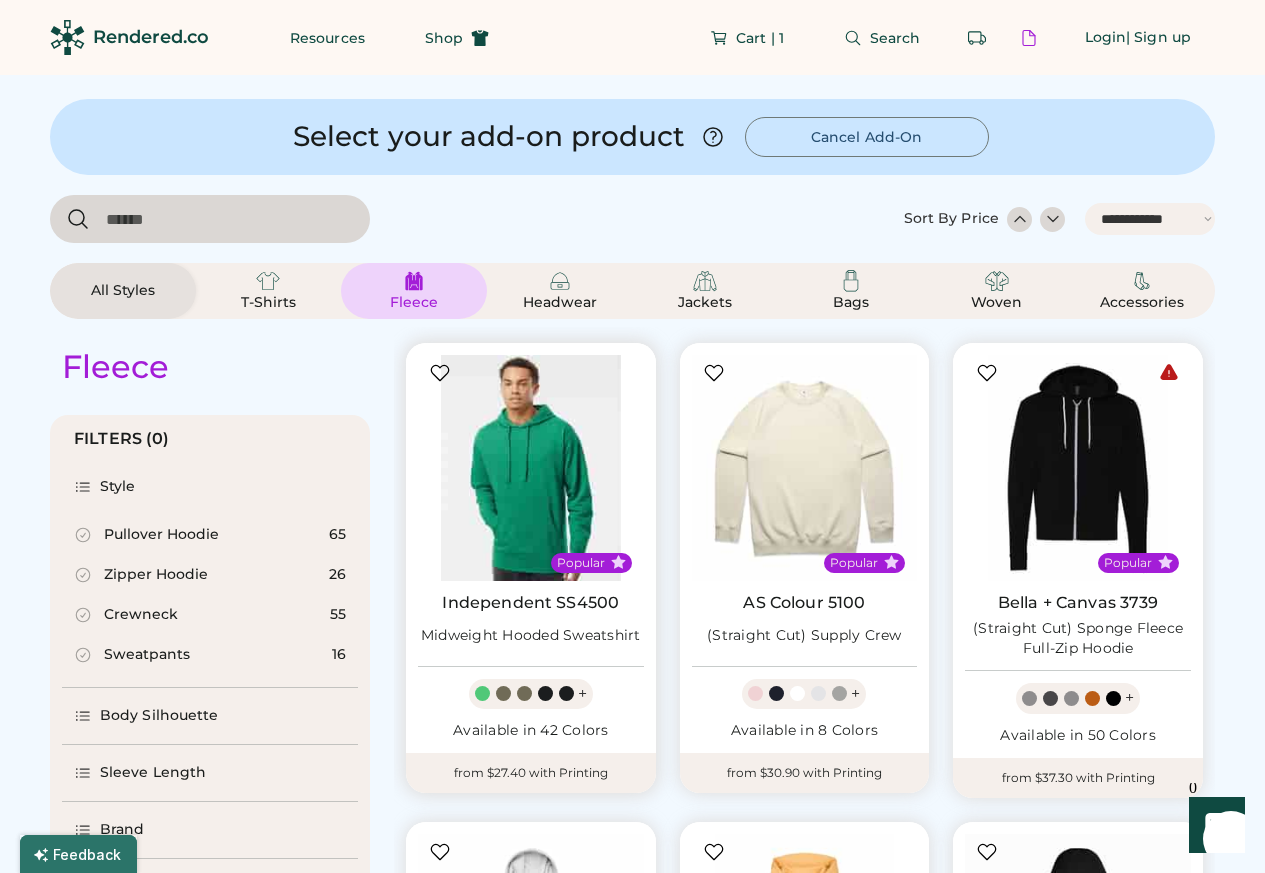 click at bounding box center (531, 468) 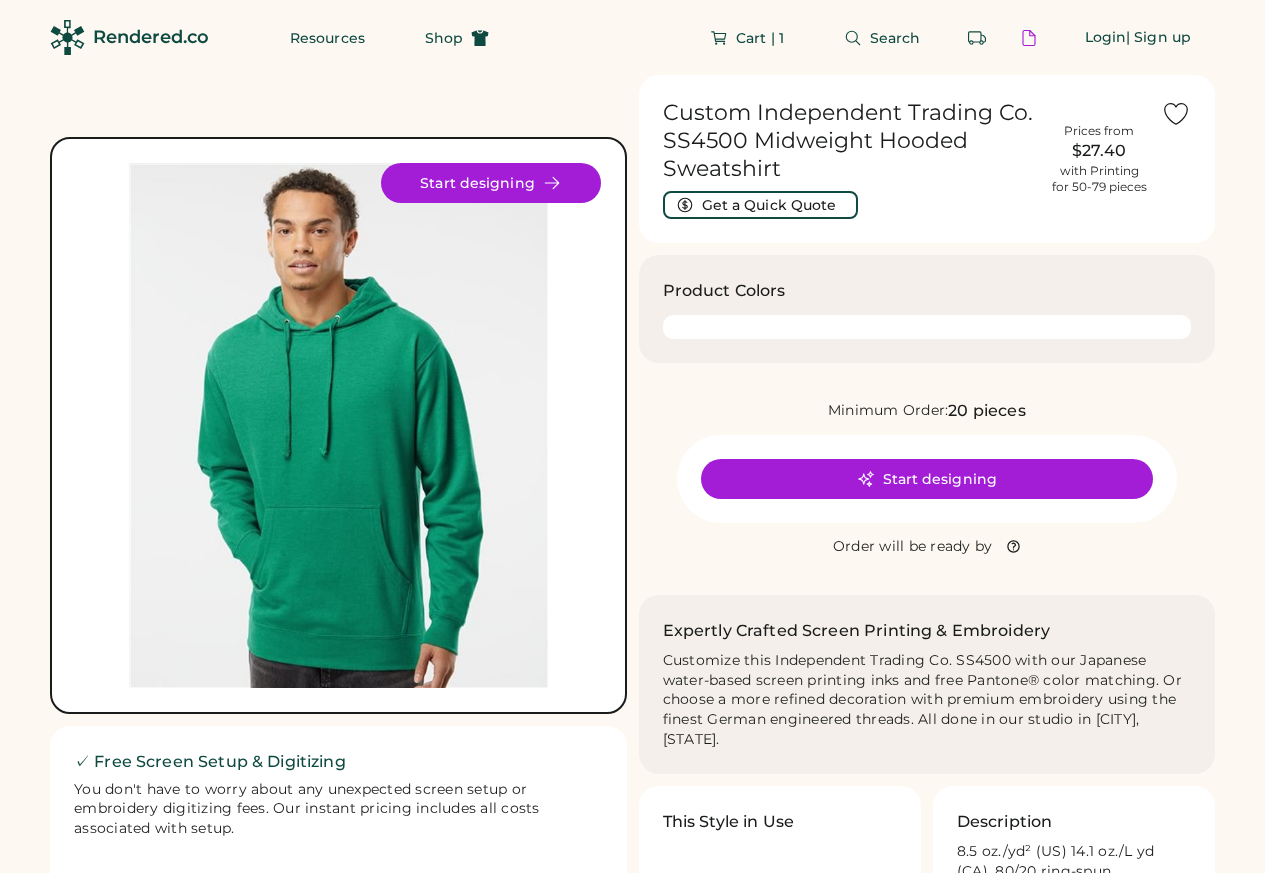 scroll, scrollTop: 0, scrollLeft: 0, axis: both 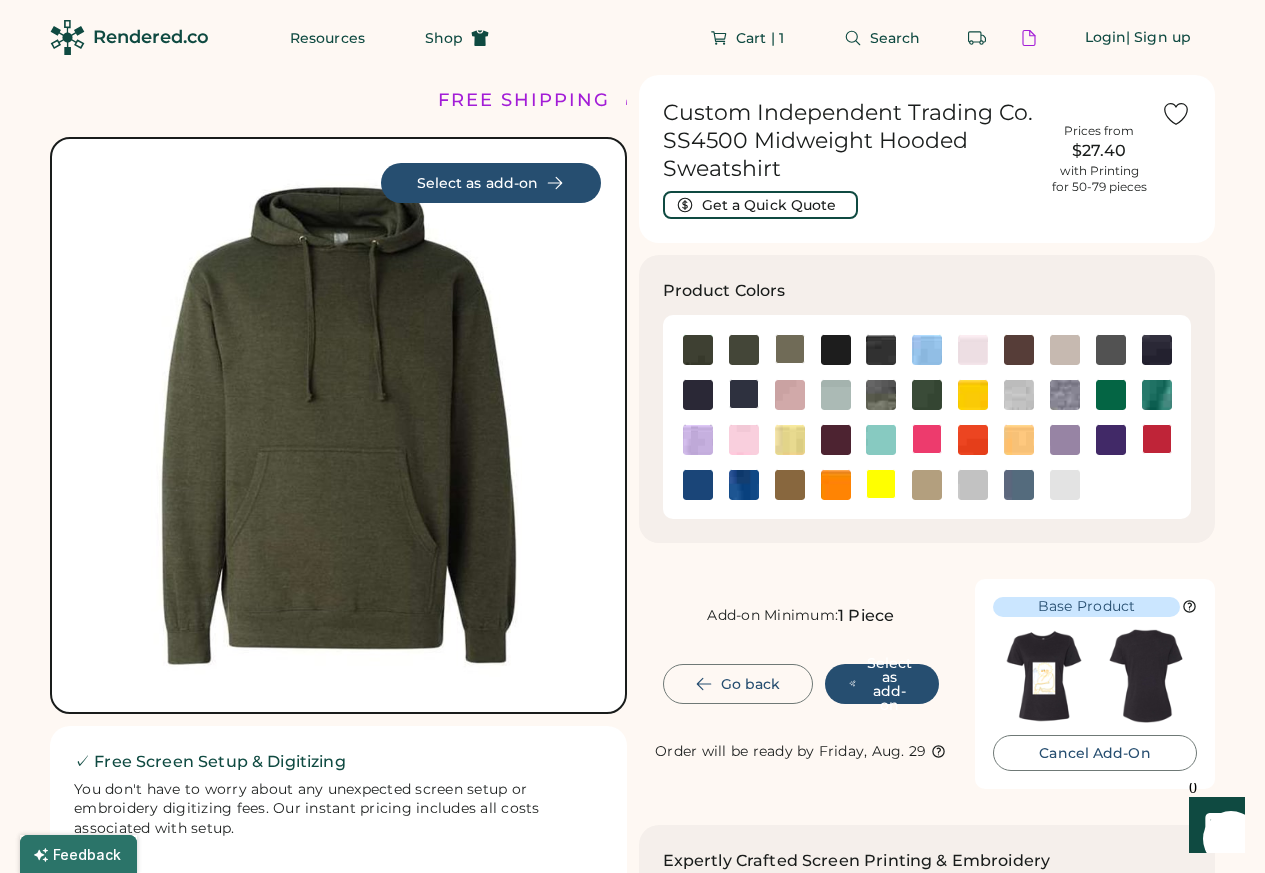 click on "Select as add-on" at bounding box center [491, 183] 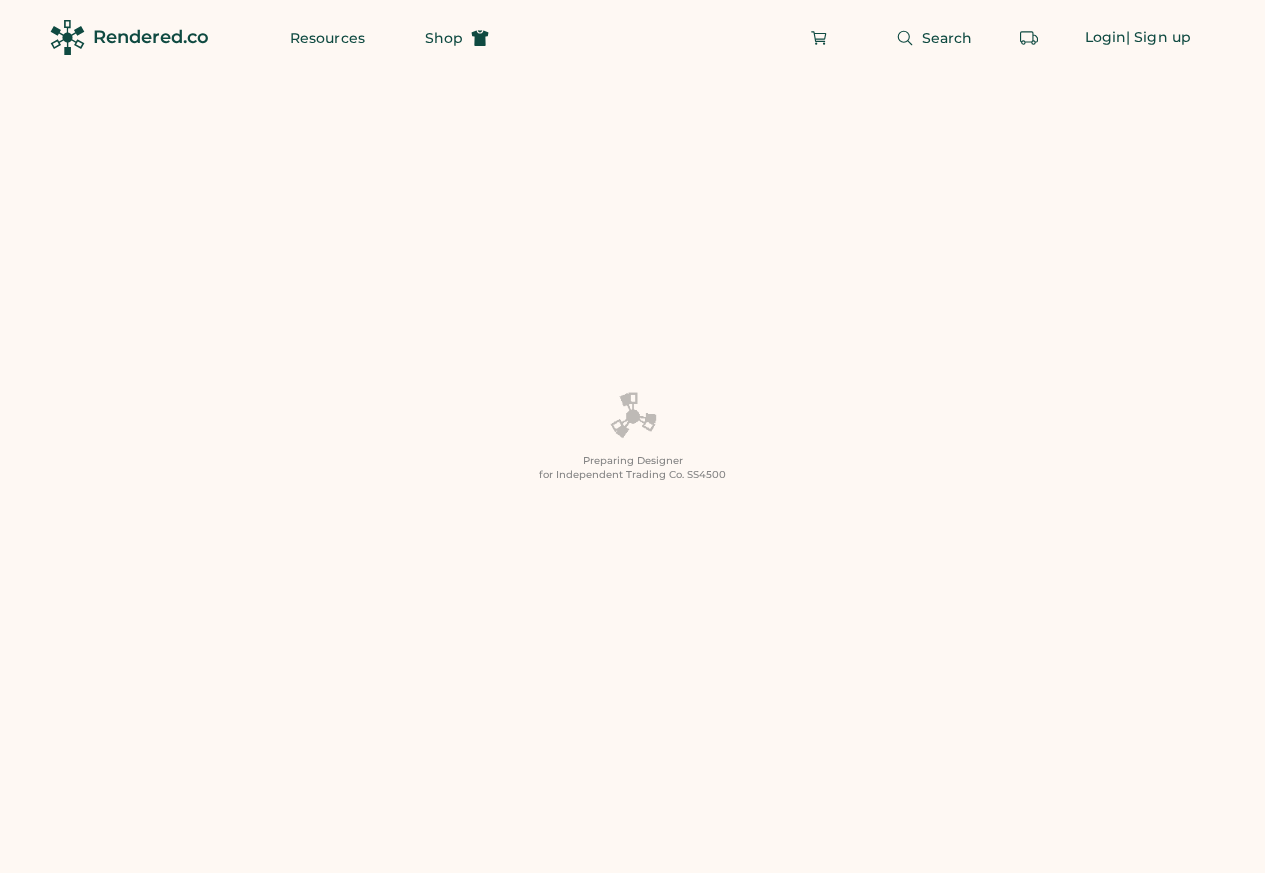 scroll, scrollTop: 0, scrollLeft: 0, axis: both 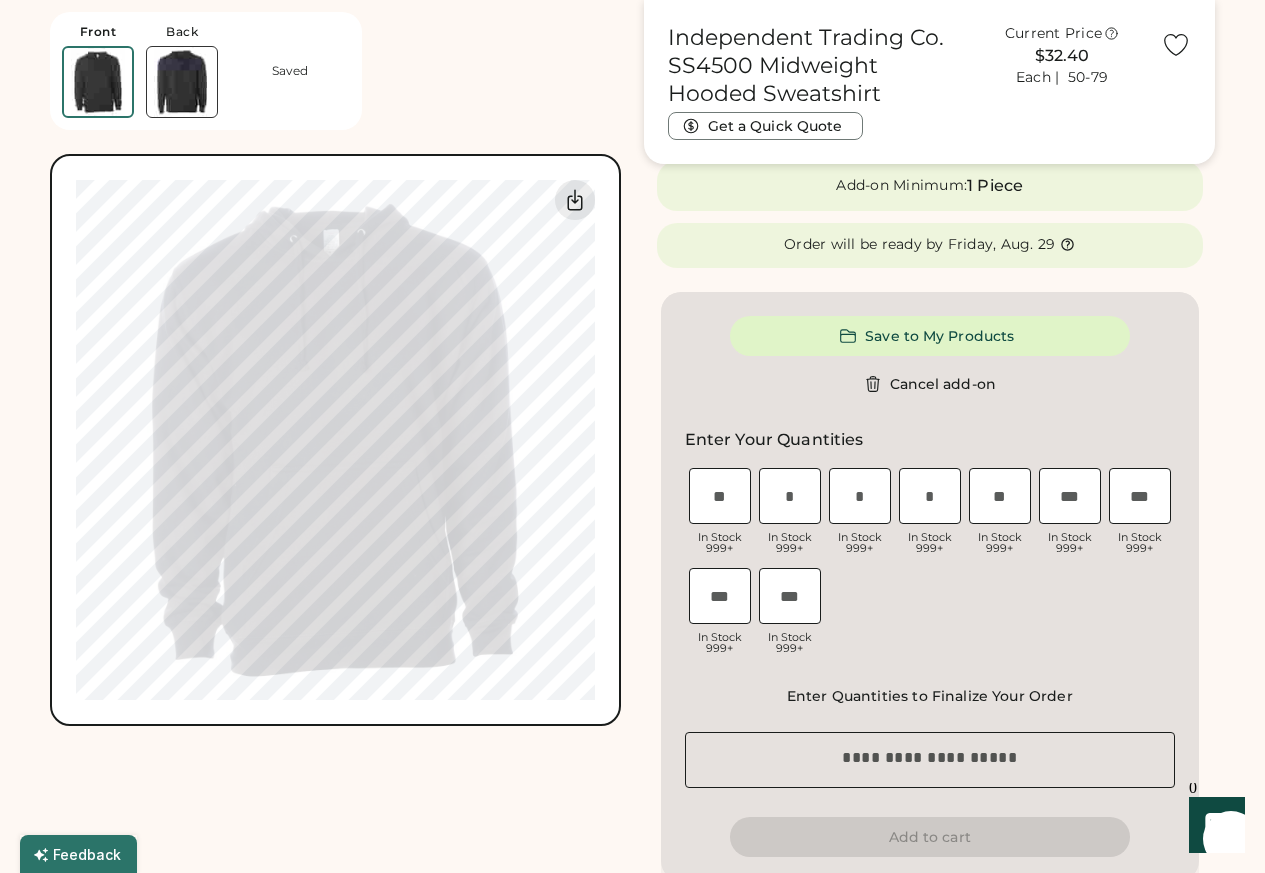 click at bounding box center [790, 496] 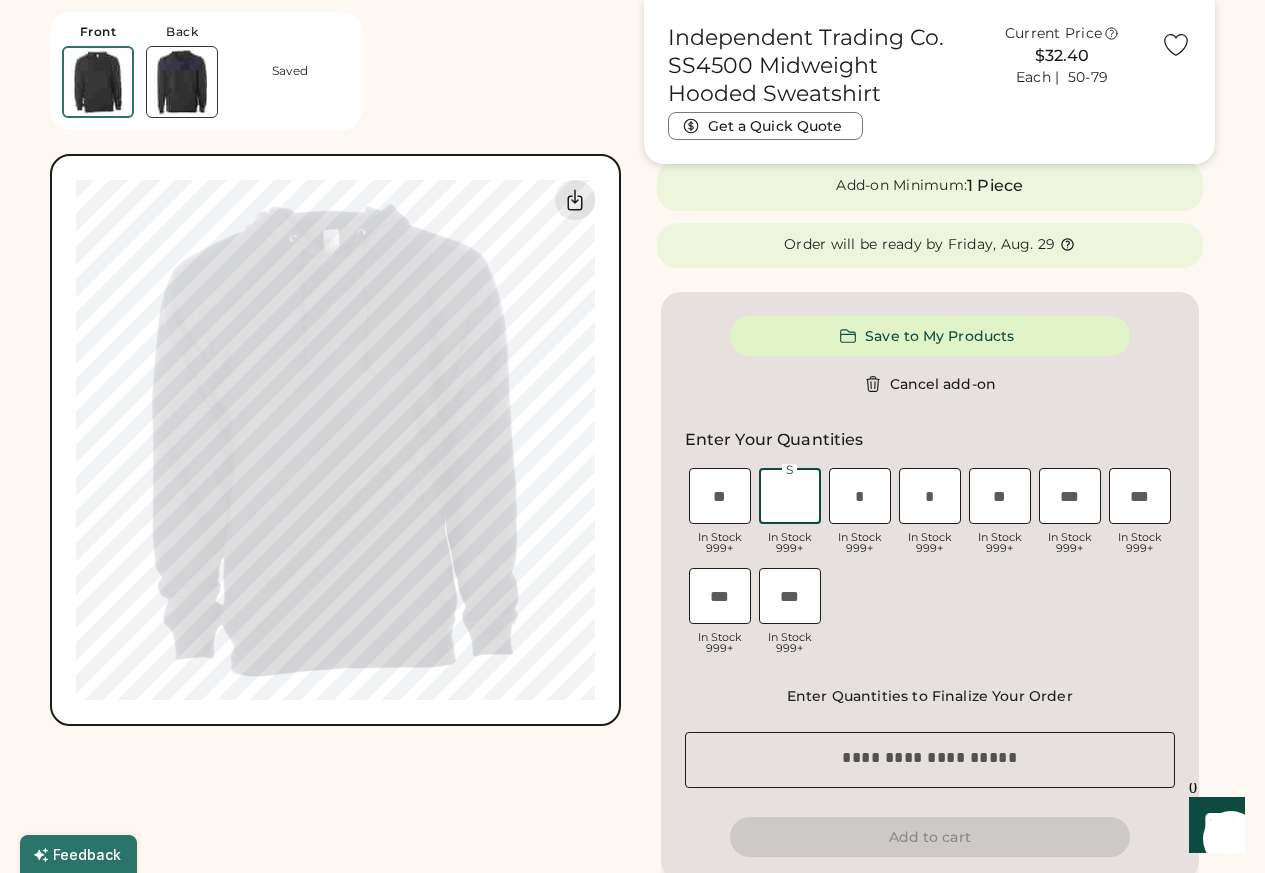 paste on "*" 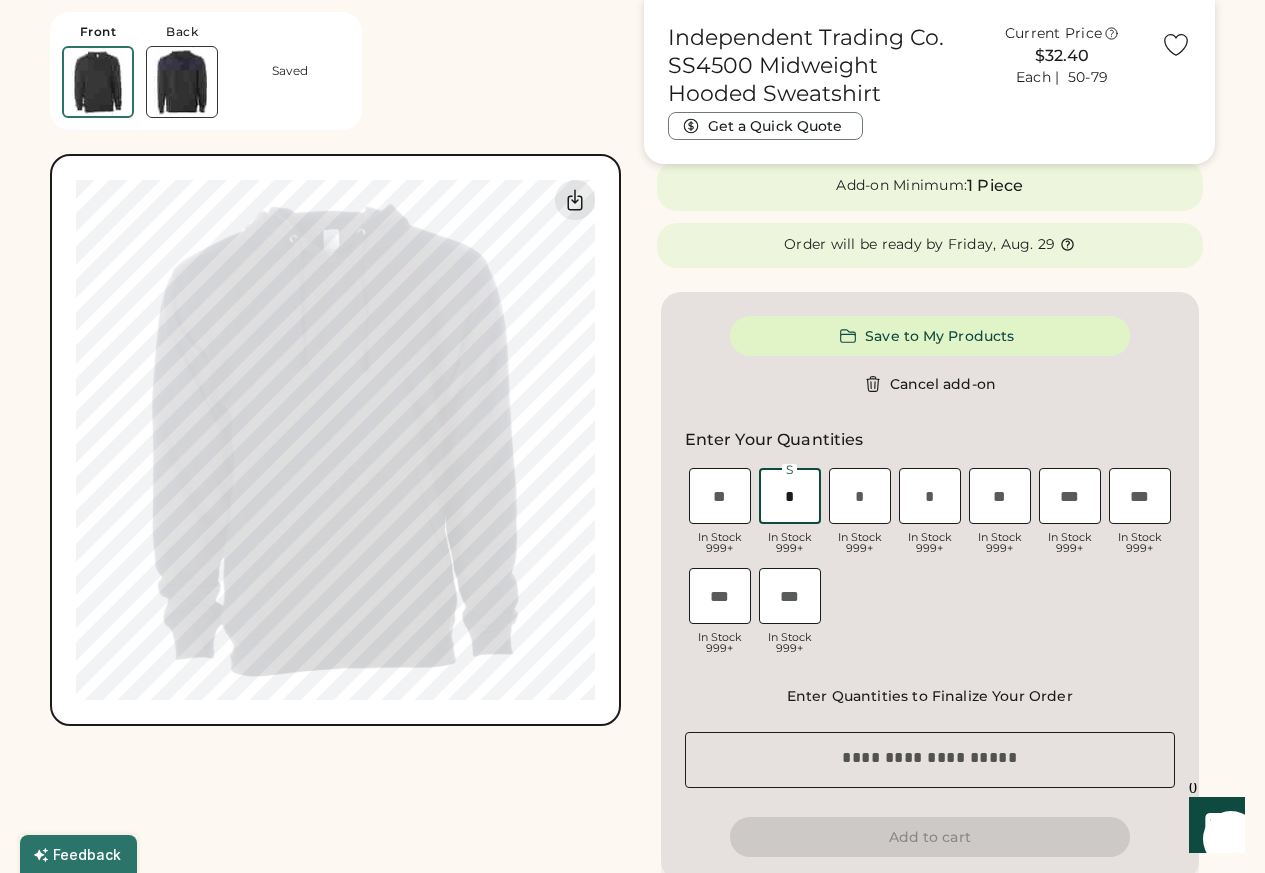 type on "*" 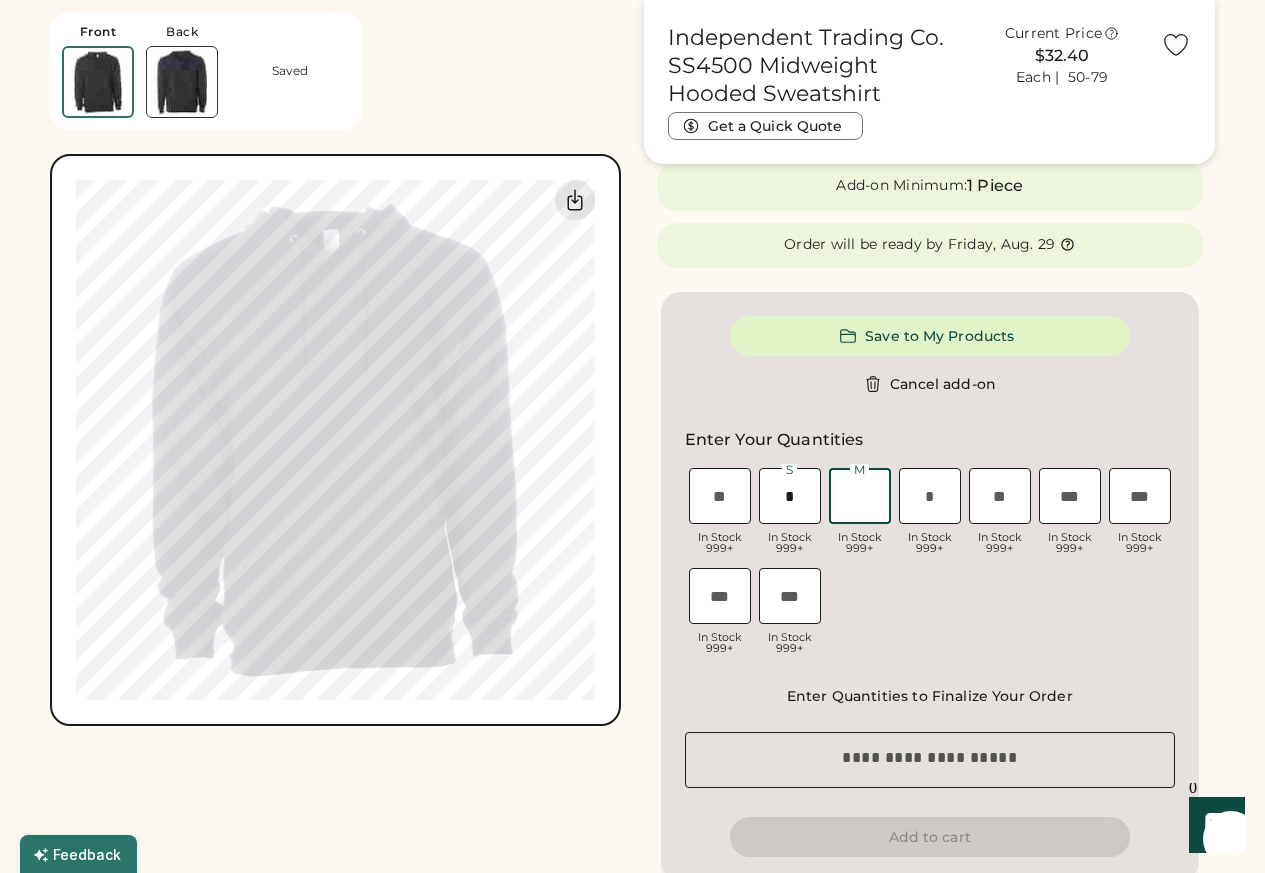paste on "*" 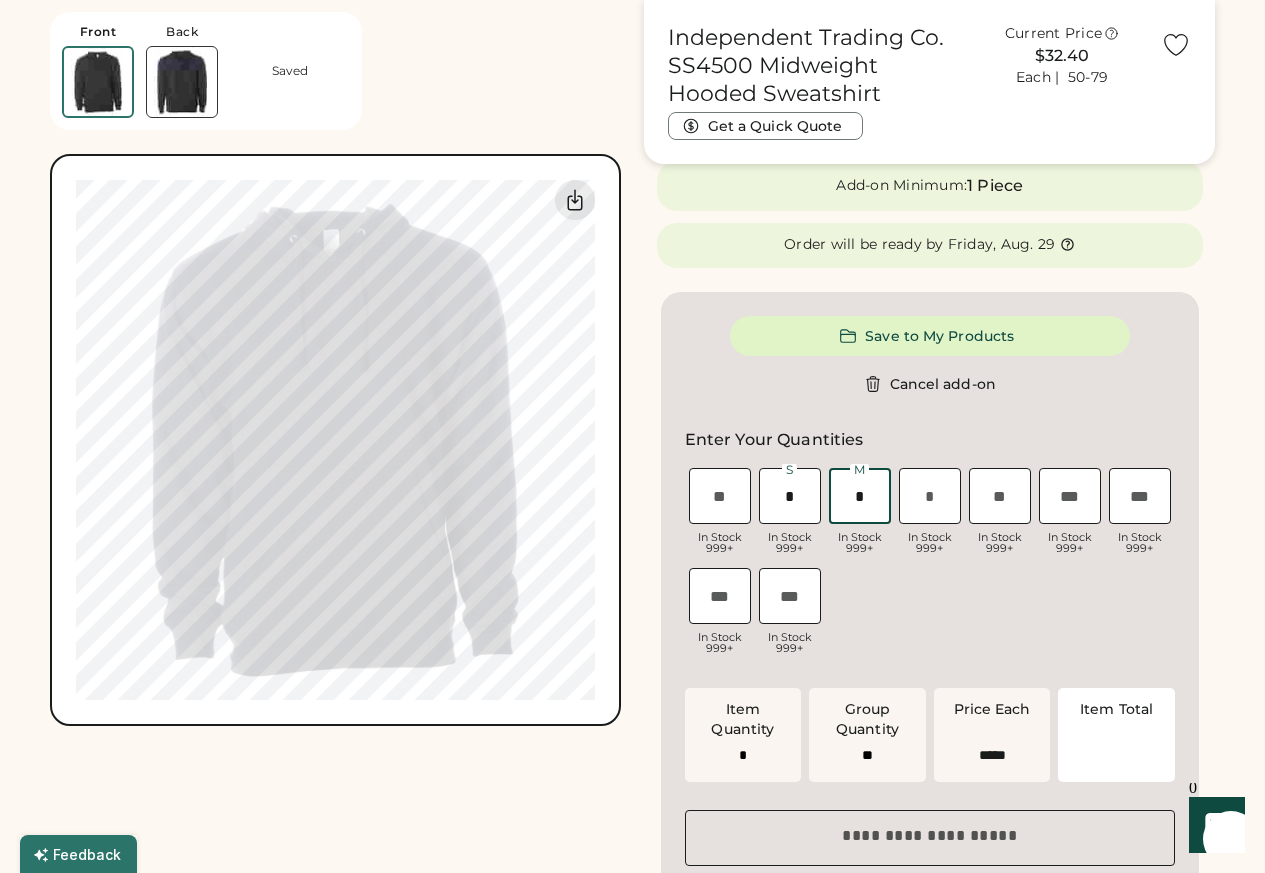 type on "******" 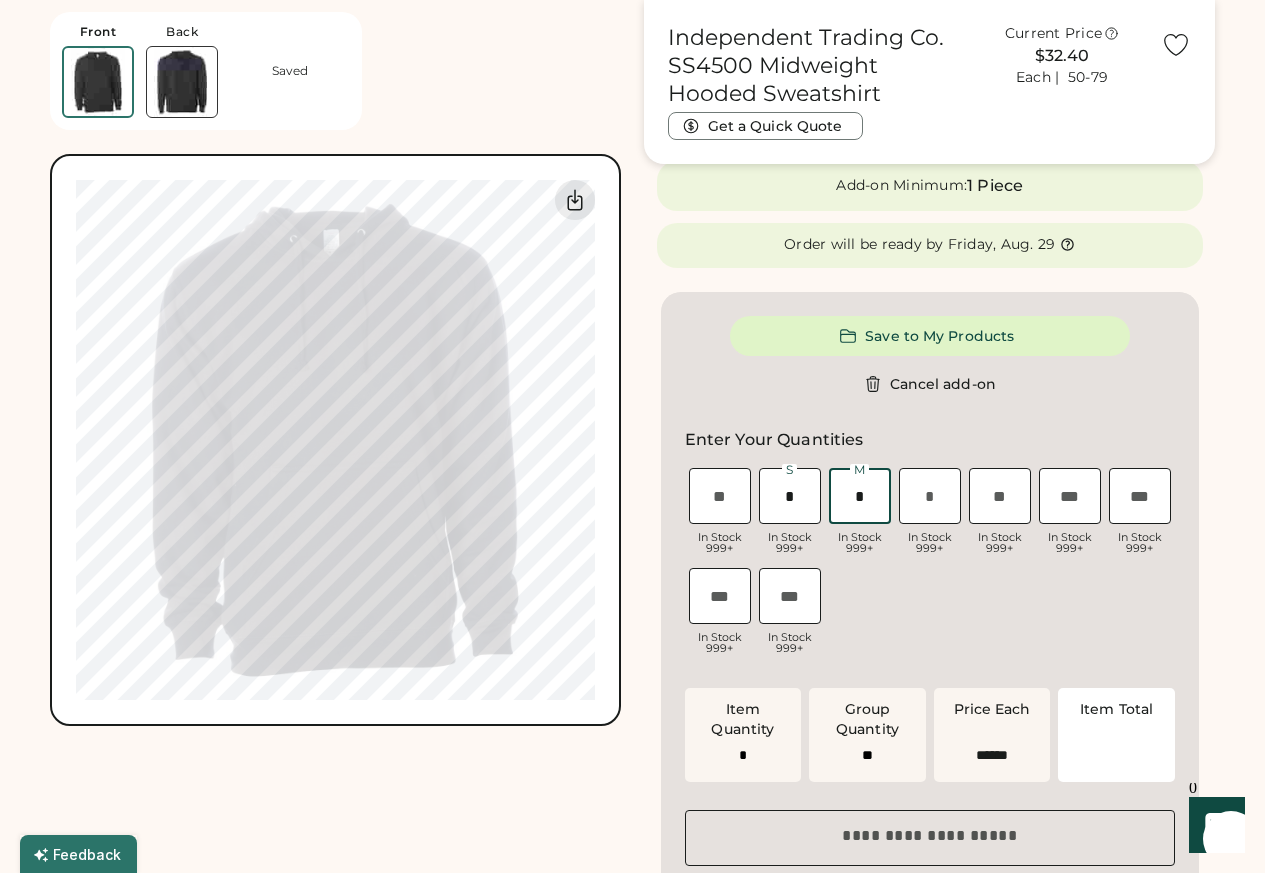 type on "*" 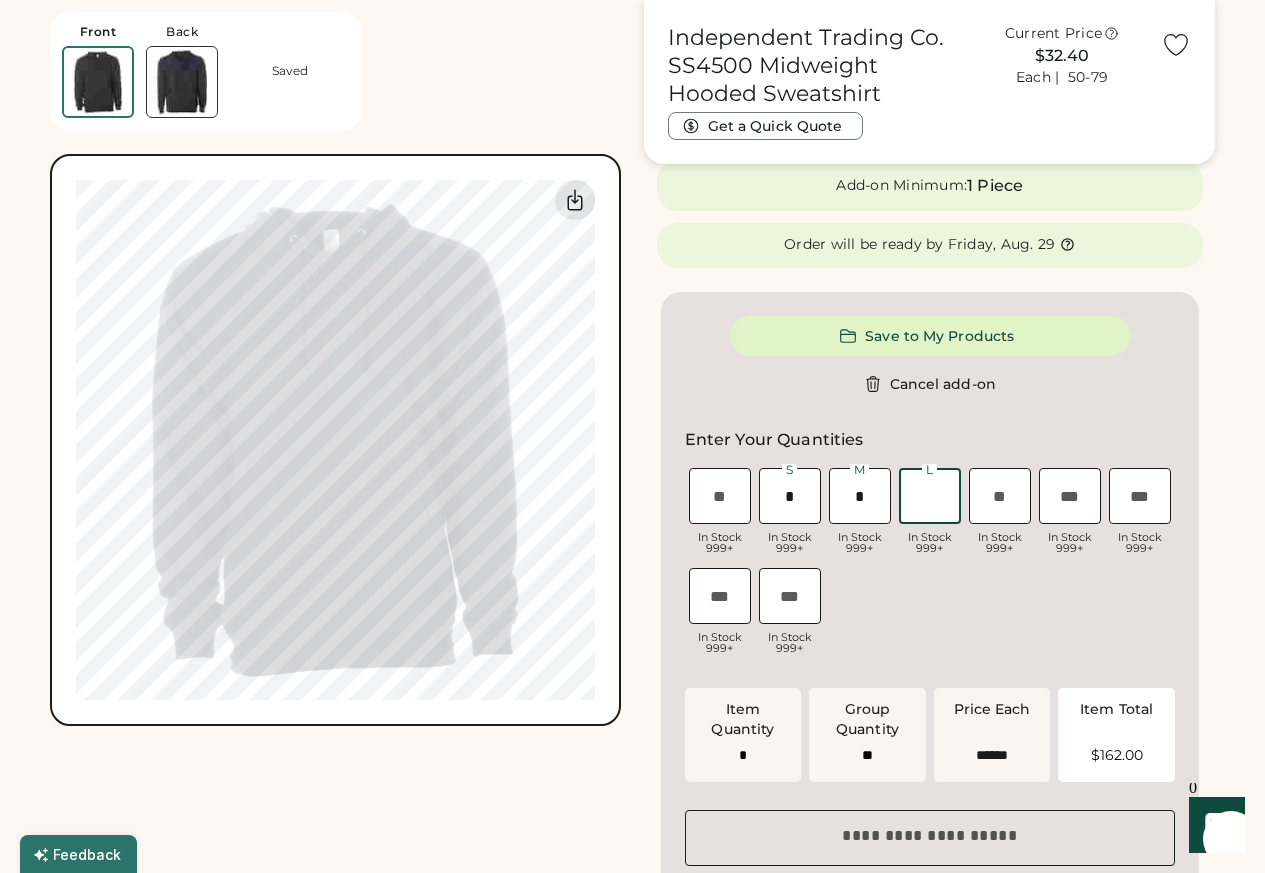 paste on "*" 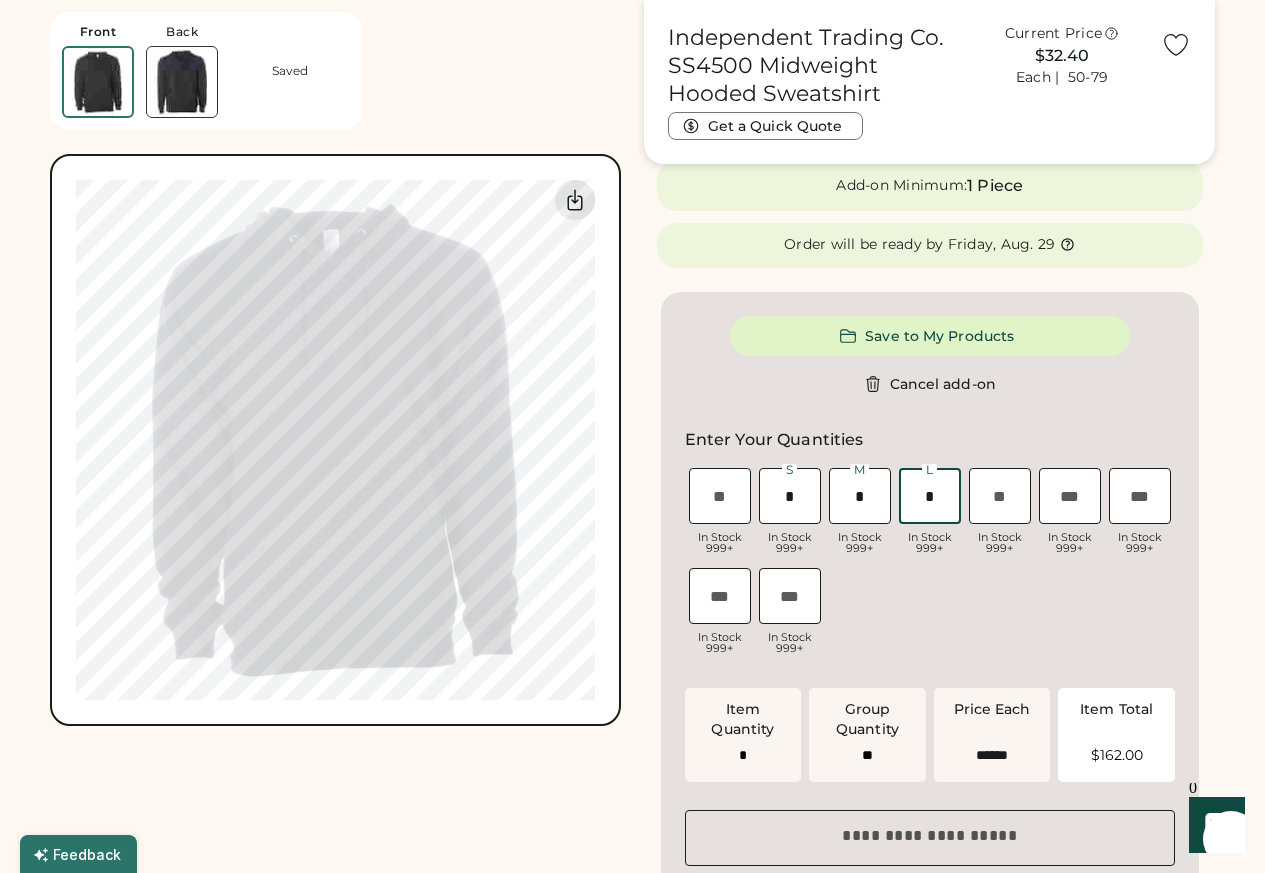 type on "**" 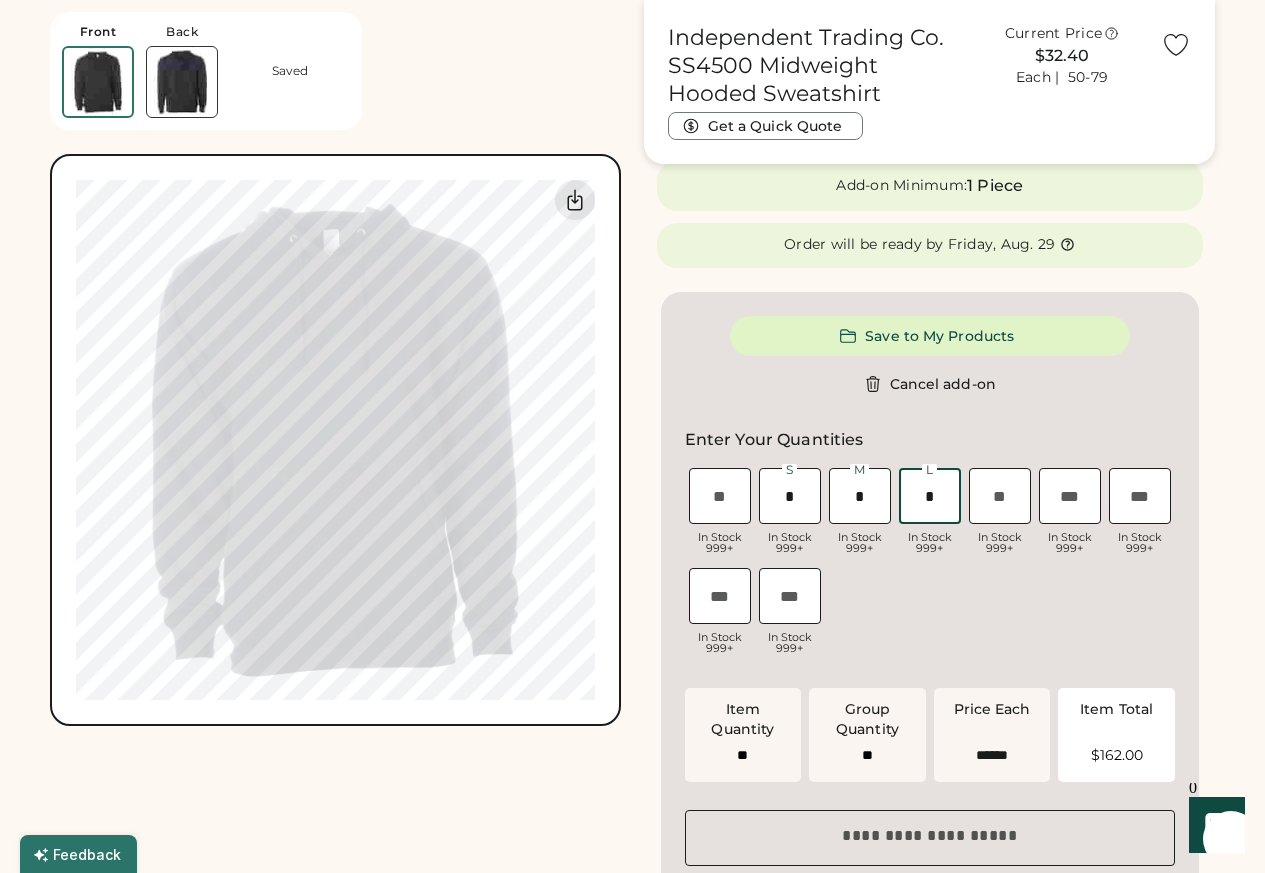 type on "*" 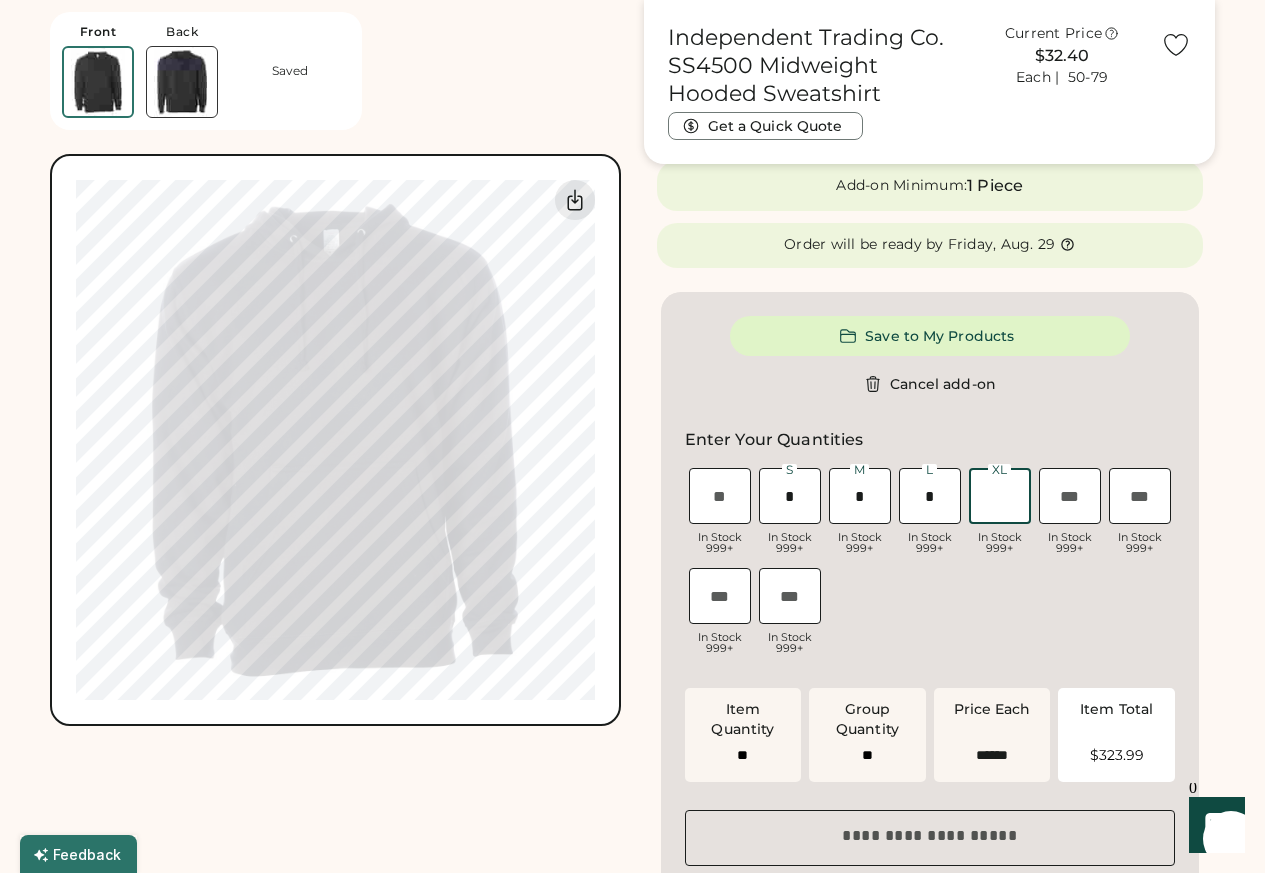 paste on "*" 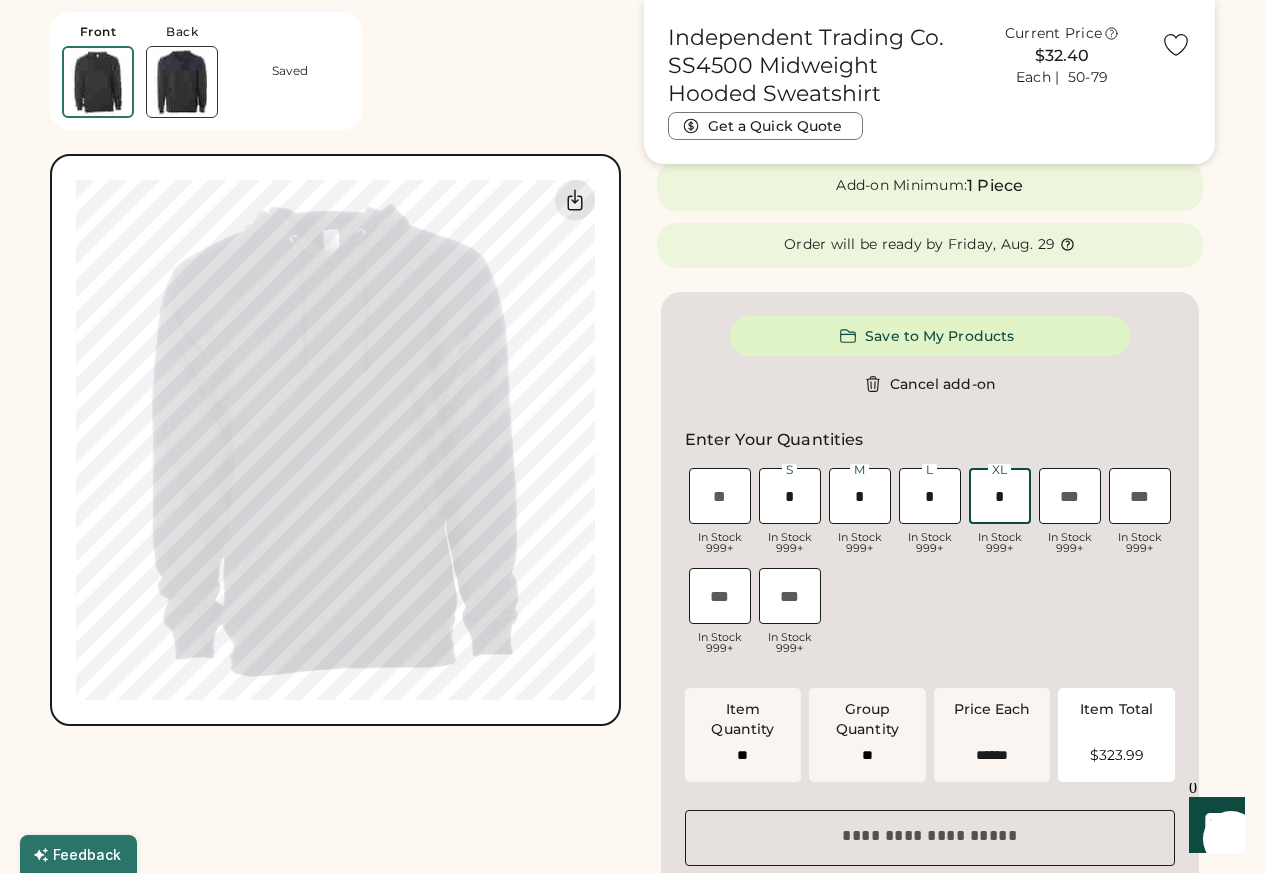 type on "**" 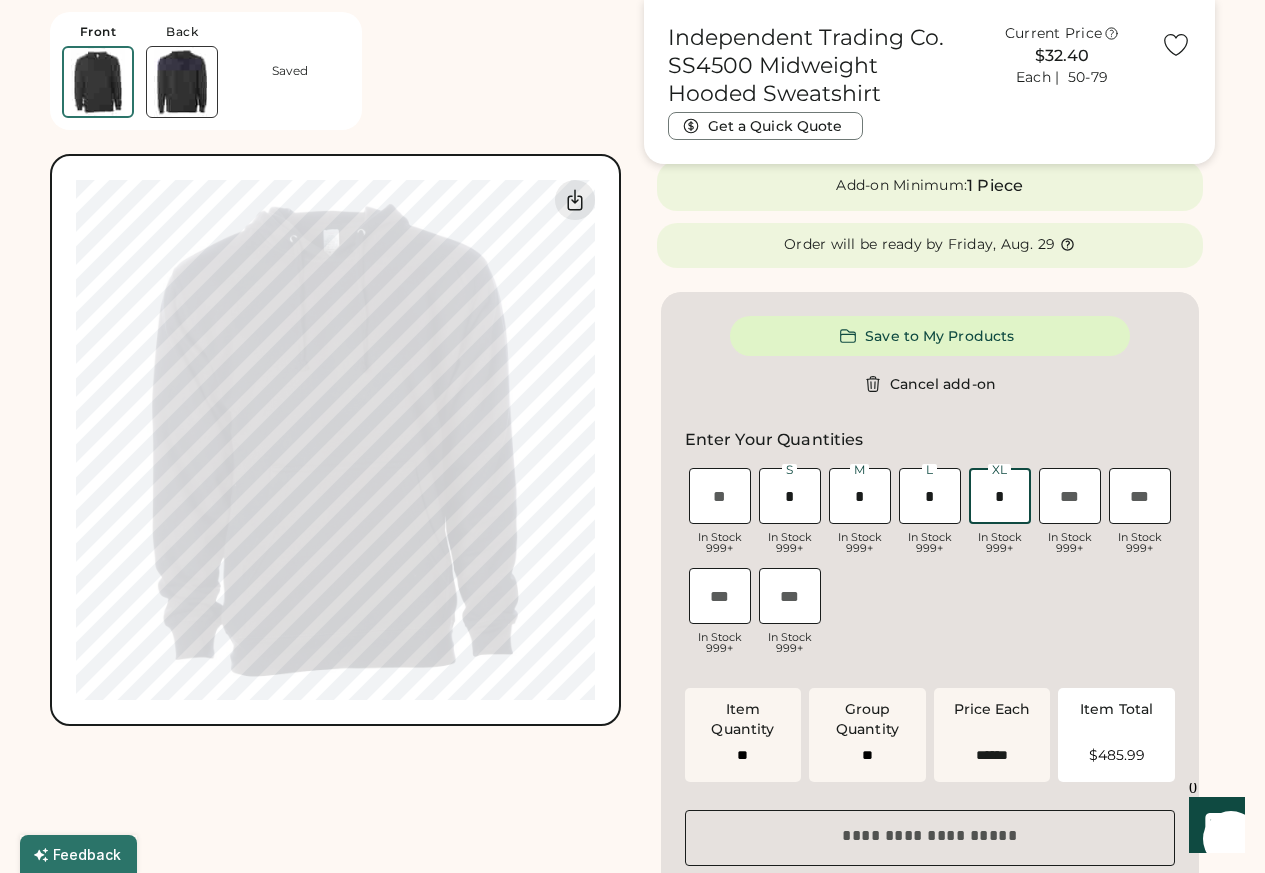 type on "*" 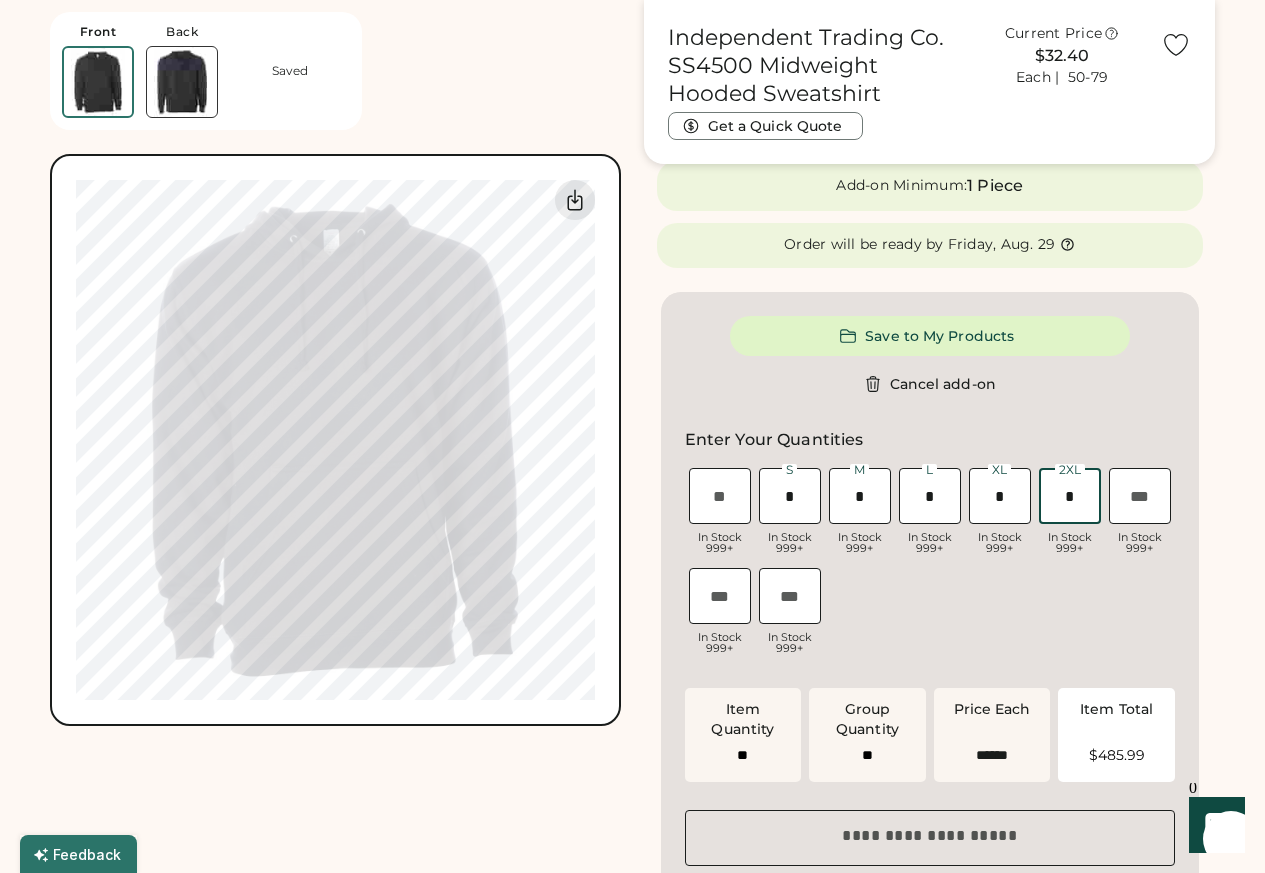 type on "**" 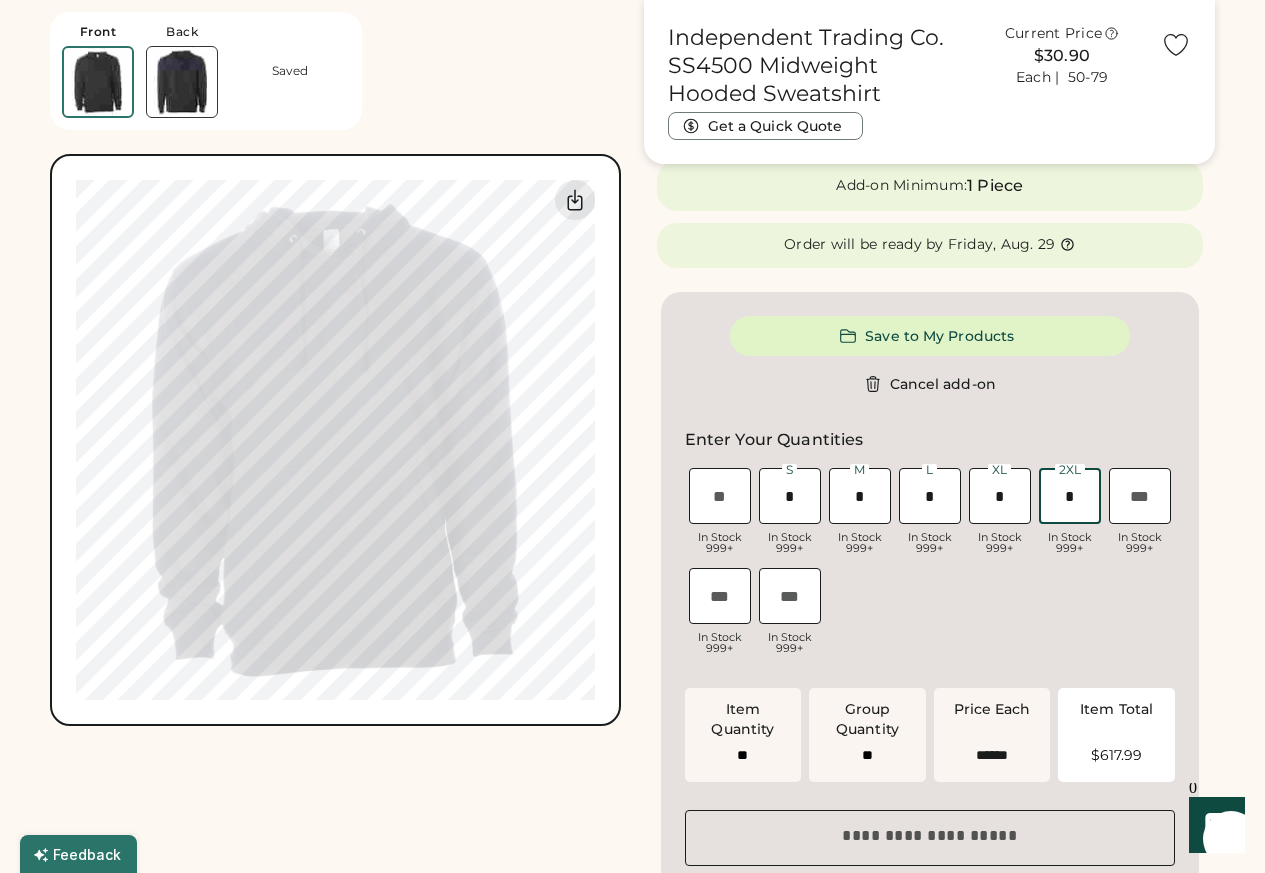 type on "******" 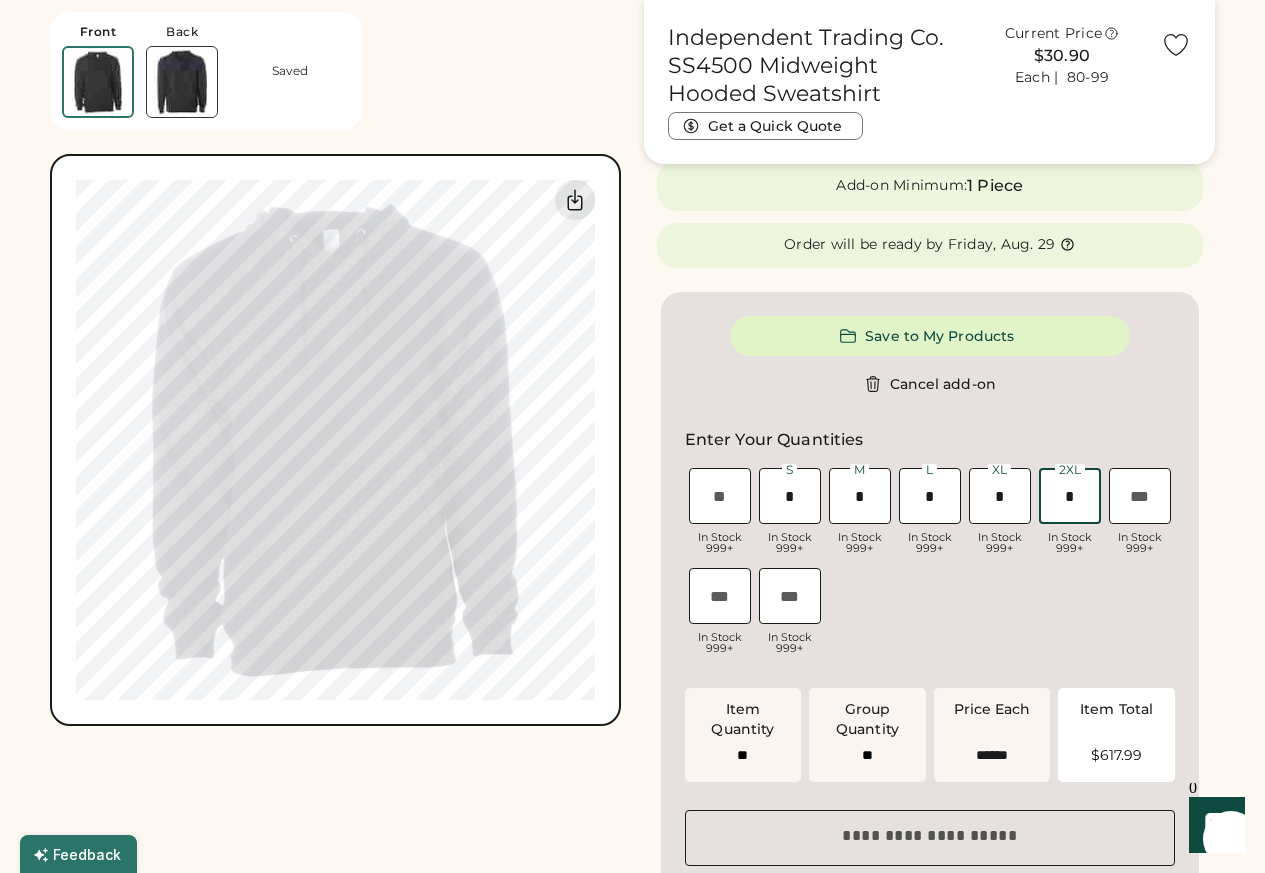type on "**" 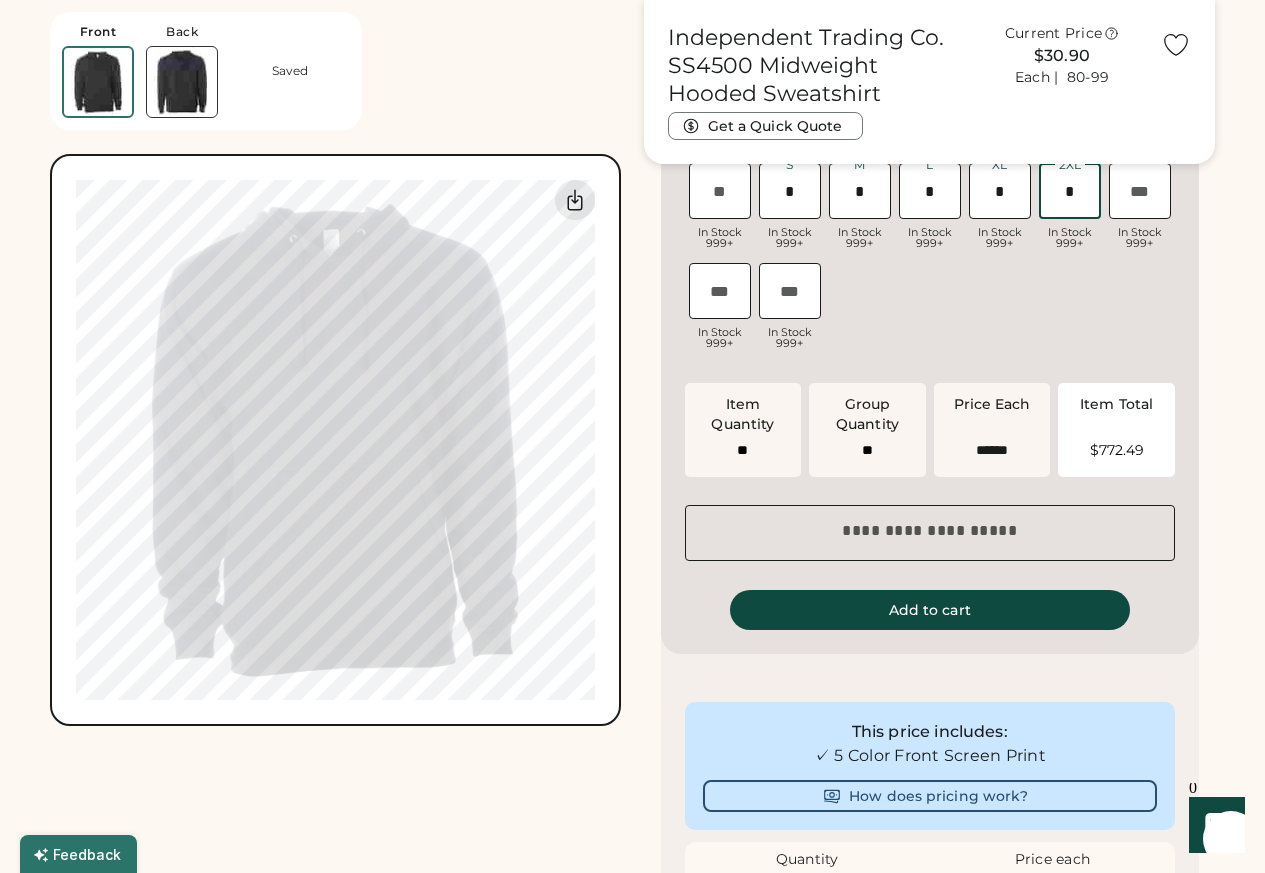 scroll, scrollTop: 1560, scrollLeft: 0, axis: vertical 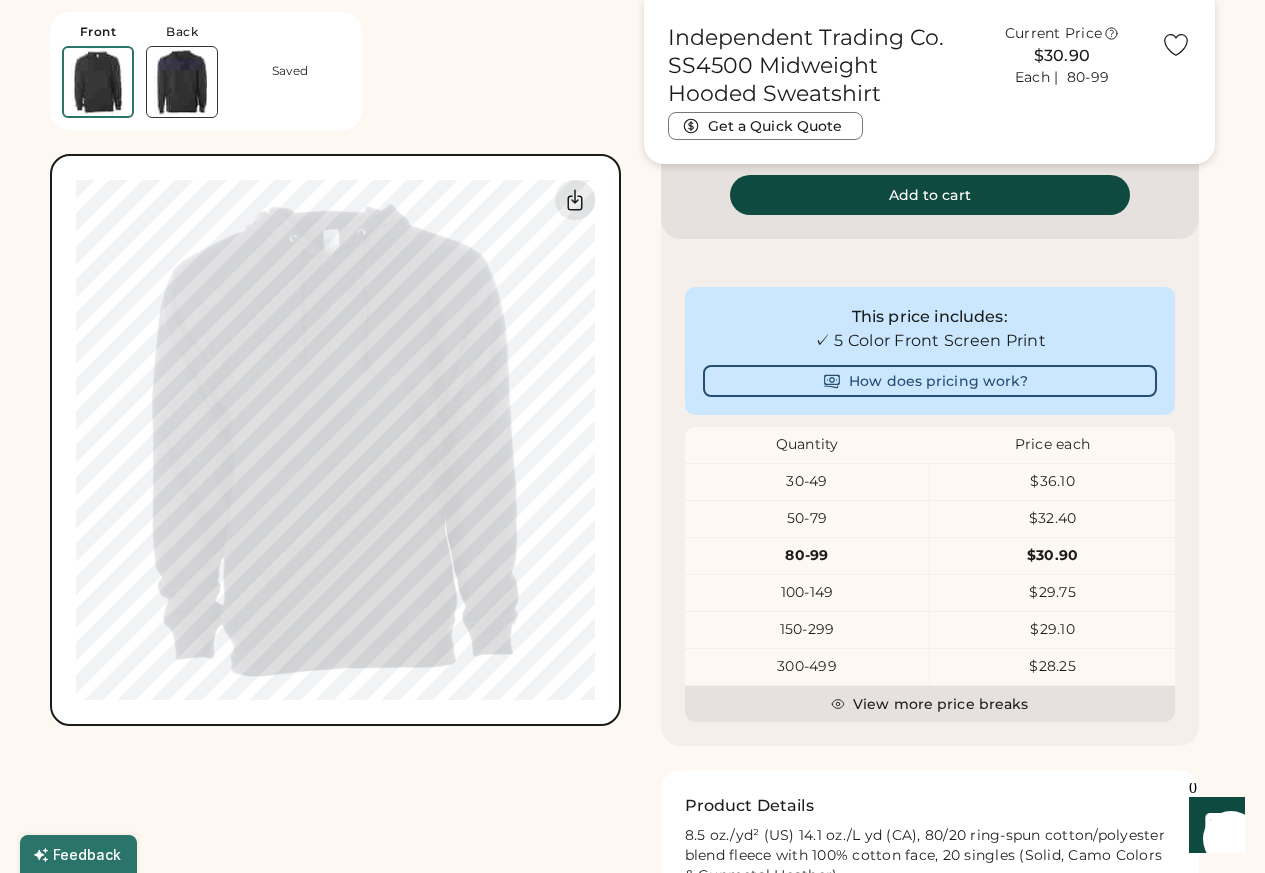 type on "*" 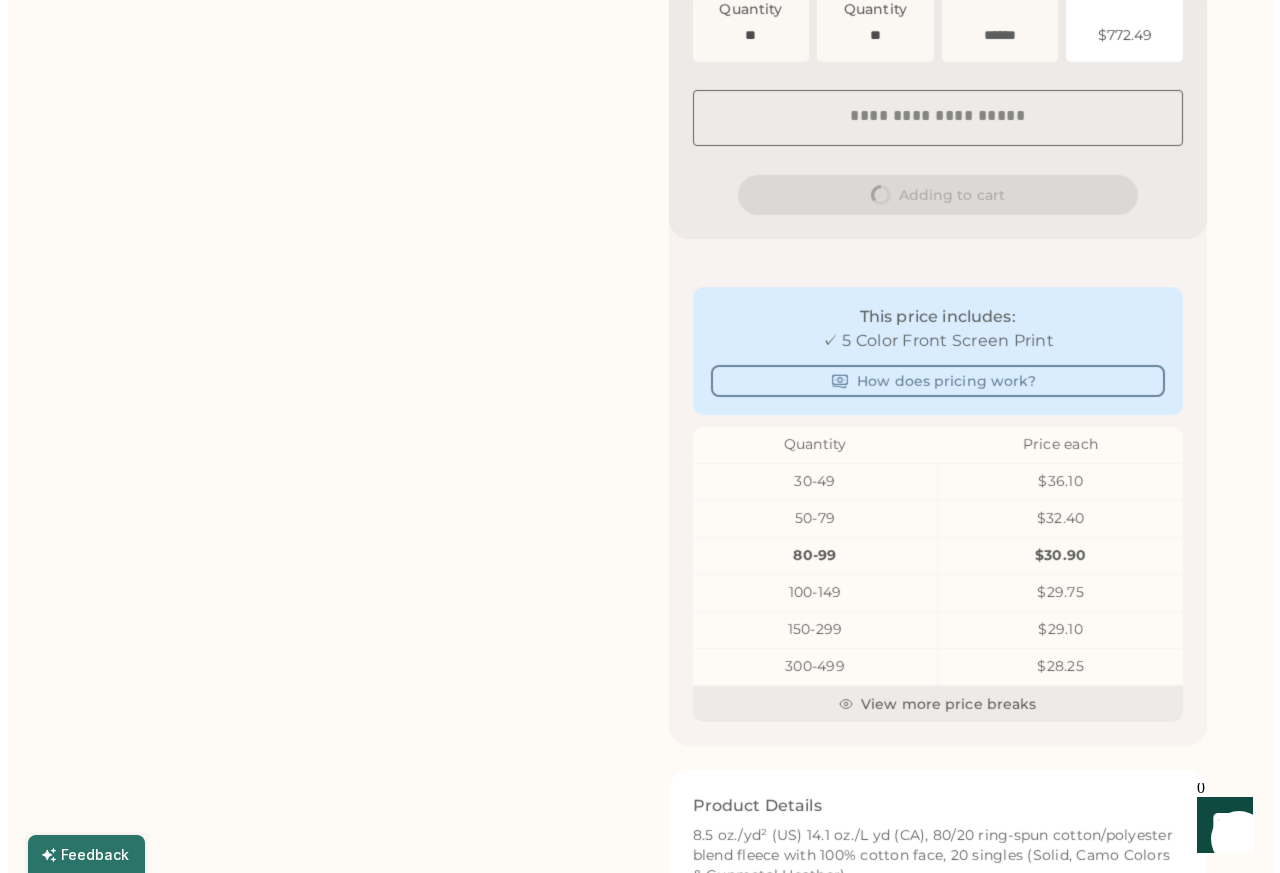 scroll, scrollTop: 0, scrollLeft: 0, axis: both 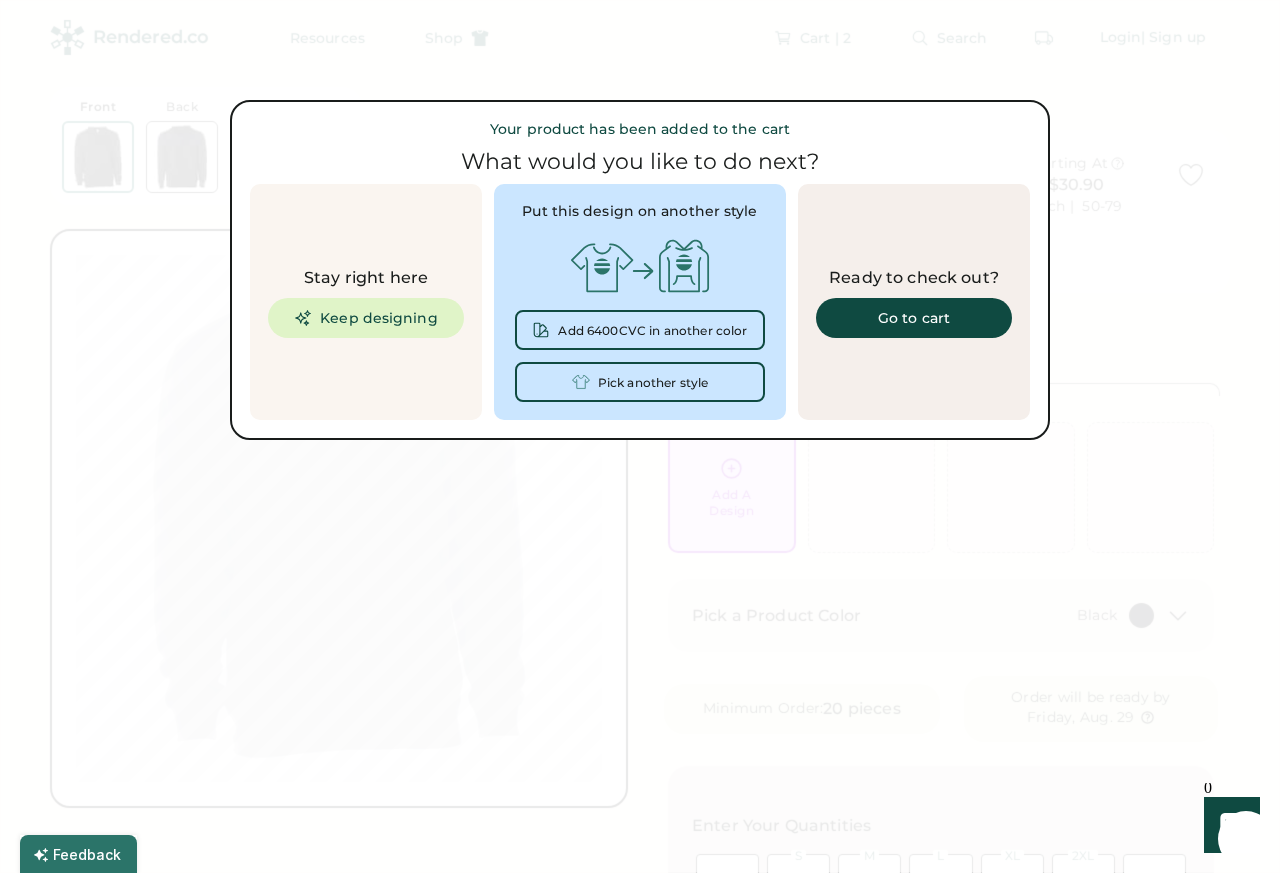 type 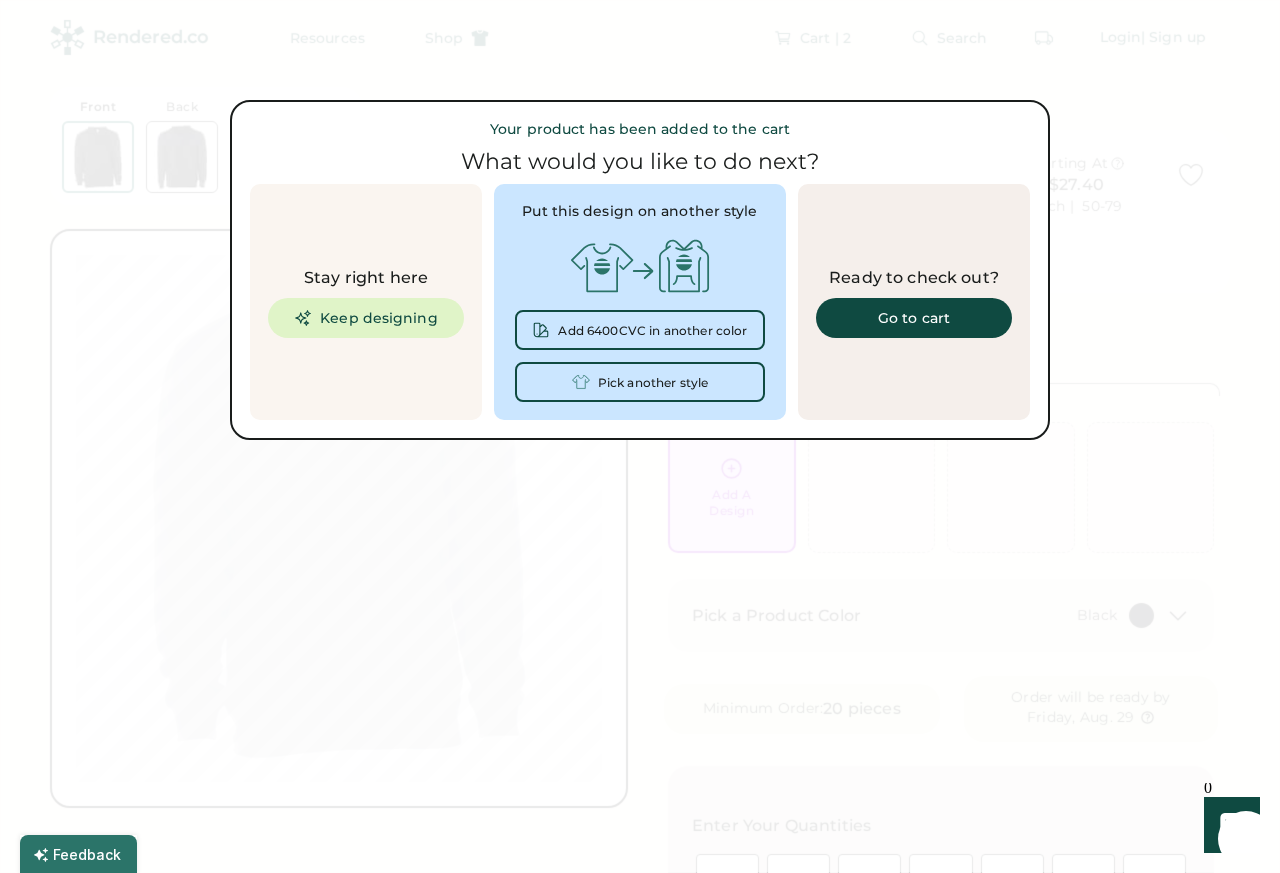 click on "Go to cart" at bounding box center [914, 318] 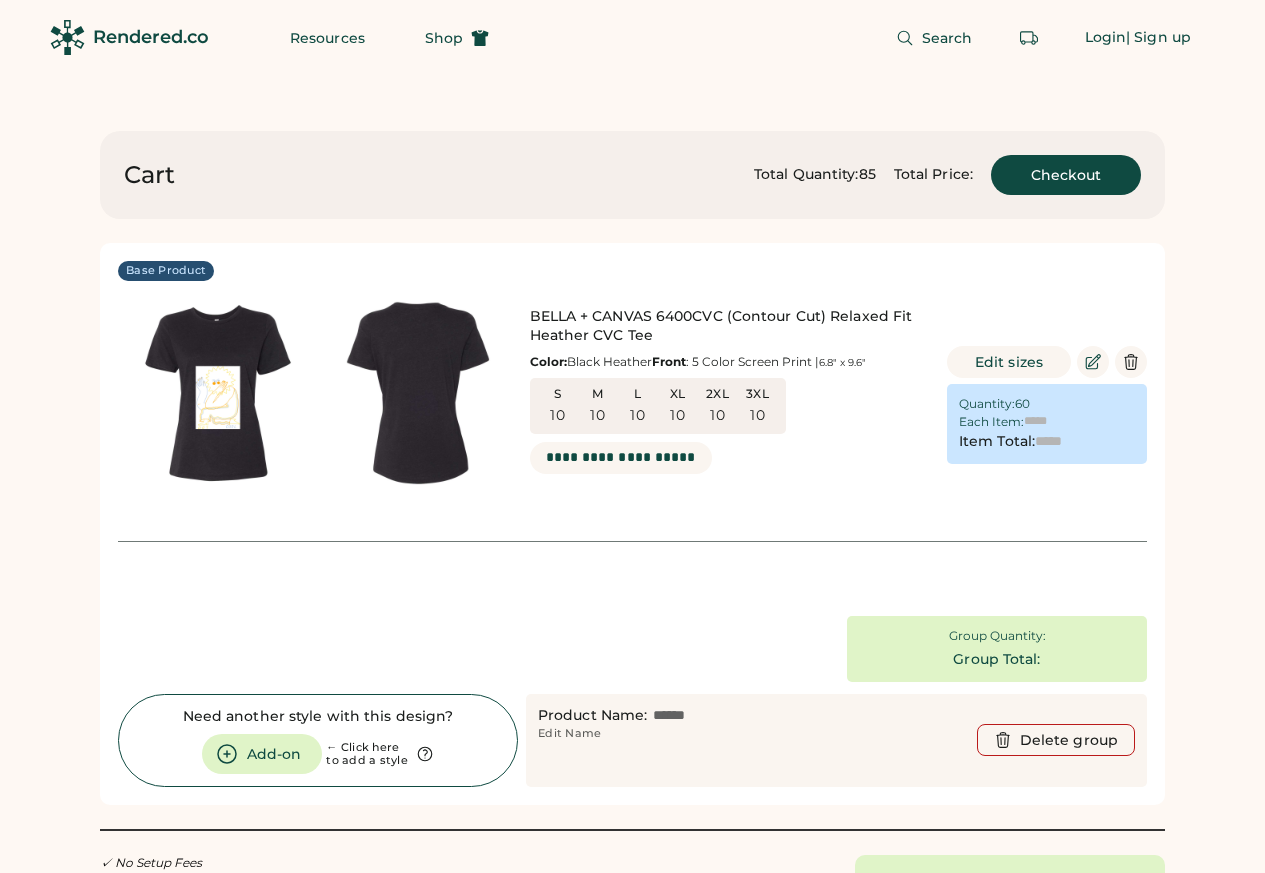 scroll, scrollTop: 0, scrollLeft: 0, axis: both 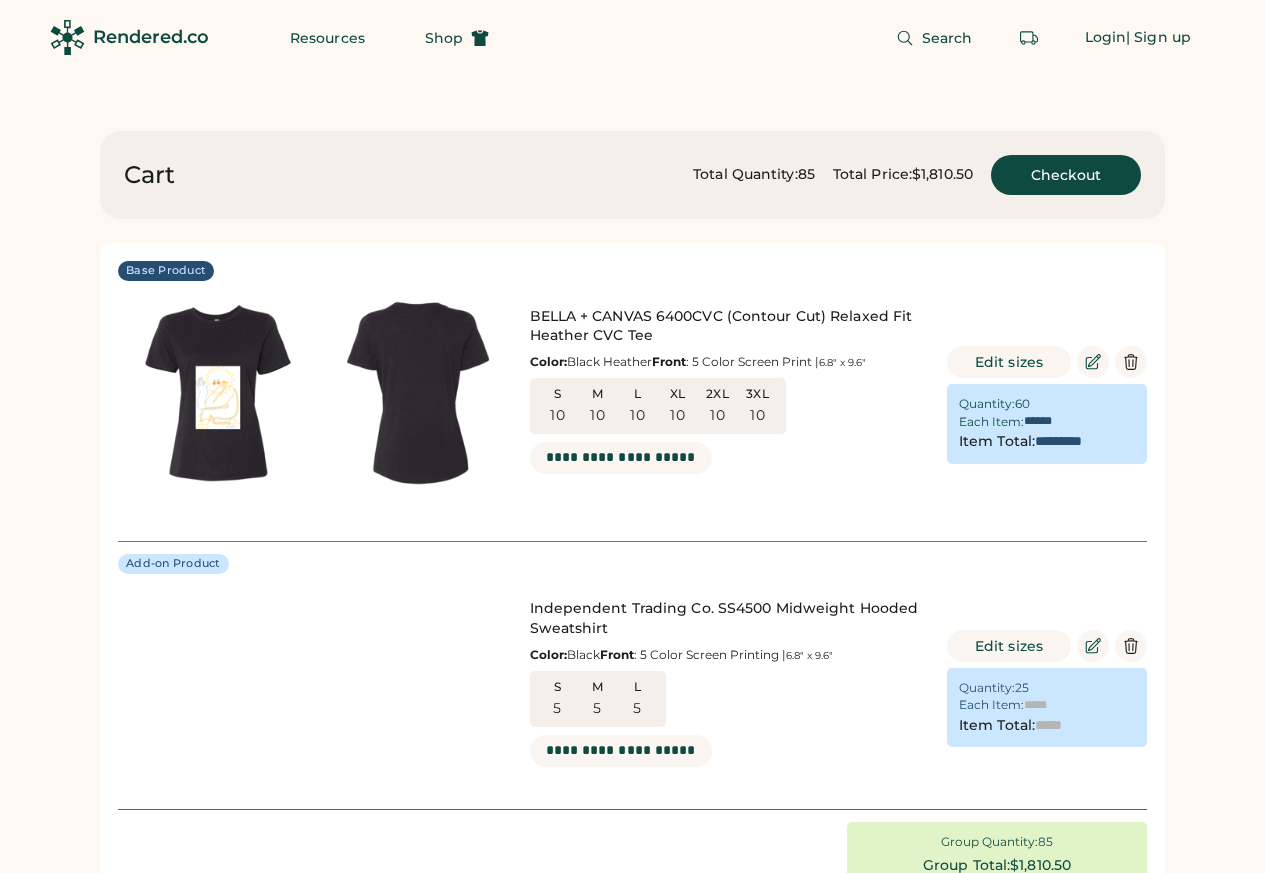 type on "******" 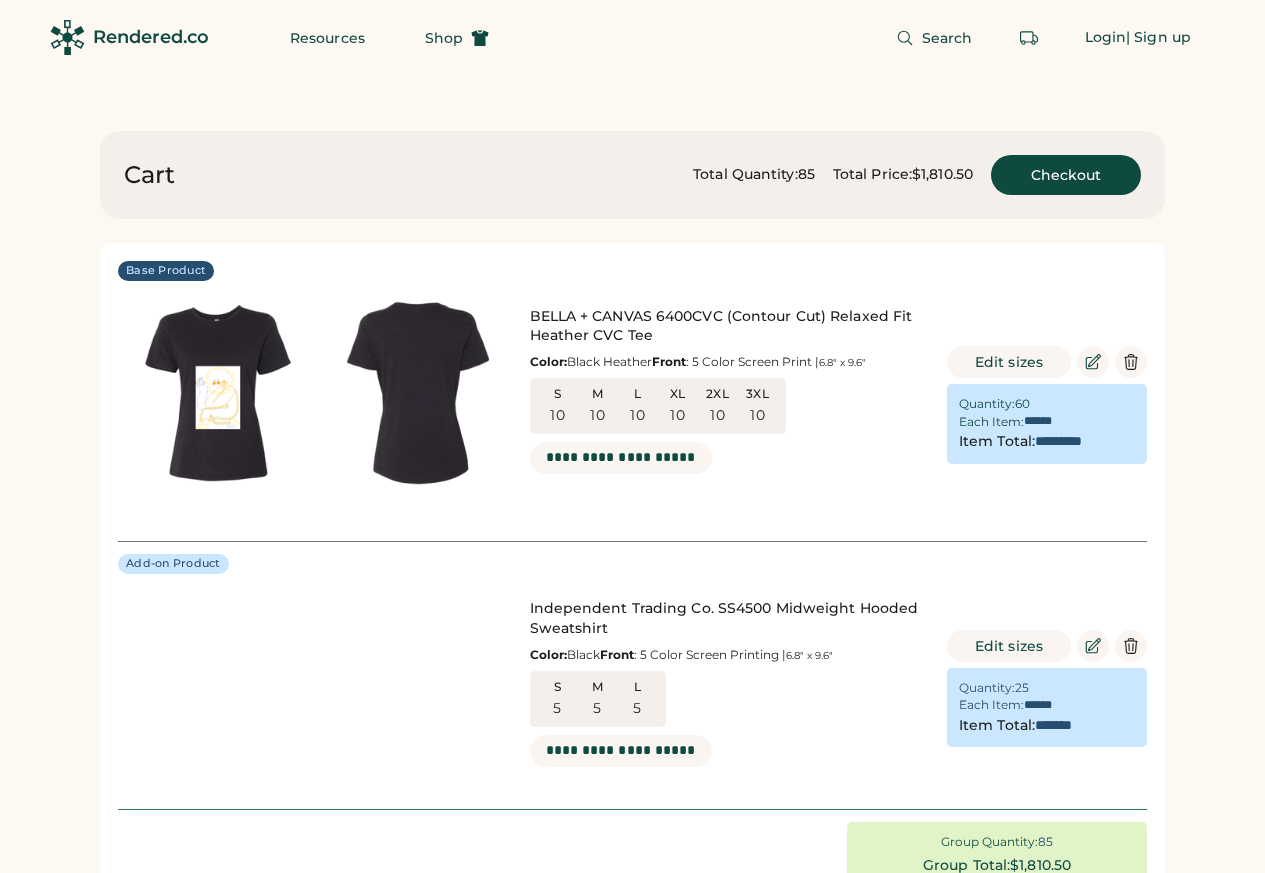 scroll, scrollTop: 0, scrollLeft: 0, axis: both 